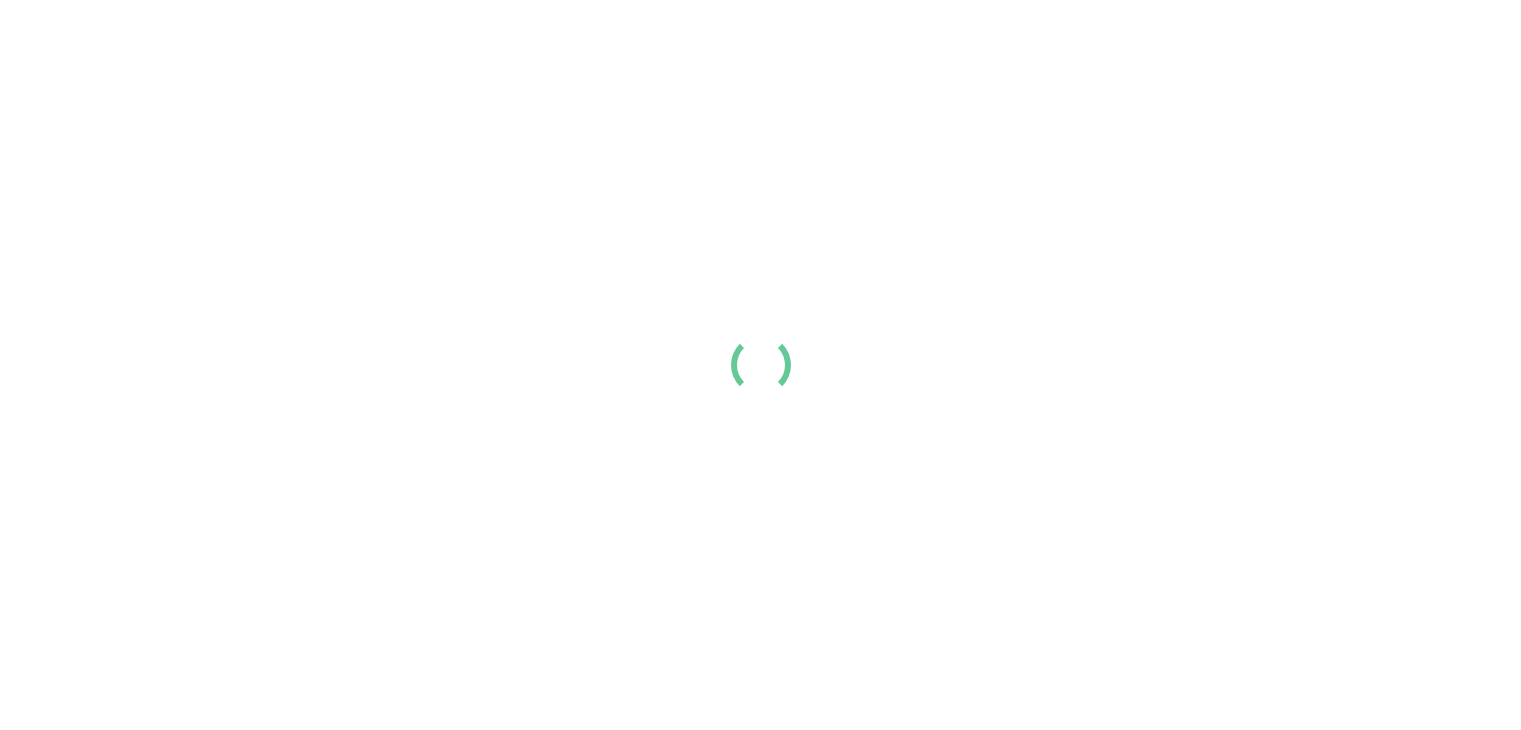 scroll, scrollTop: 0, scrollLeft: 0, axis: both 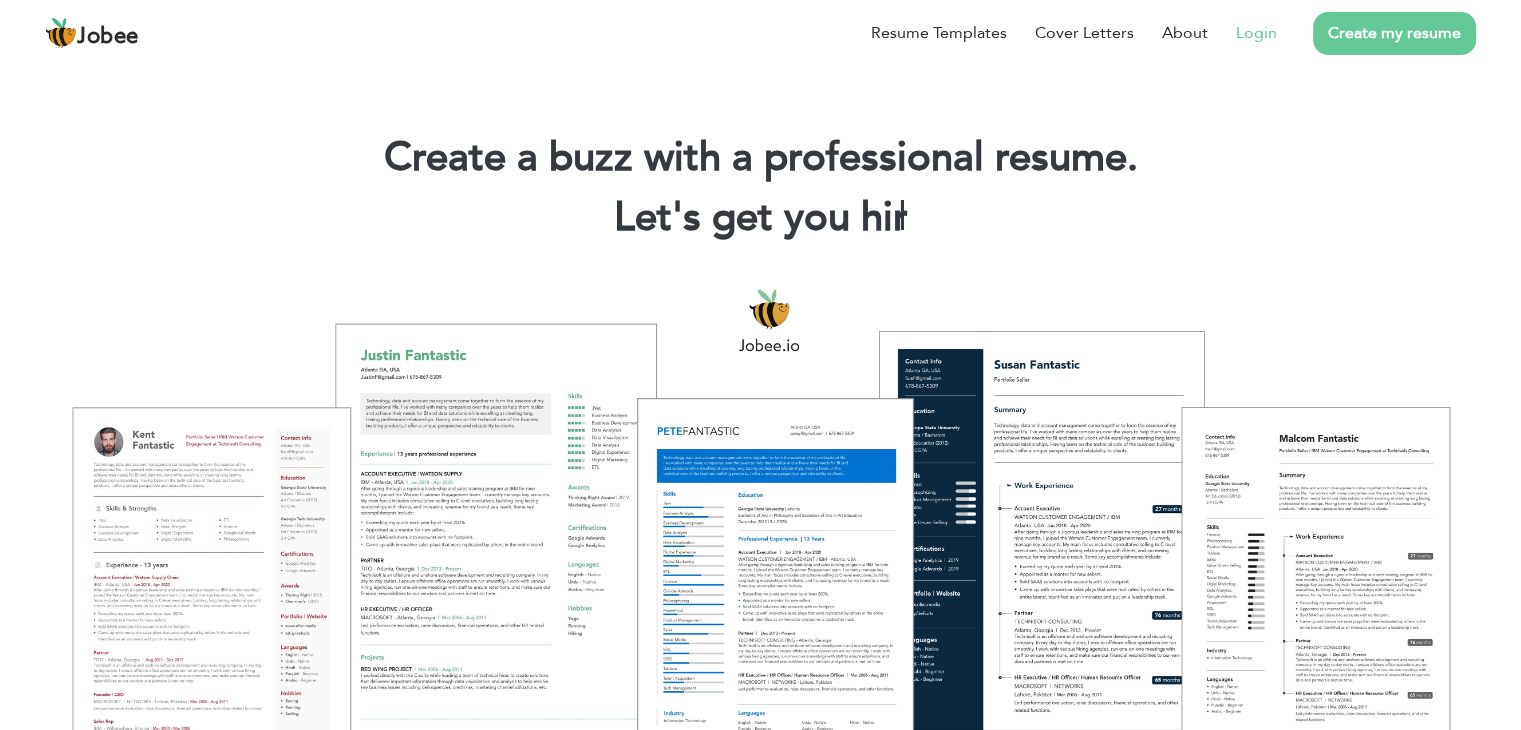 click on "Login" at bounding box center [1256, 33] 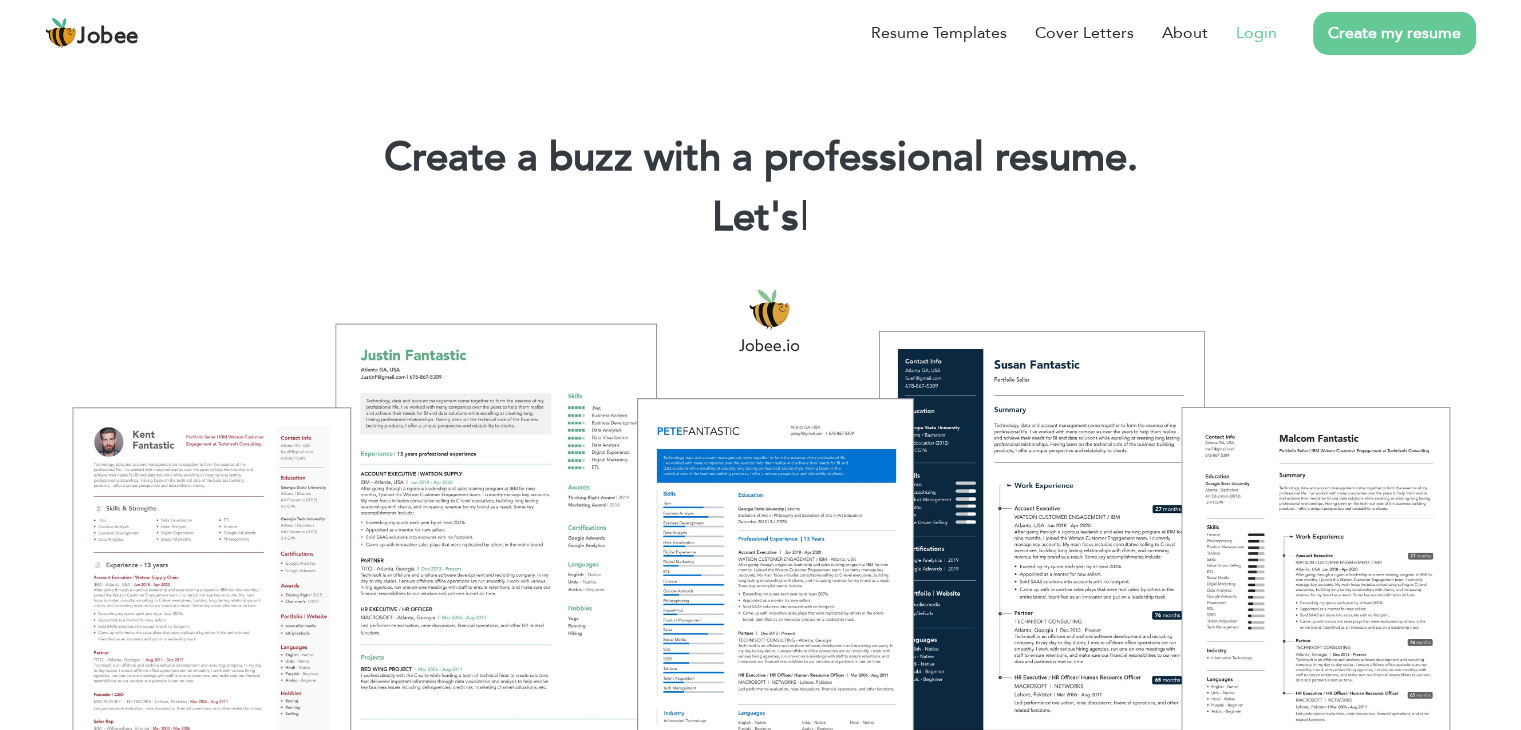 click on "Login" at bounding box center (1256, 33) 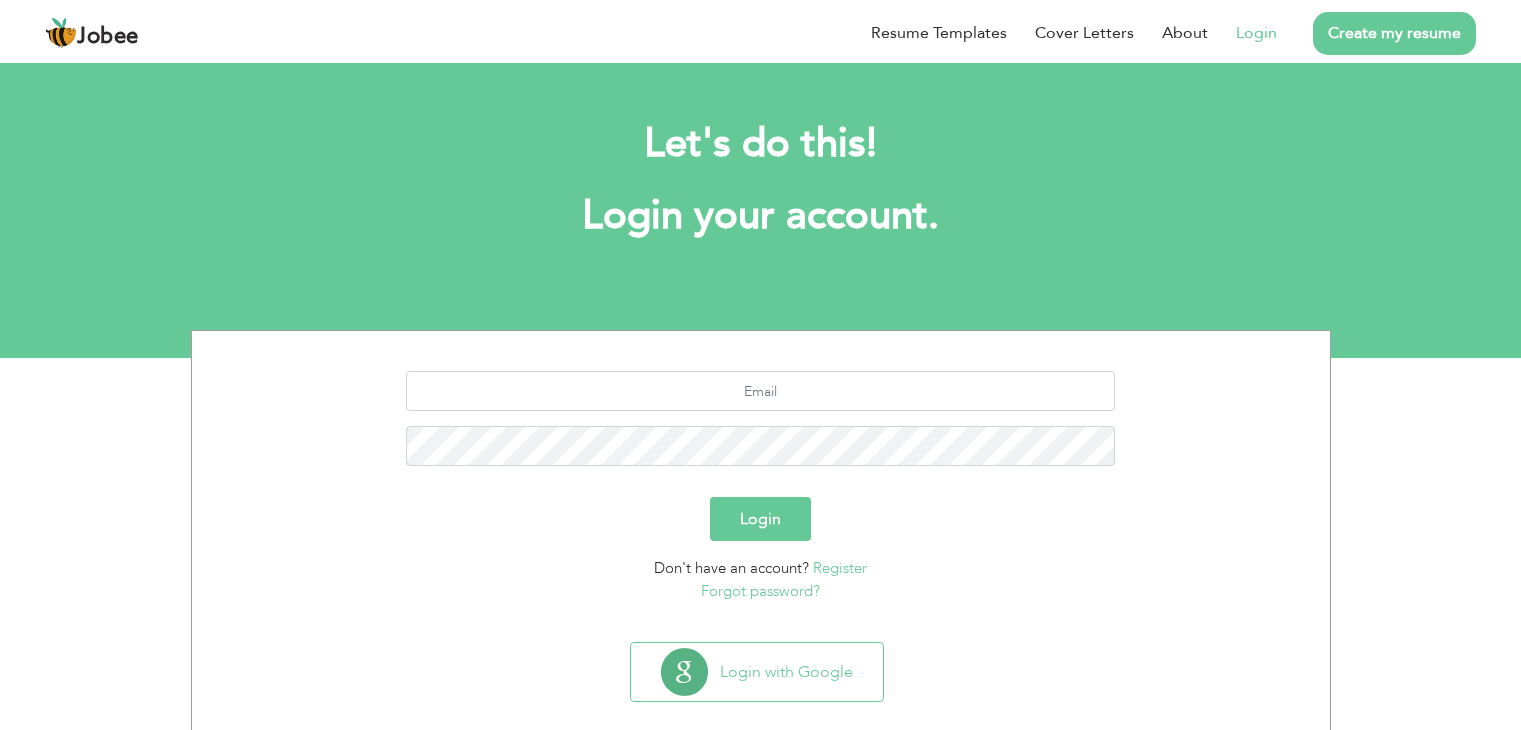 scroll, scrollTop: 0, scrollLeft: 0, axis: both 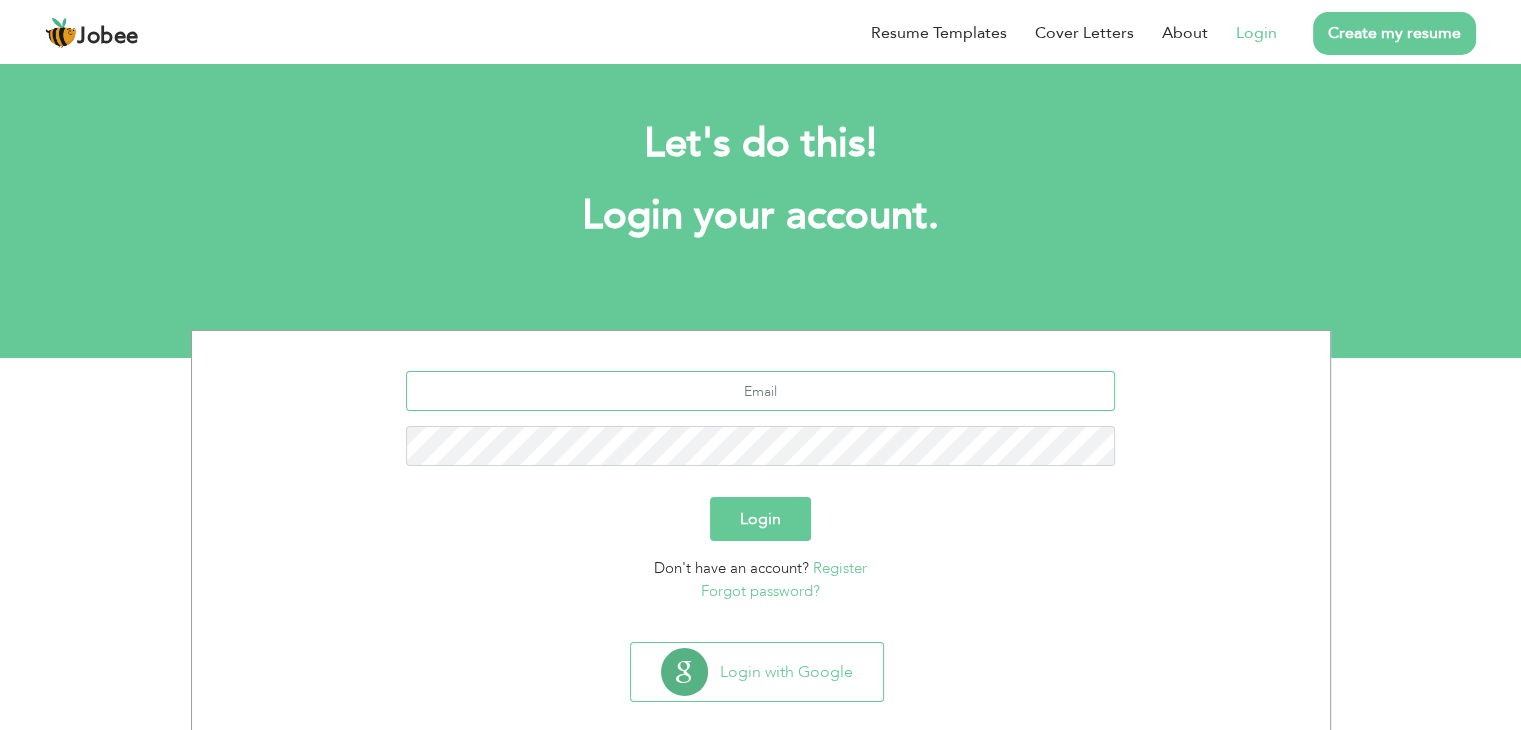 type on "zahrazarpk@gmail.com" 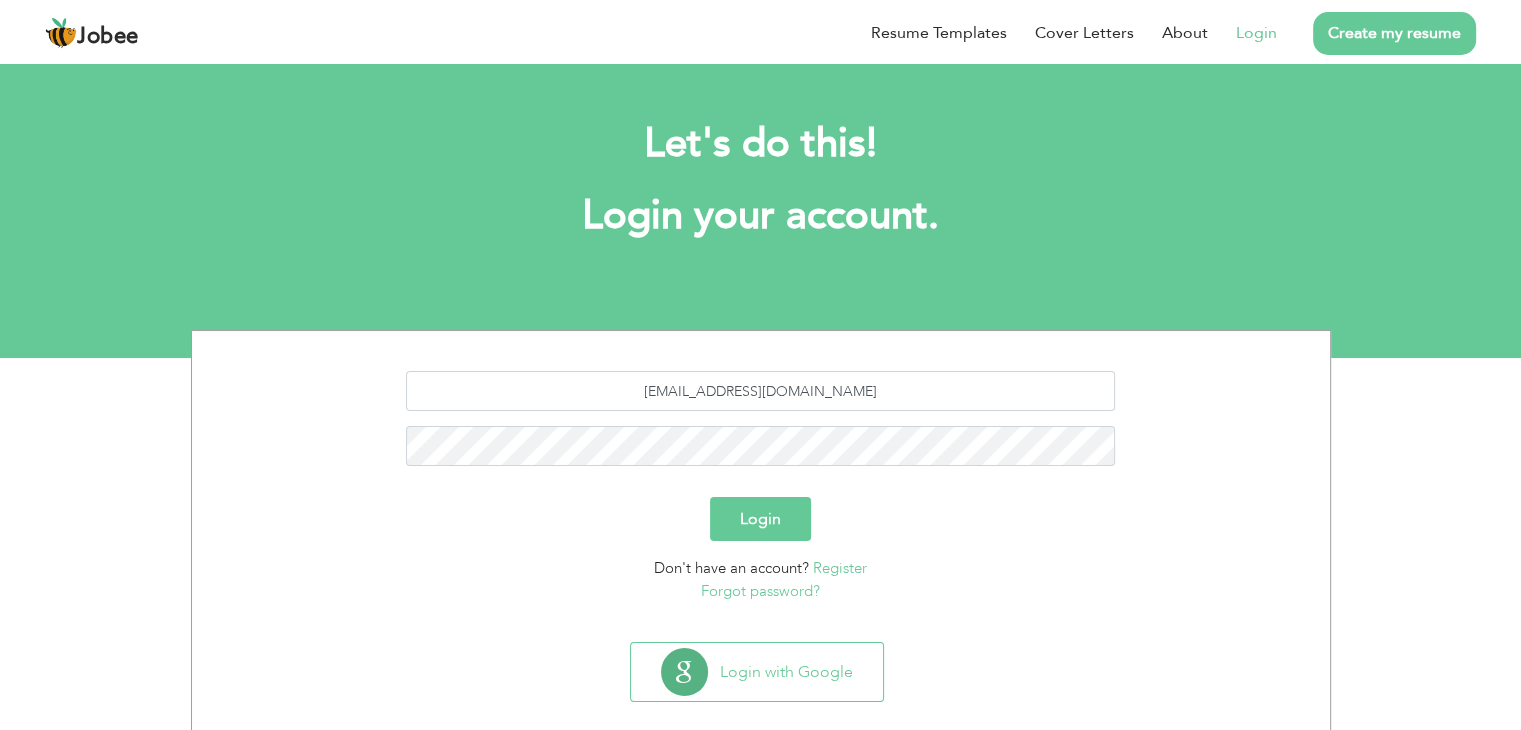 click on "Login" at bounding box center [760, 519] 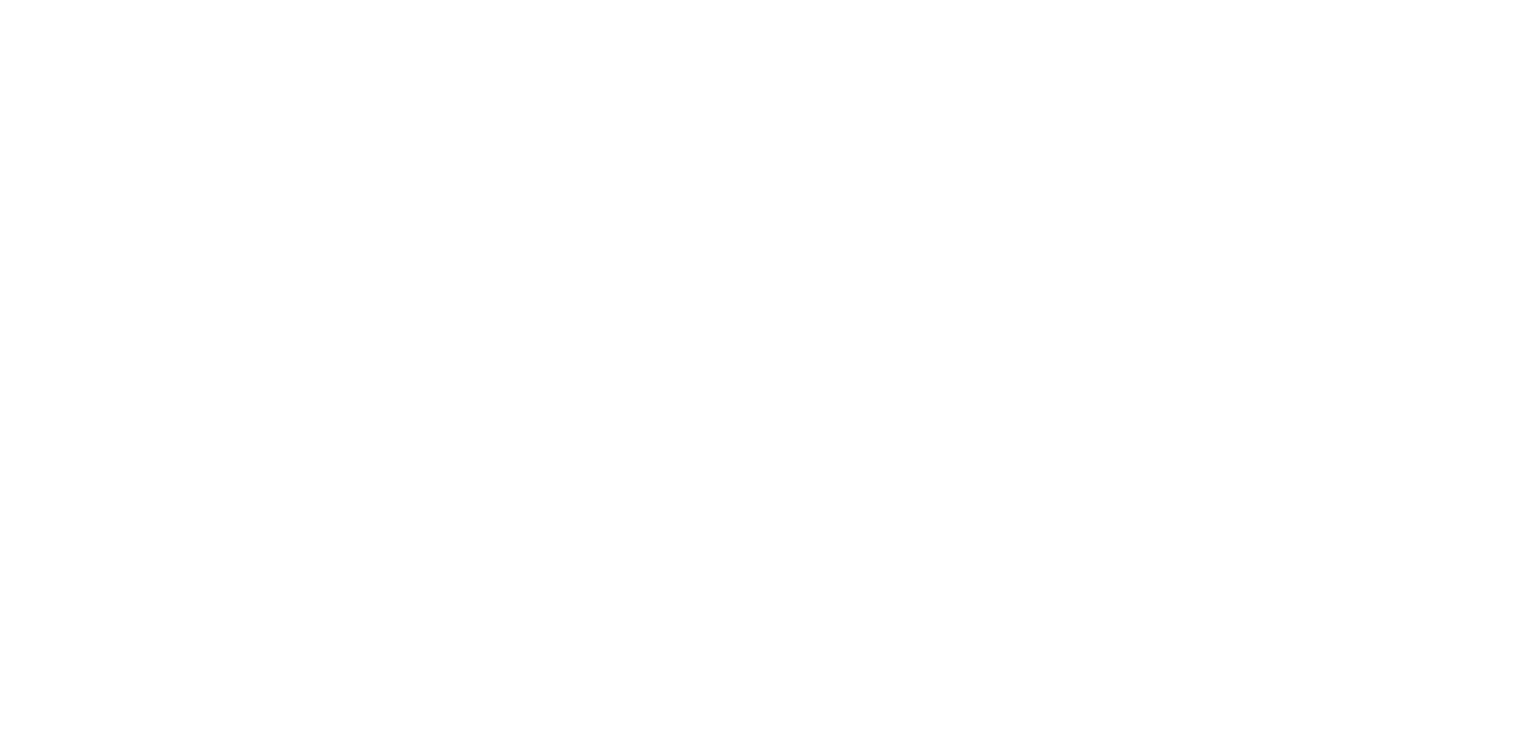 scroll, scrollTop: 0, scrollLeft: 0, axis: both 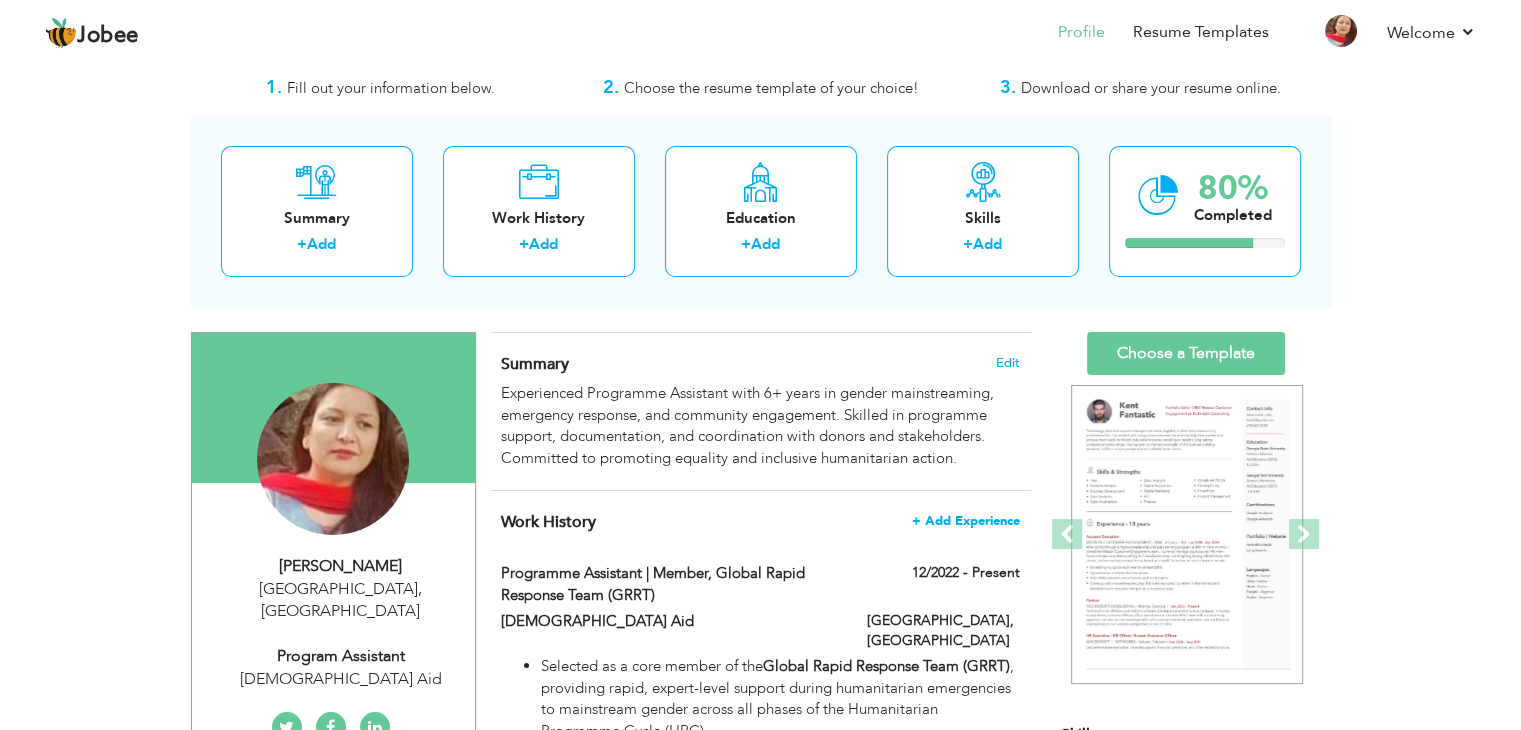click on "+ Add Experience" at bounding box center [966, 521] 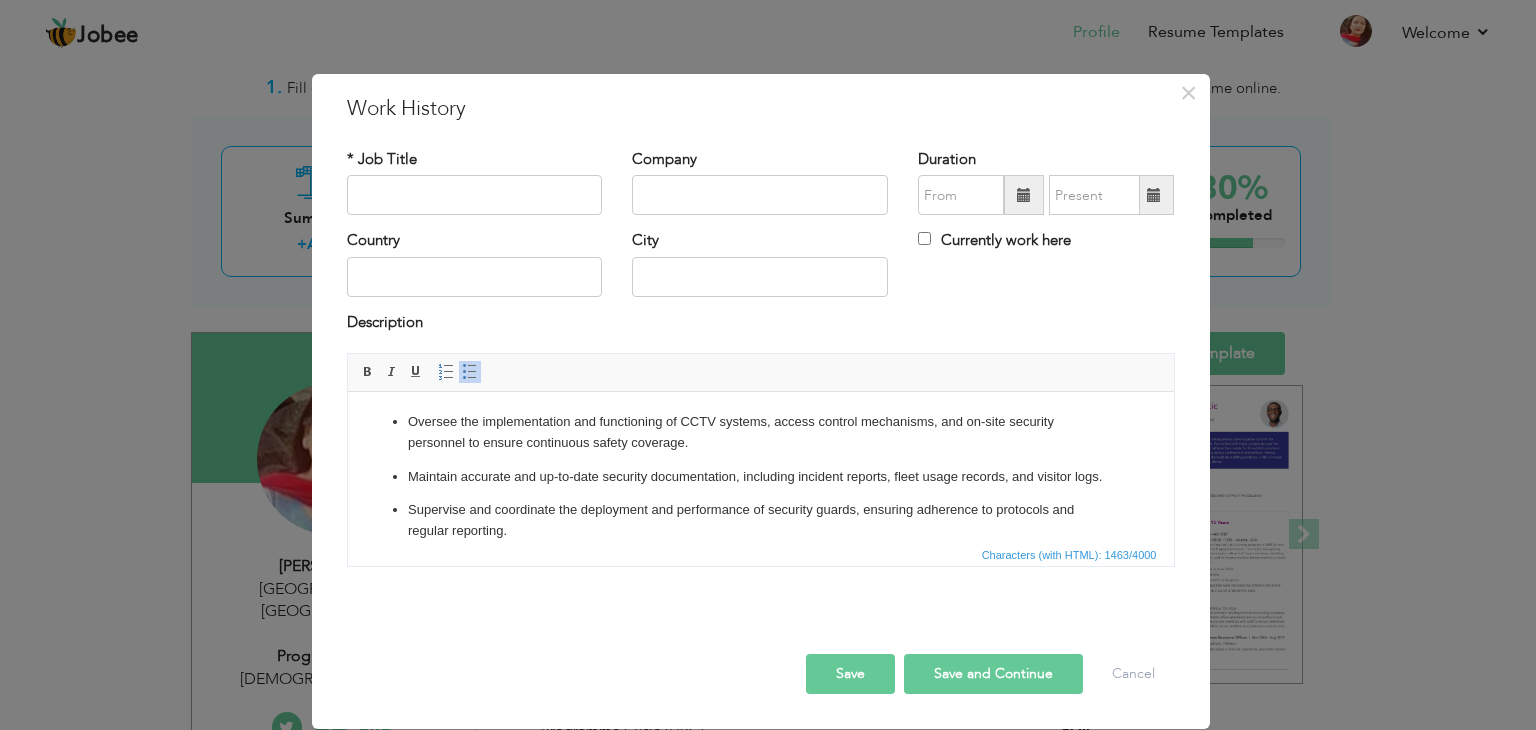 scroll, scrollTop: 357, scrollLeft: 0, axis: vertical 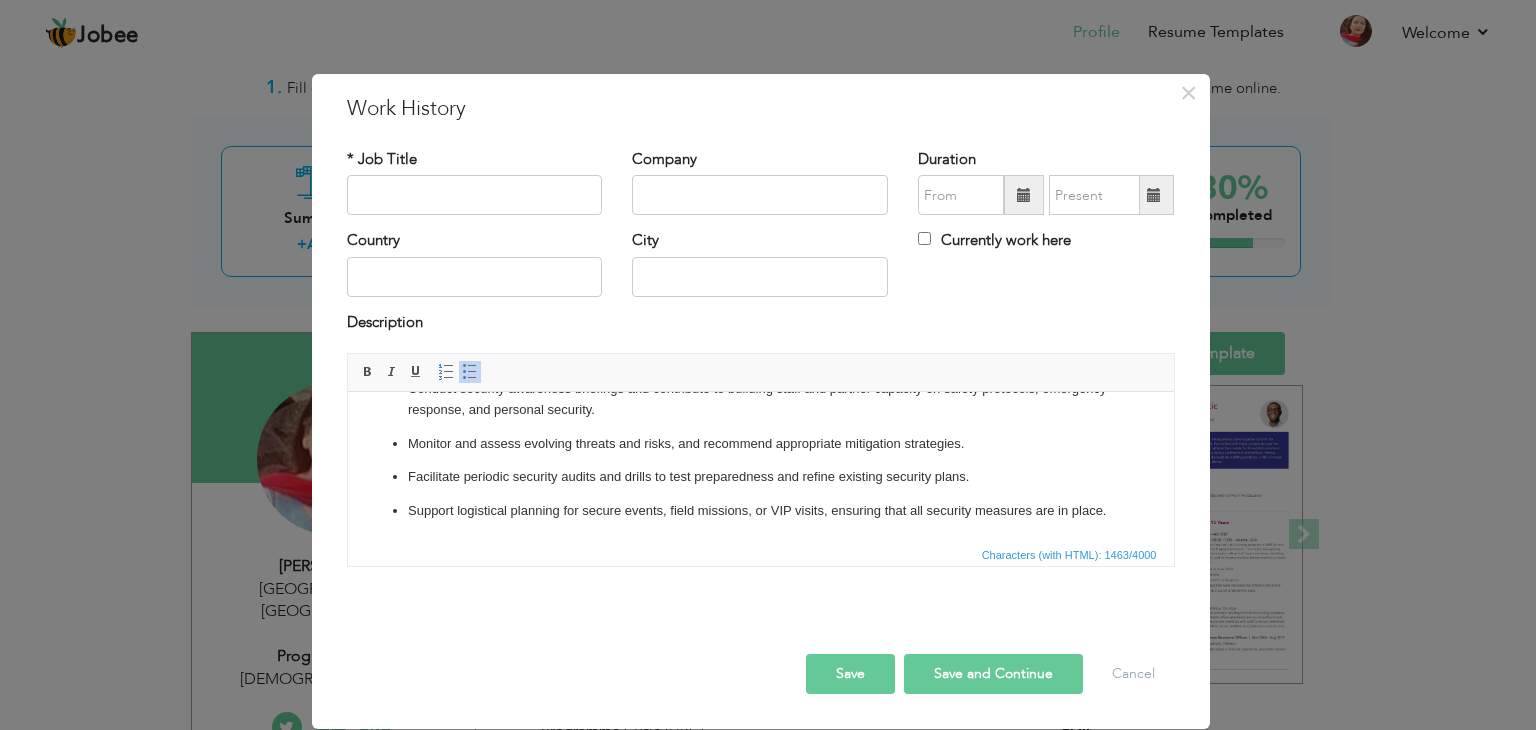 click at bounding box center (475, 195) 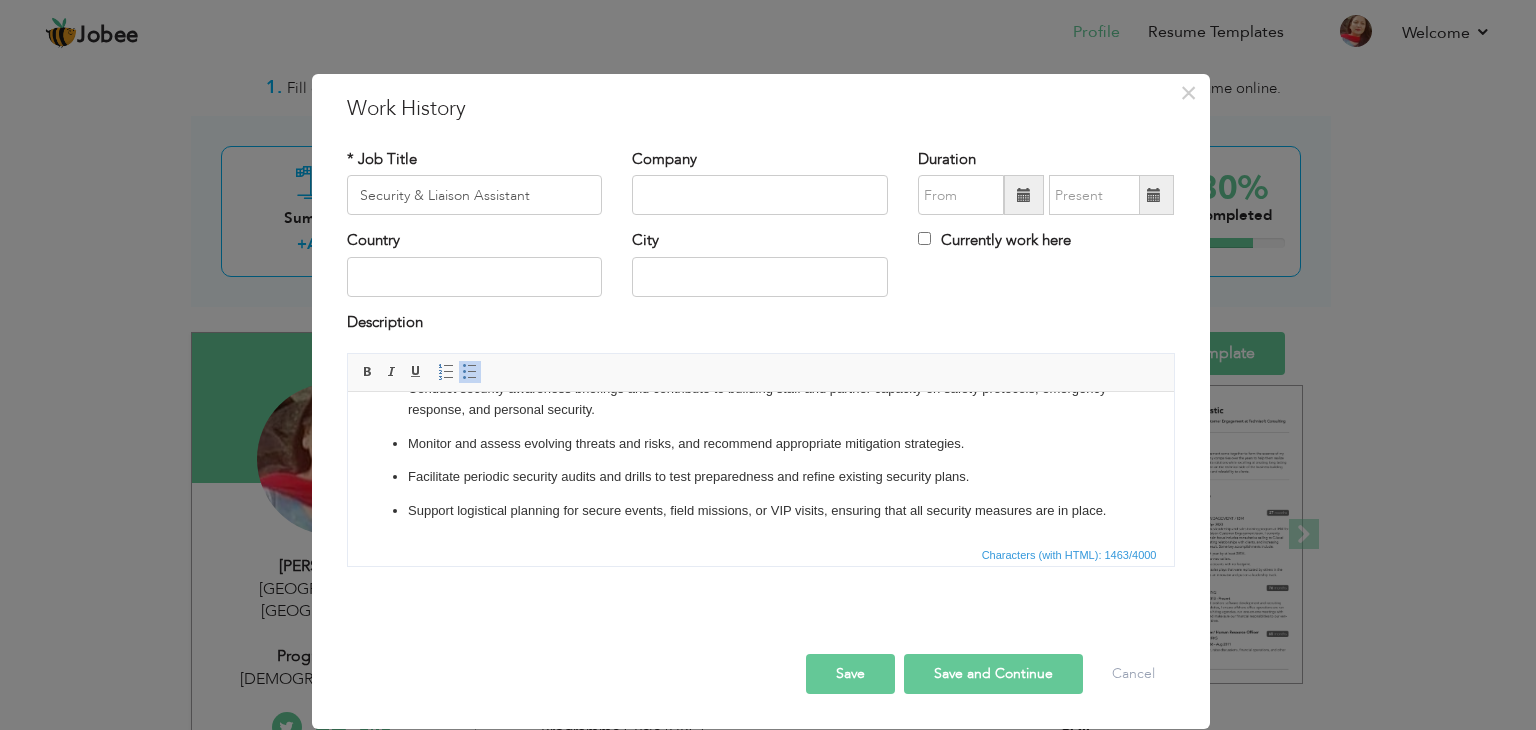 type on "Security & Liaison Assistant" 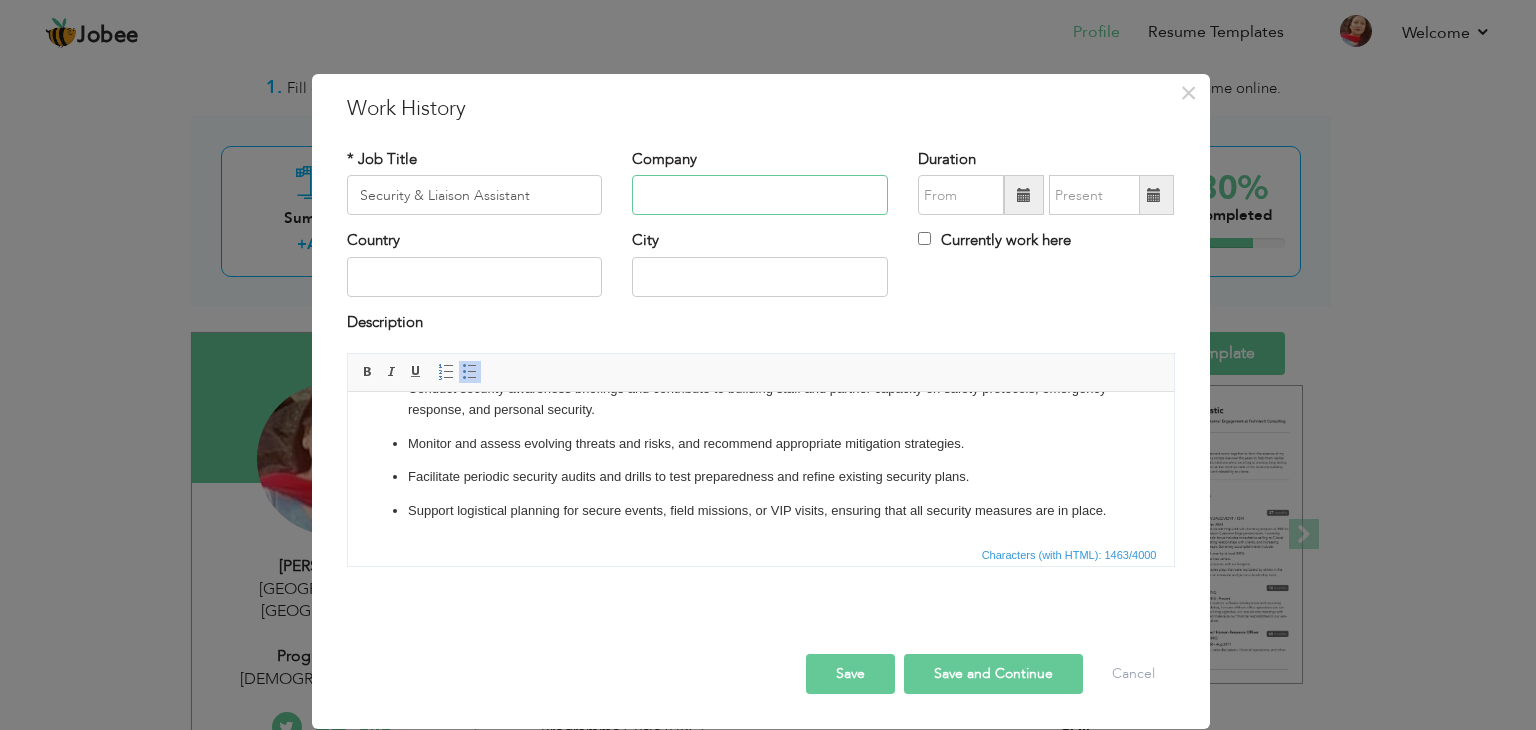 click at bounding box center (760, 195) 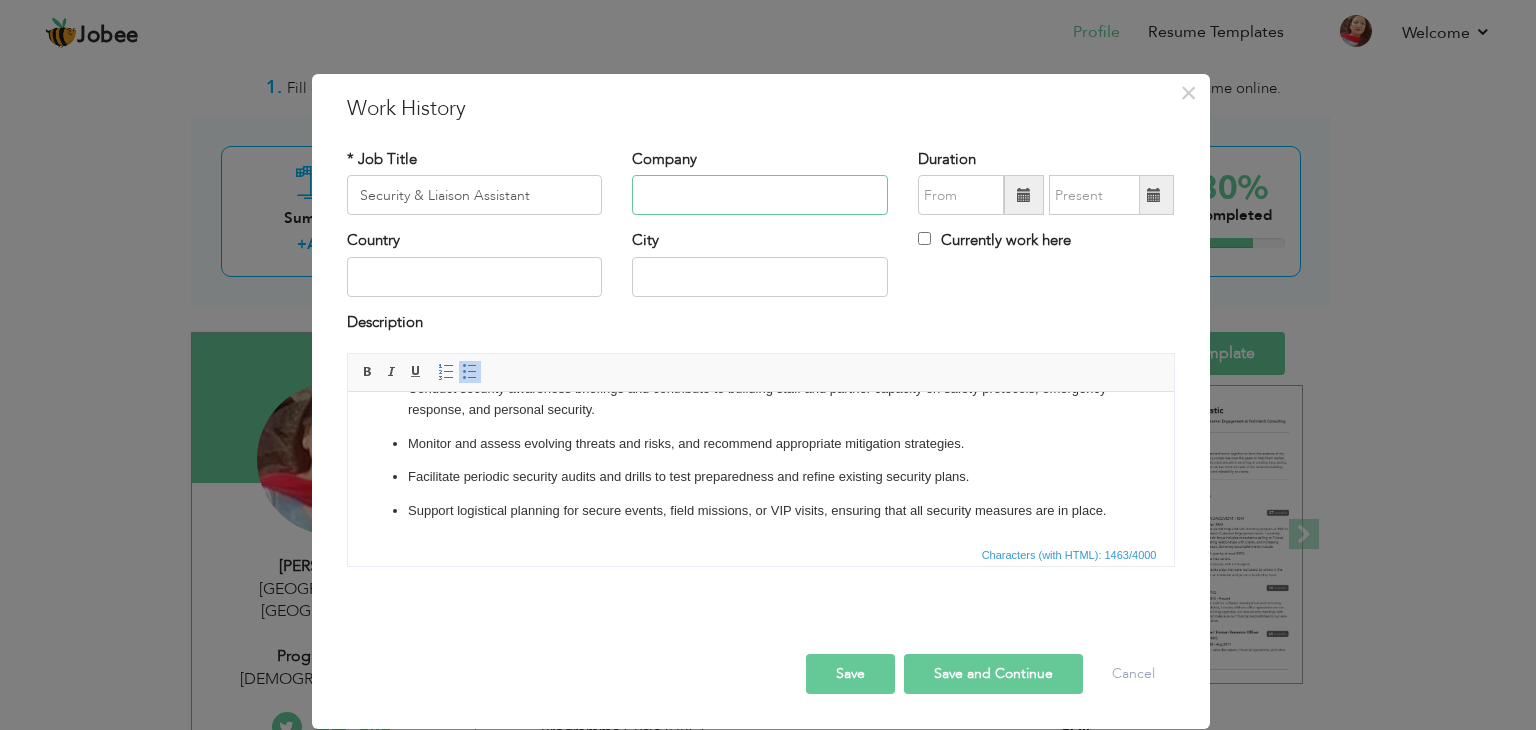 type on "Muslim Aiid" 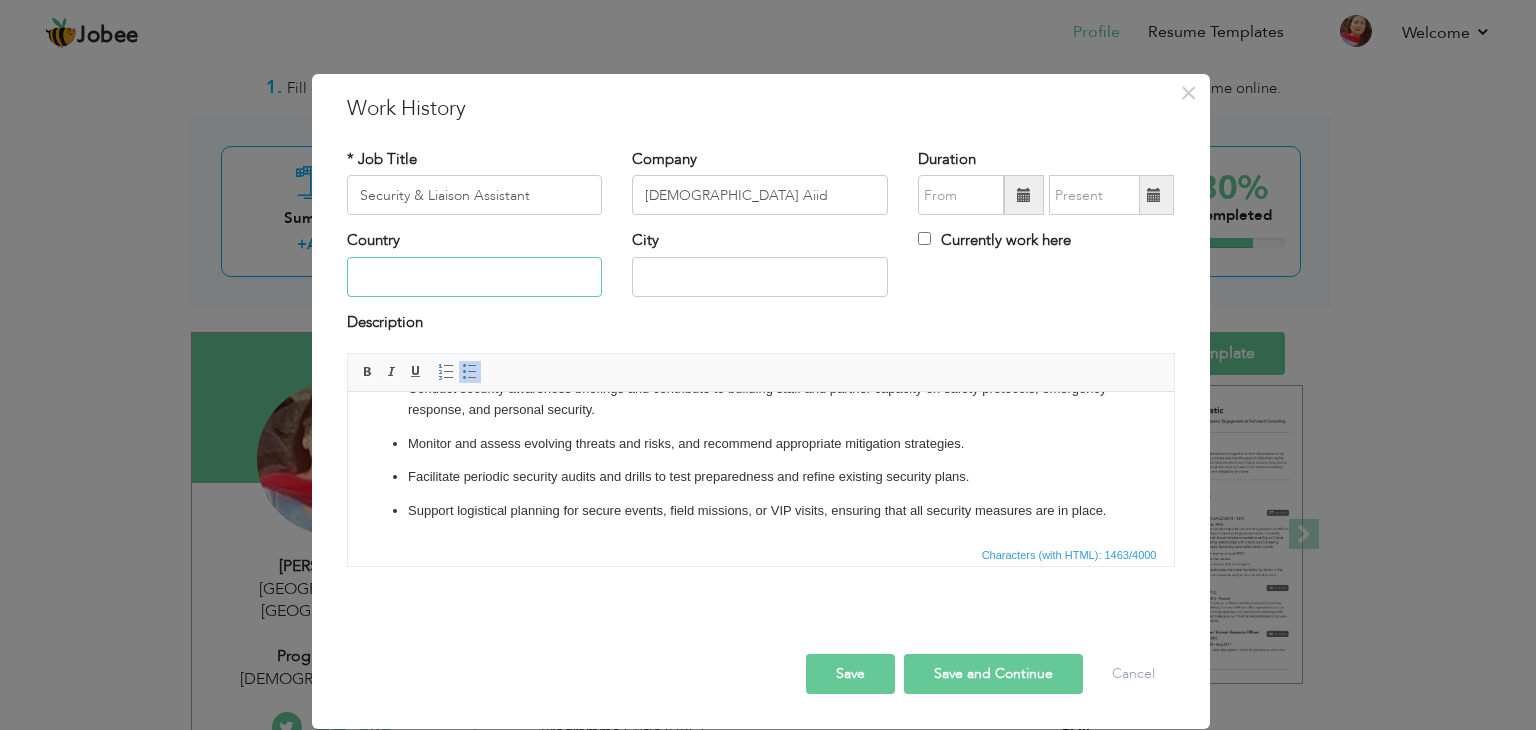 type on "[GEOGRAPHIC_DATA]" 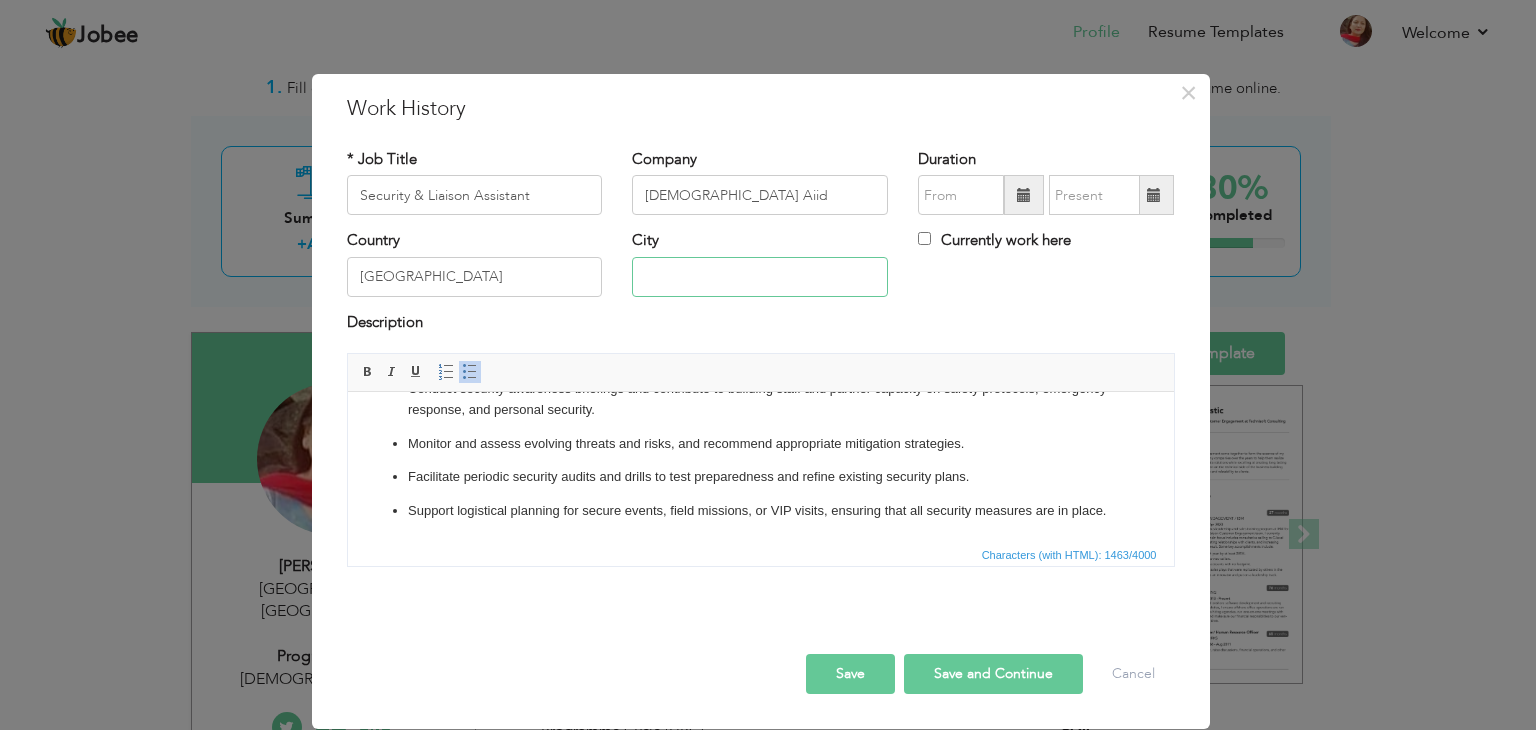 type on "[GEOGRAPHIC_DATA]" 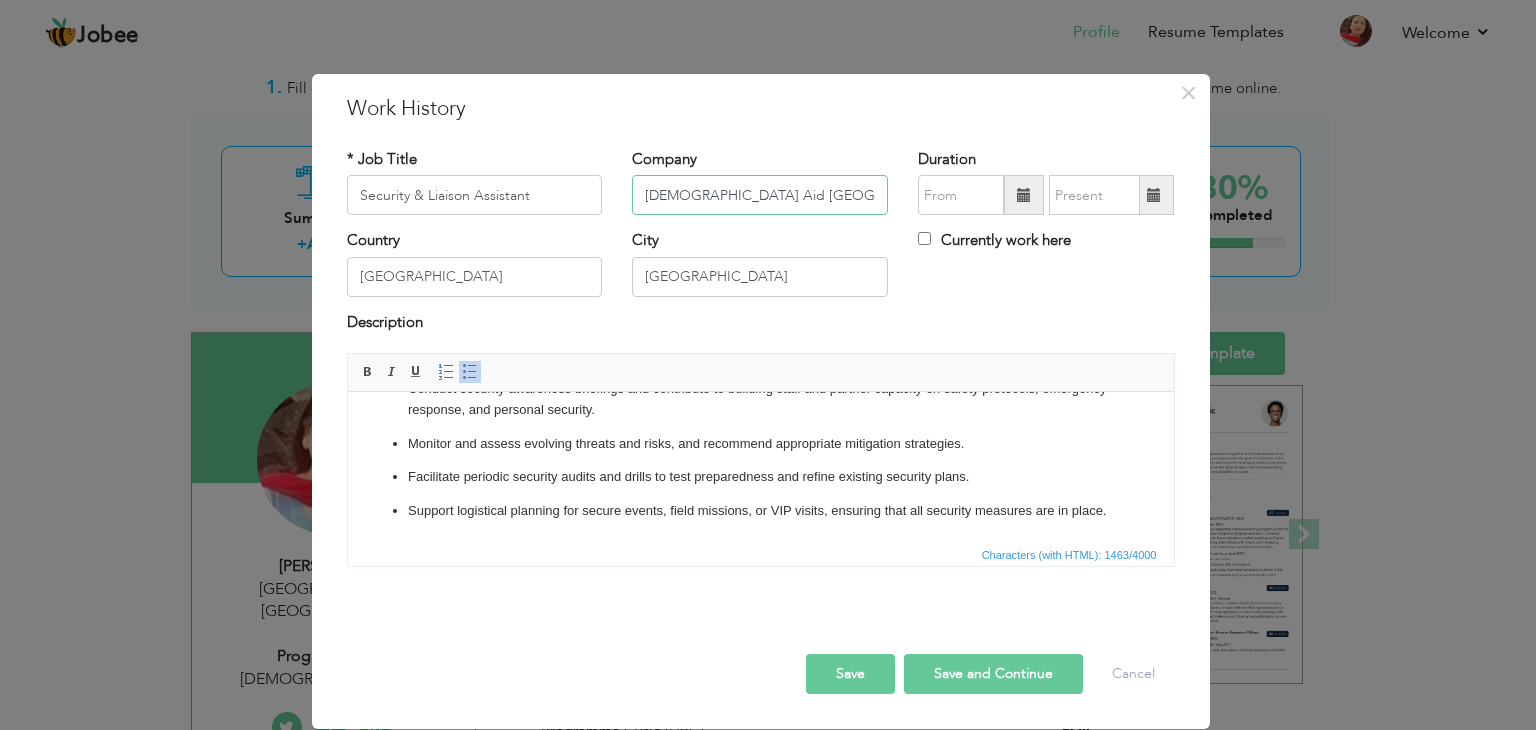 type on "[DEMOGRAPHIC_DATA] Aid [GEOGRAPHIC_DATA]" 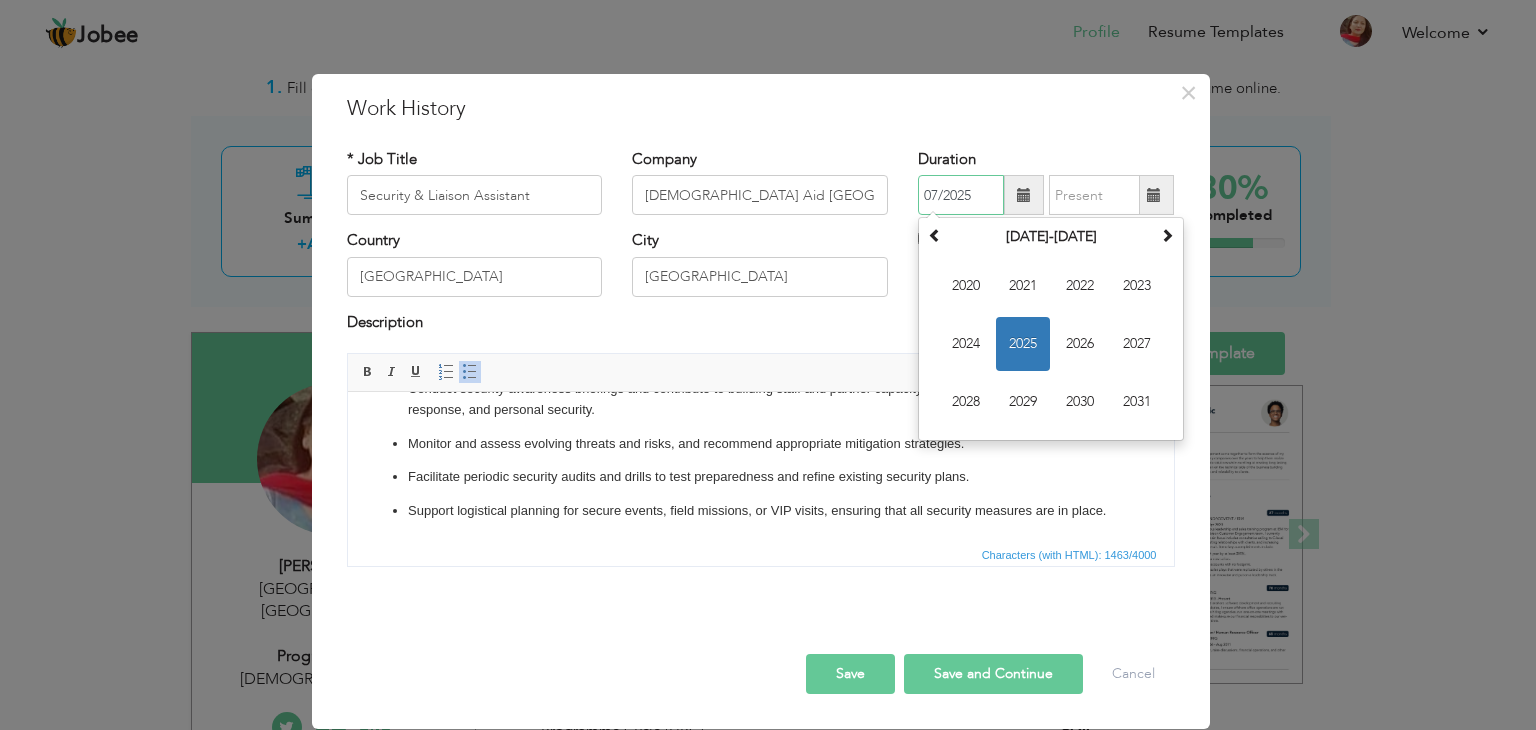 click on "07/2025" at bounding box center [961, 195] 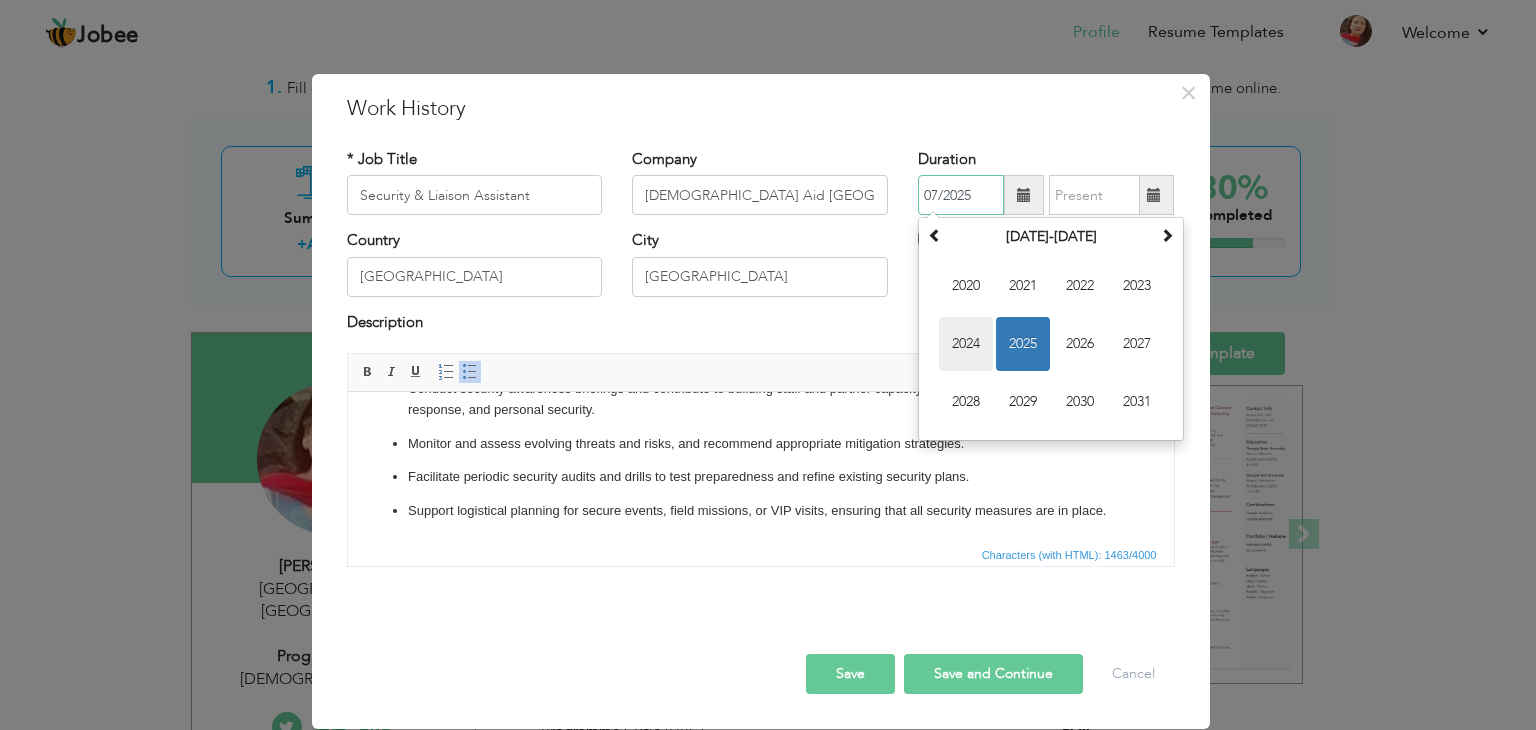 click on "2024" at bounding box center [966, 344] 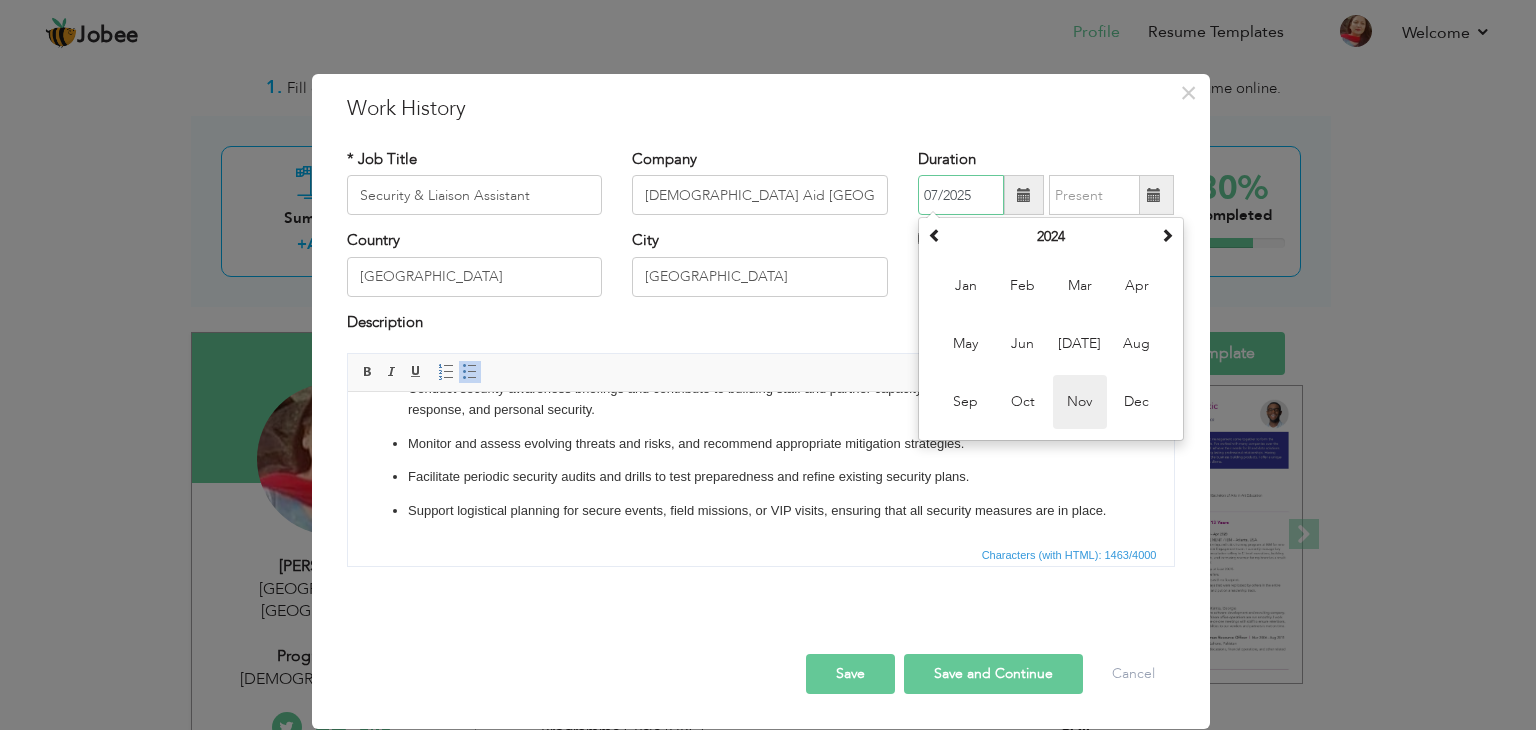 click on "Nov" at bounding box center (1080, 402) 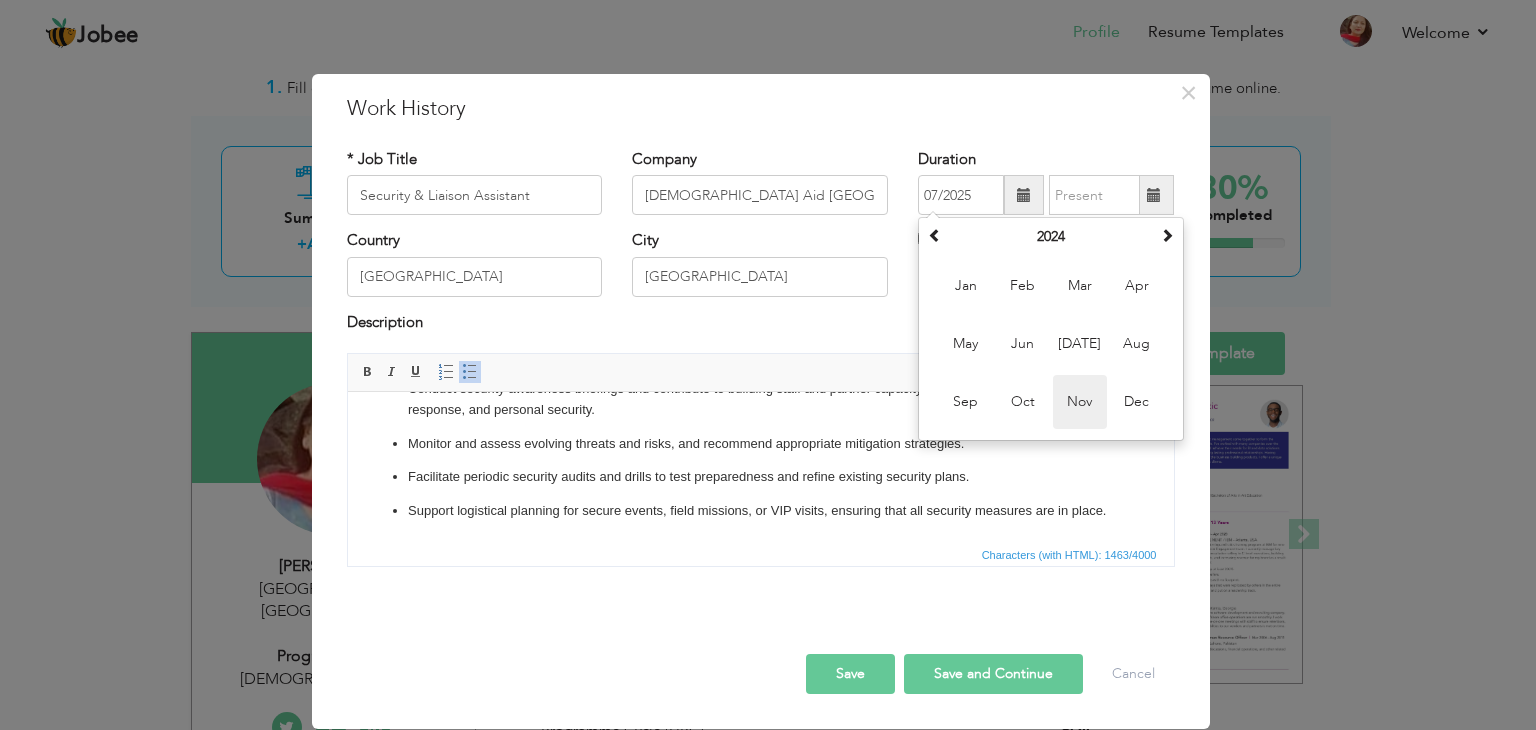 type on "11/2024" 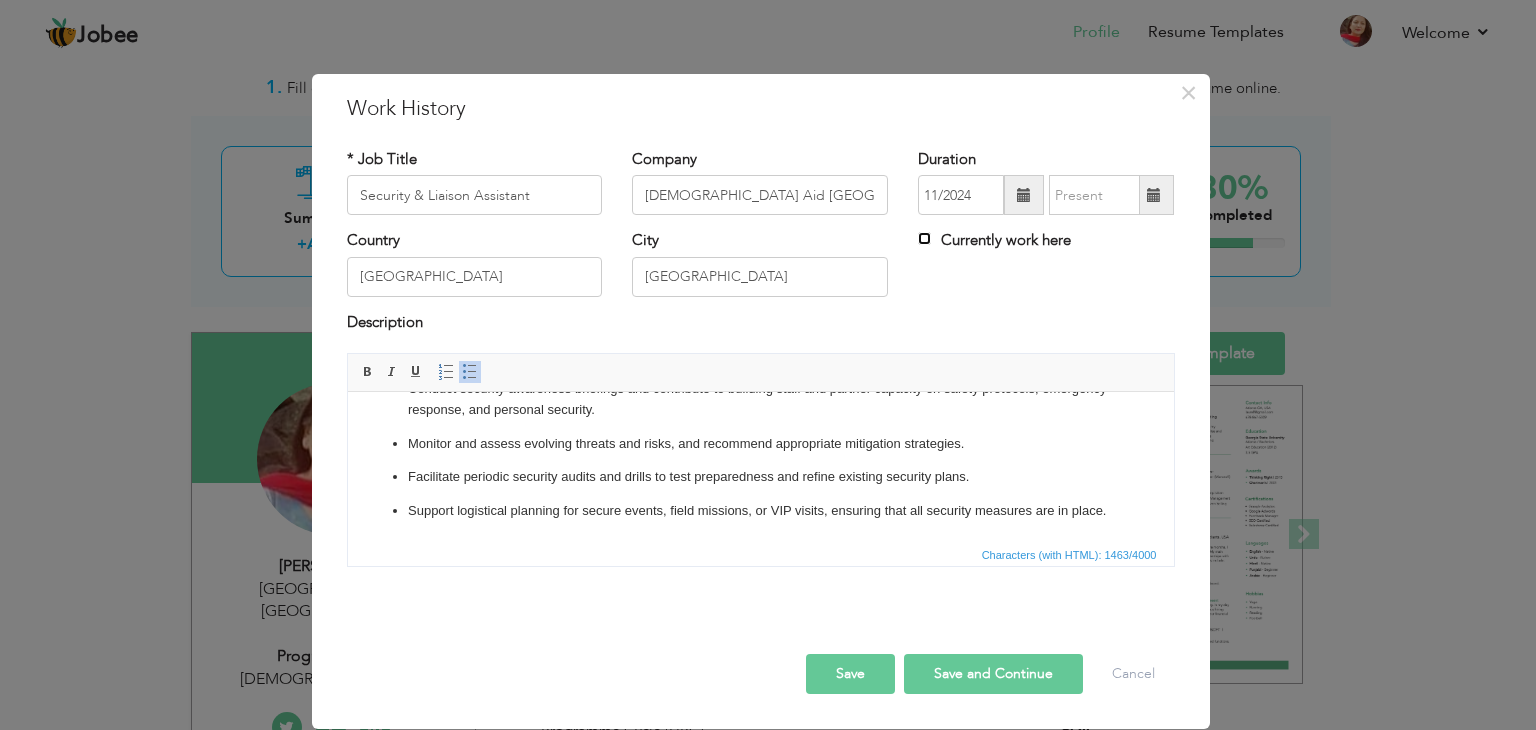 click on "Currently work here" at bounding box center [924, 238] 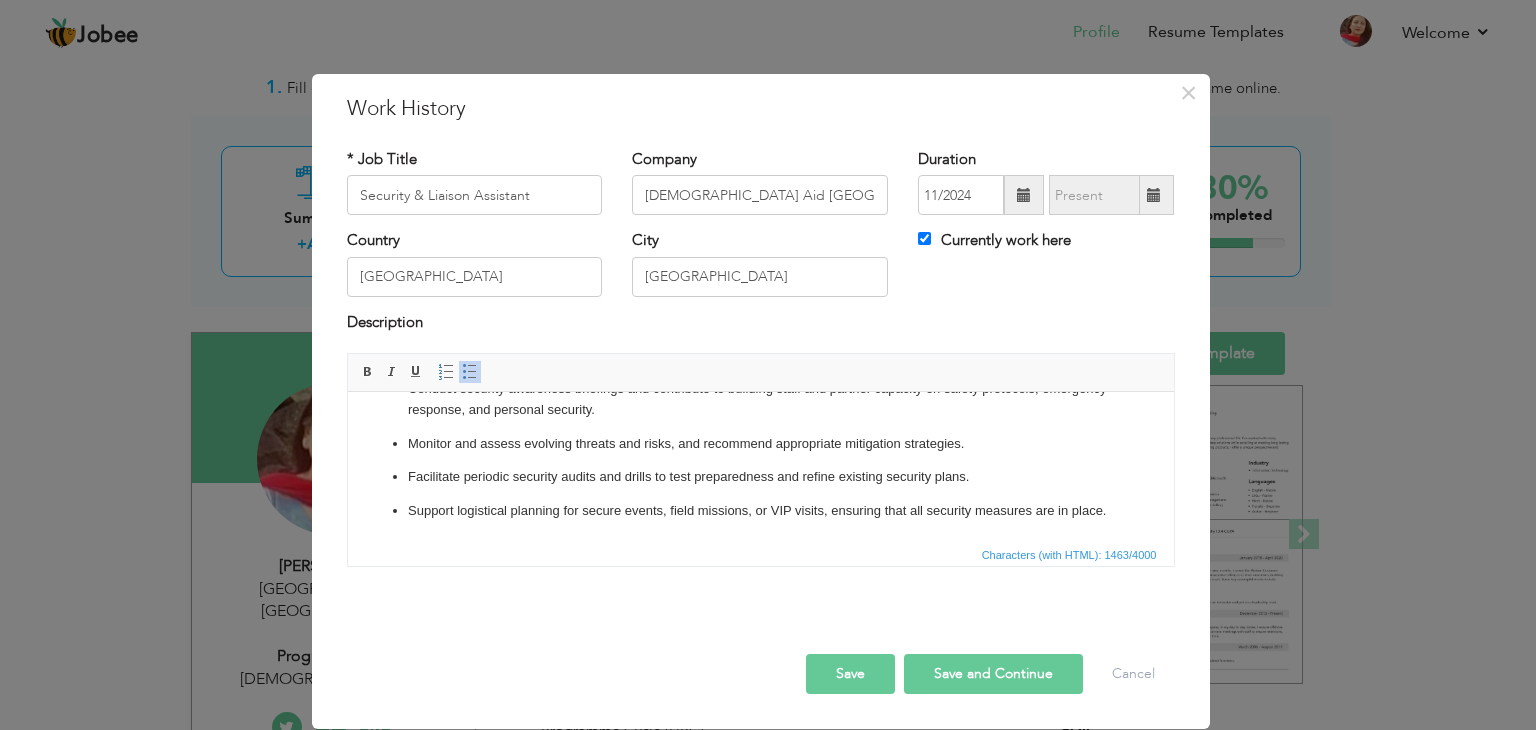 click on "Save" at bounding box center [850, 674] 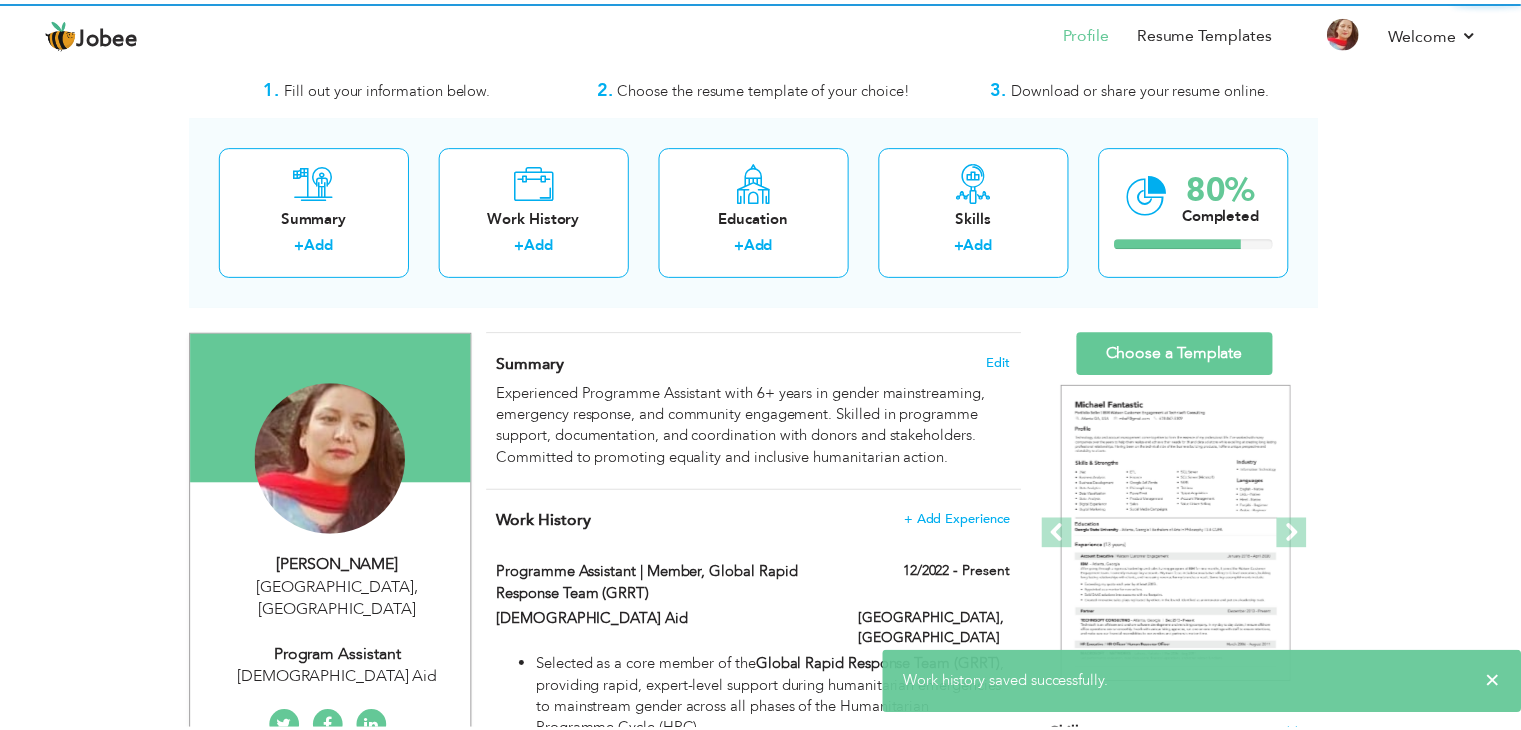 scroll, scrollTop: 0, scrollLeft: 0, axis: both 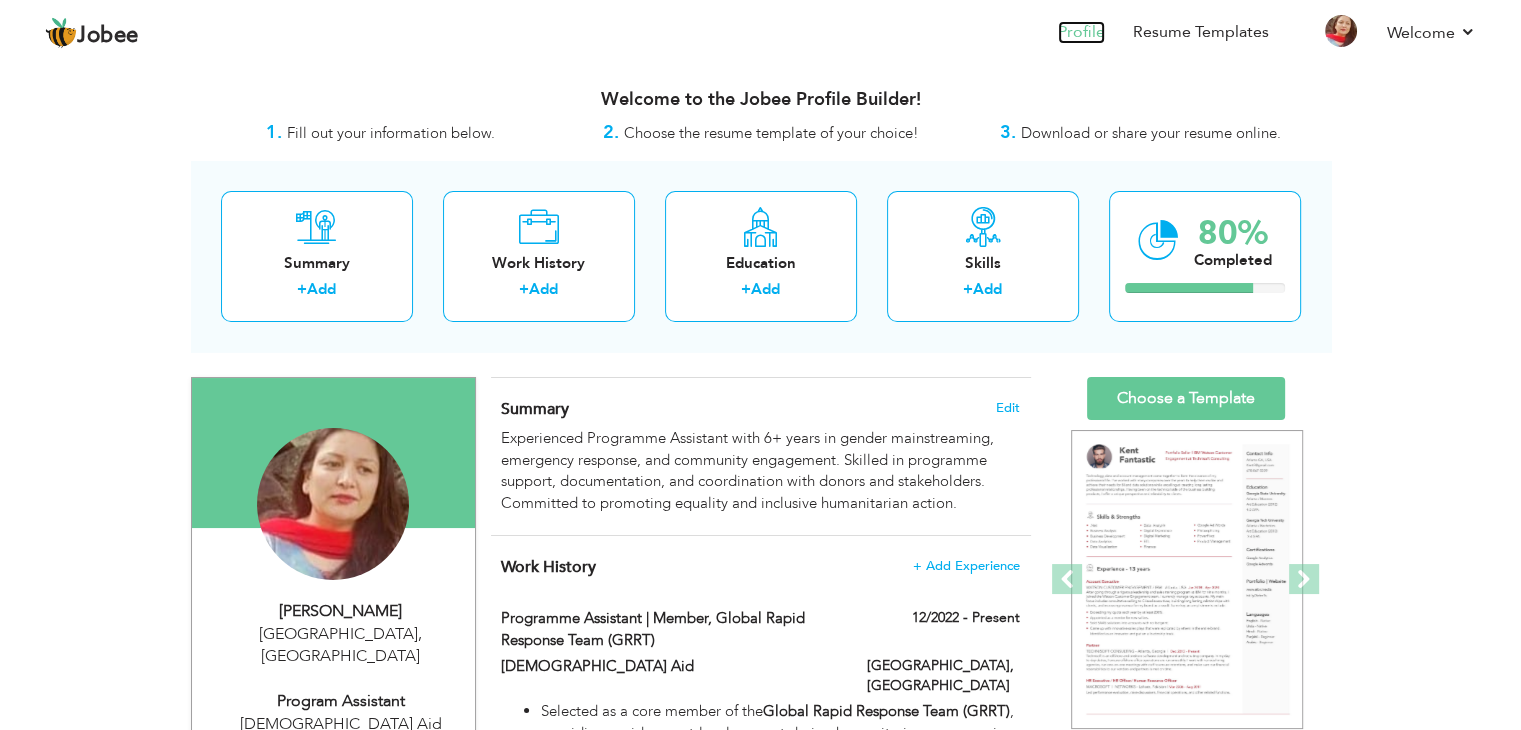 click on "Profile" at bounding box center [1081, 32] 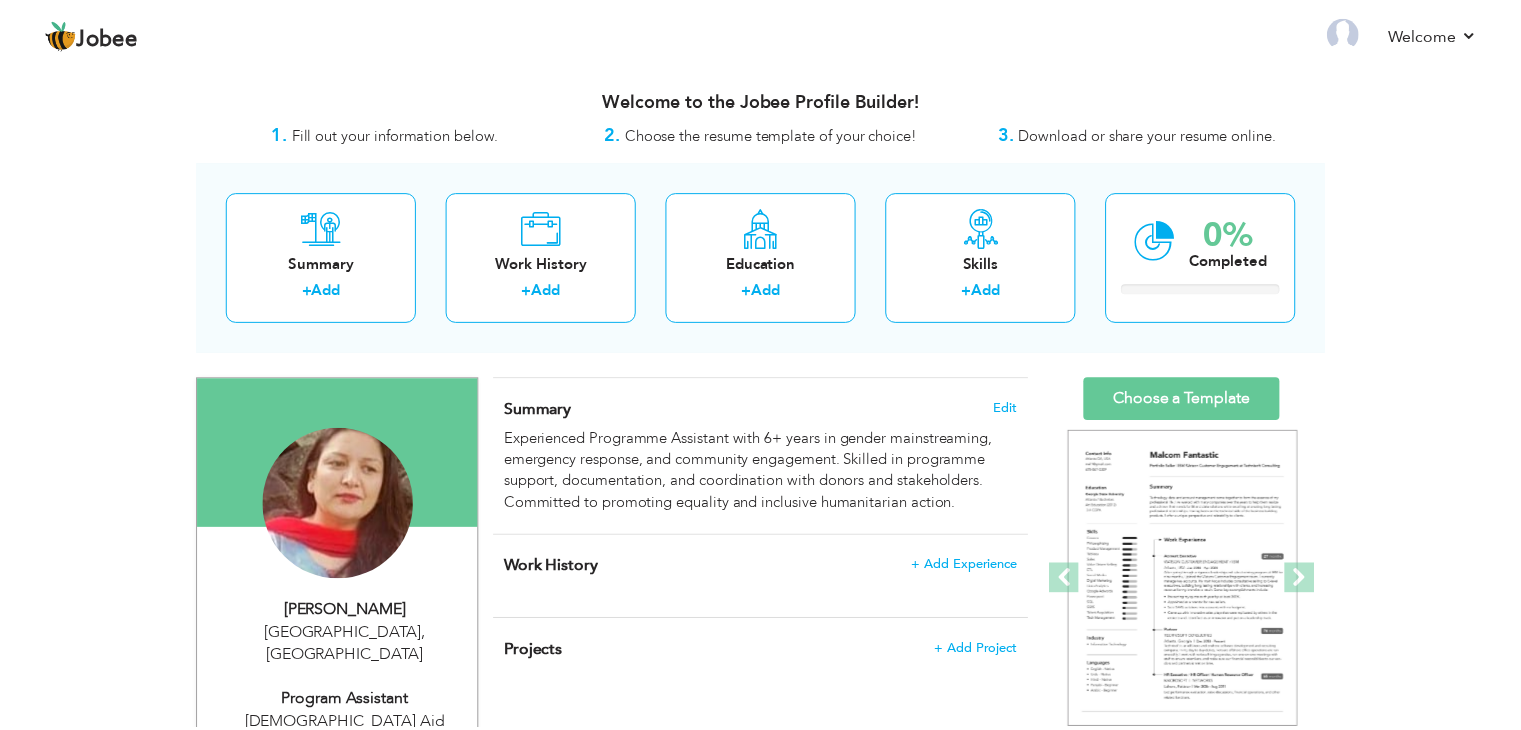 scroll, scrollTop: 0, scrollLeft: 0, axis: both 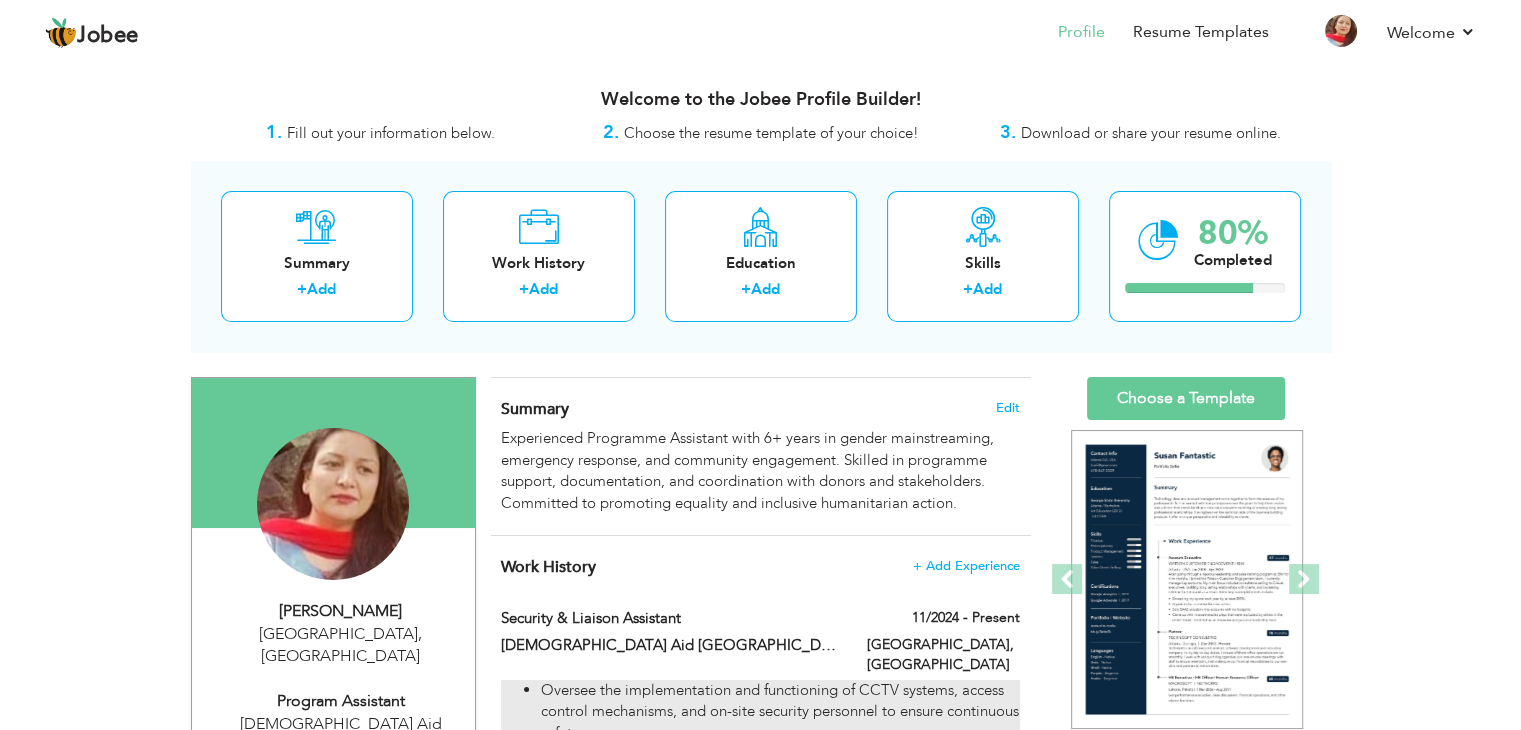 drag, startPoint x: 500, startPoint y: 599, endPoint x: 691, endPoint y: 682, distance: 208.25465 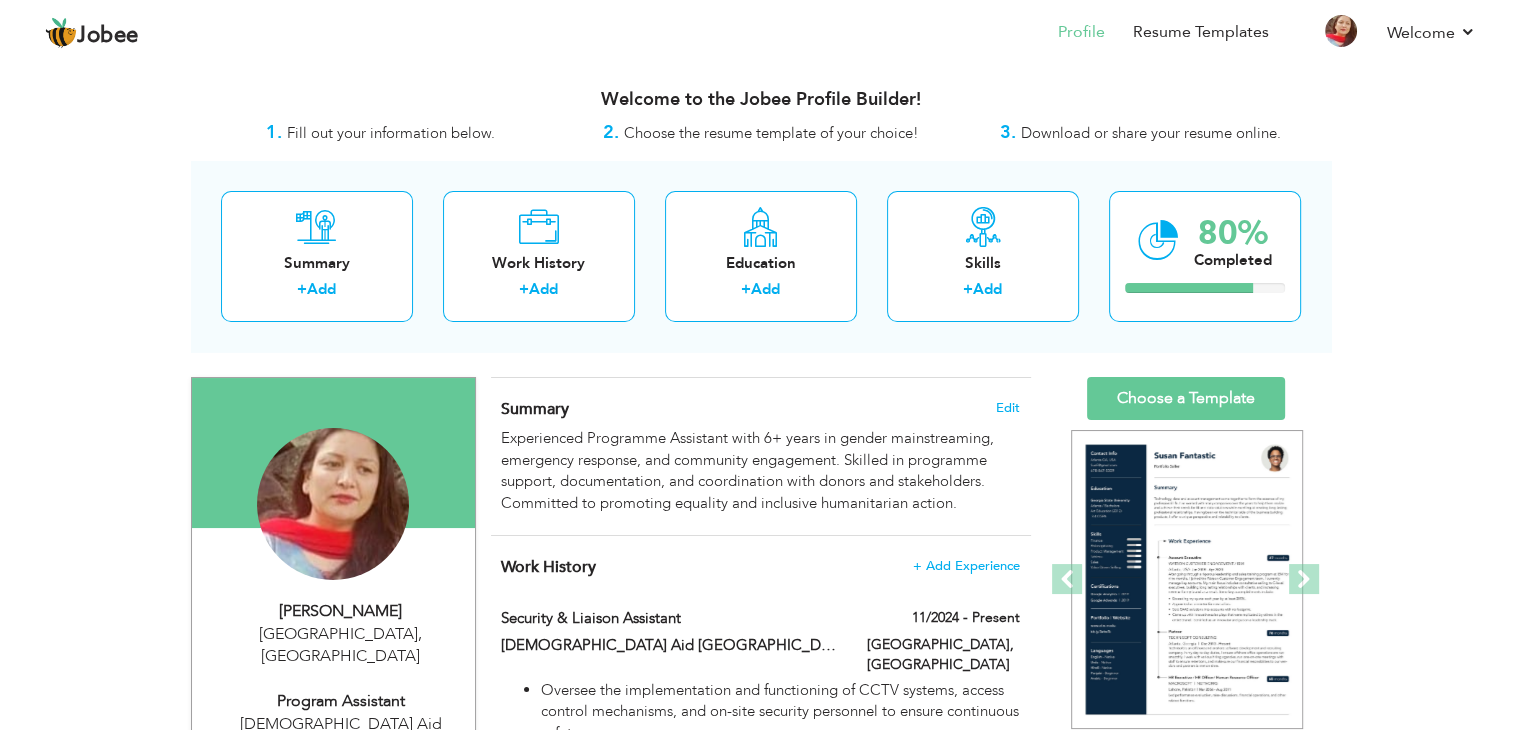 click on "Work History
+ Add Experience" at bounding box center (760, 567) 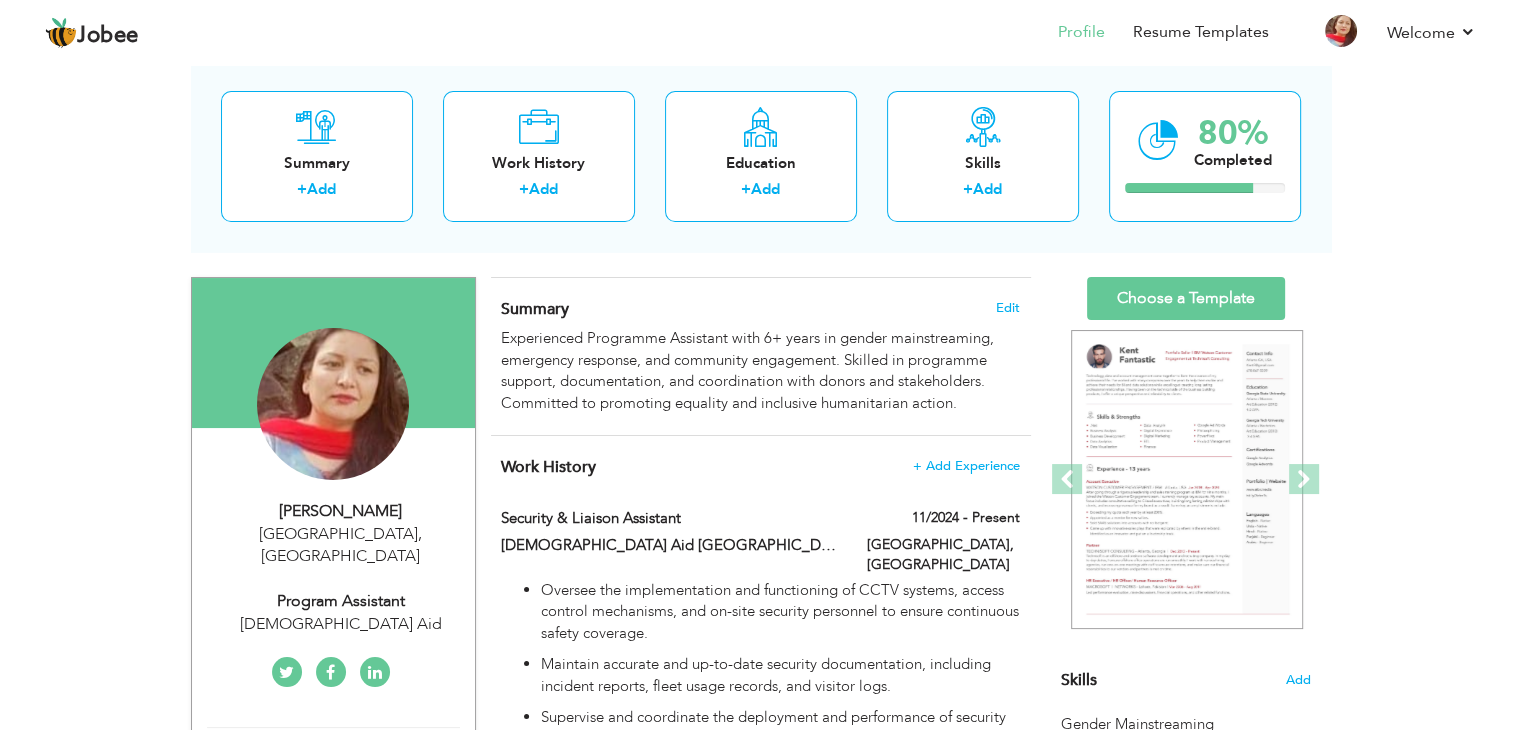 scroll, scrollTop: 96, scrollLeft: 0, axis: vertical 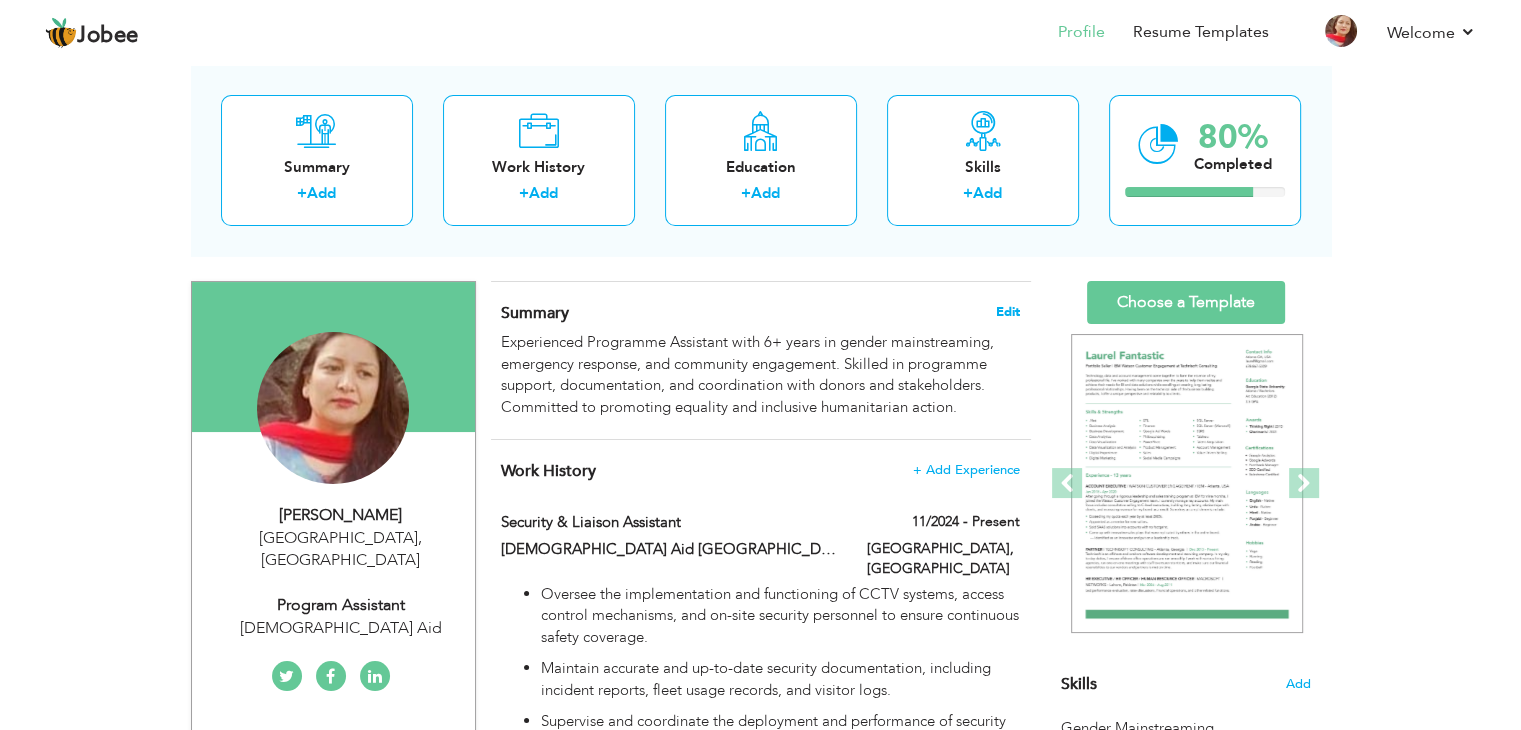 click on "Edit" at bounding box center [1008, 312] 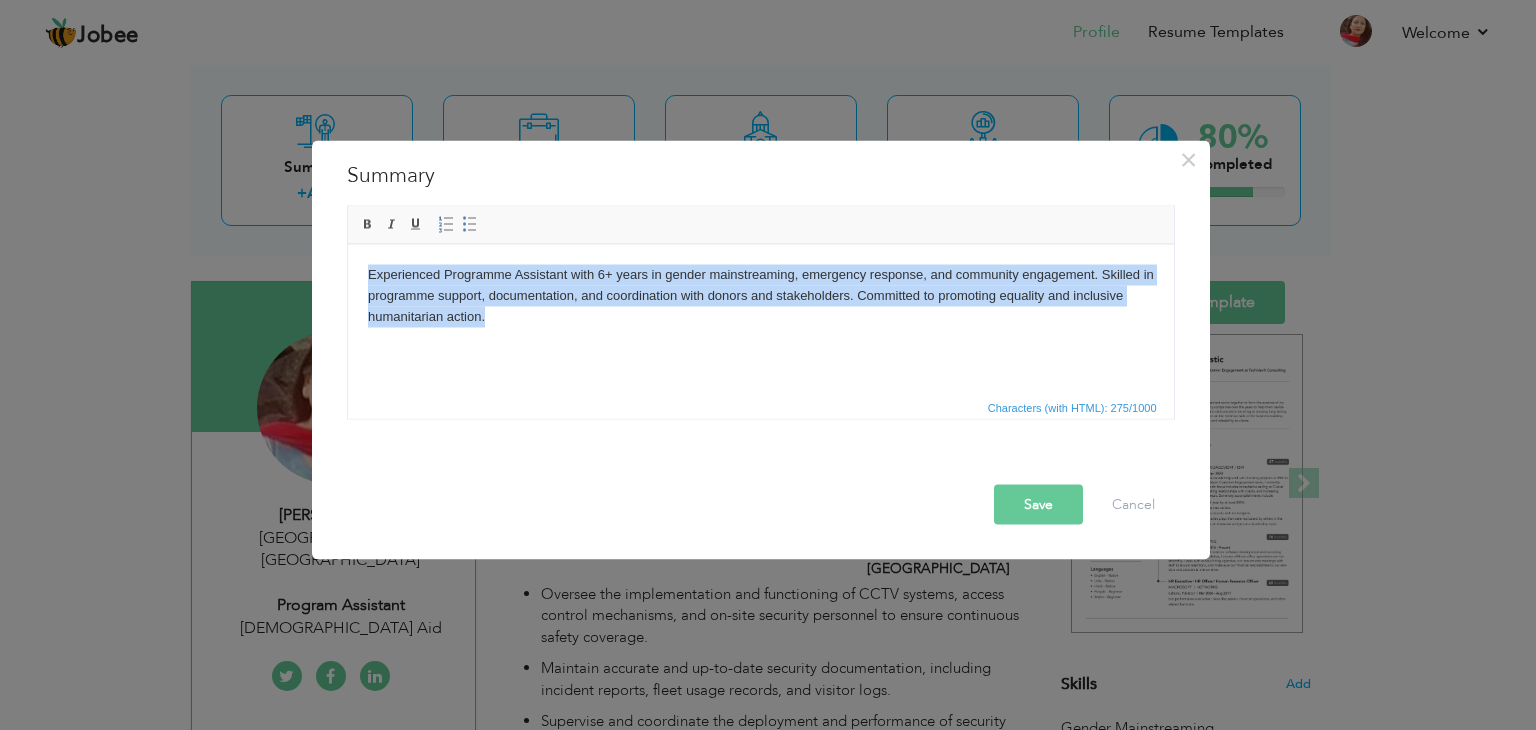 drag, startPoint x: 519, startPoint y: 313, endPoint x: 343, endPoint y: 276, distance: 179.84715 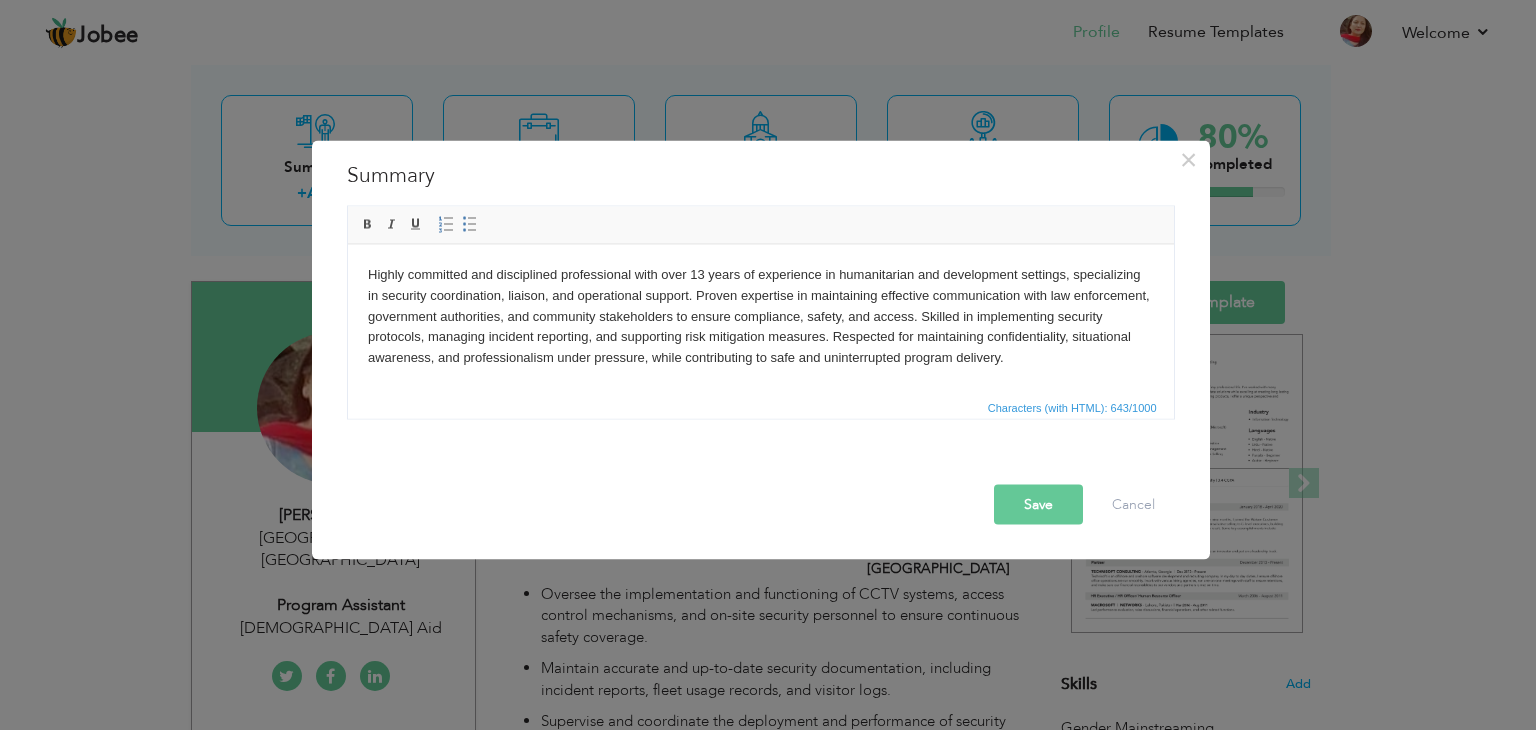 click on "Highly committed and disciplined professional with over 13 years of experience in humanitarian and development settings, specializing in security coordination, liaison, and operational support. Proven expertise in maintaining effective communication with law enforcement, government authorities, and community stakeholders to ensure compliance, safety, and access. Skilled in implementing security protocols, managing incident reporting, and supporting risk mitigation measures. Respected for maintaining confidentiality, situational awareness, and professionalism under pressure, while contributing to safe and uninterrupted program delivery." at bounding box center (760, 316) 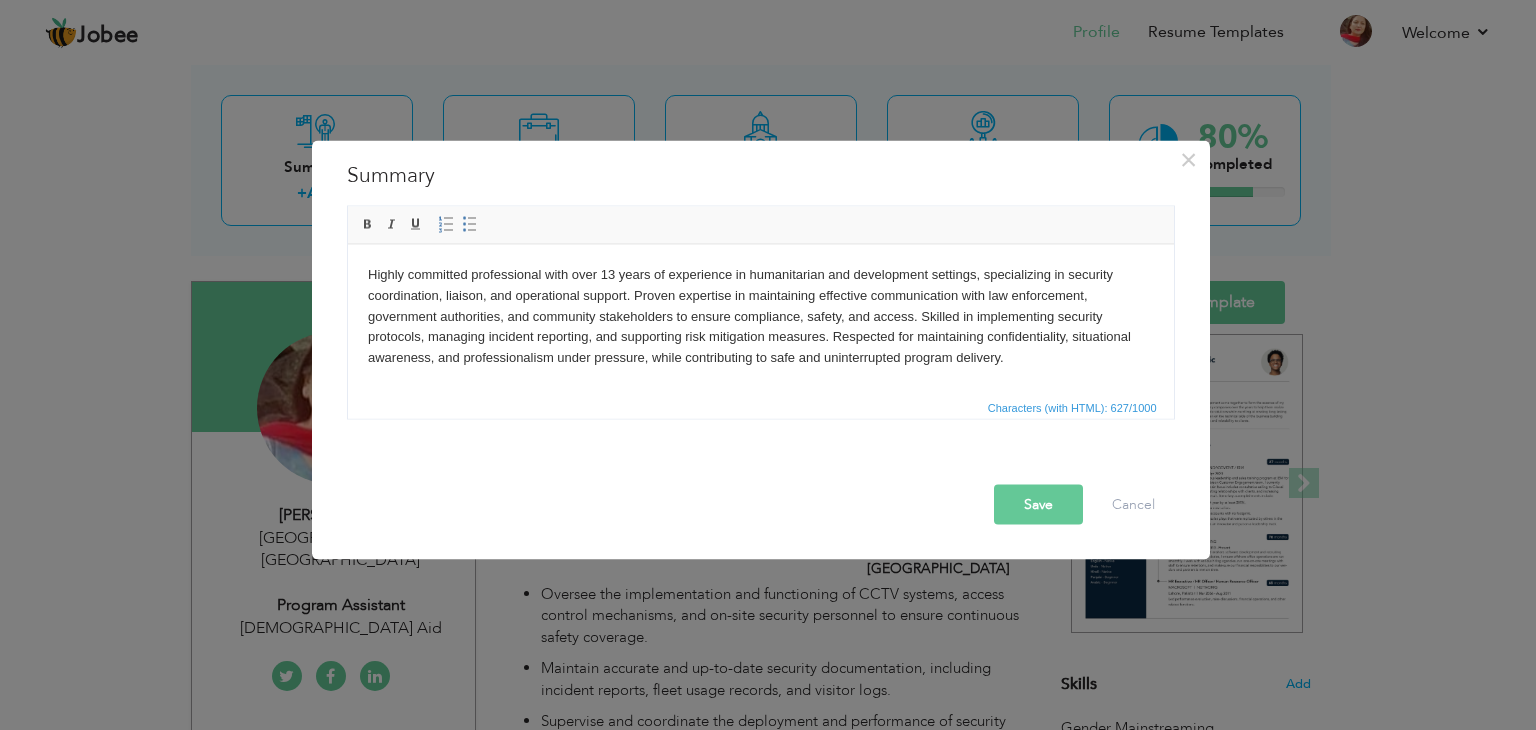 click on "Highly committed professional with over 13 years of experience in humanitarian and development settings, specializing in security coordination, liaison, and operational support. Proven expertise in maintaining effective communication with law enforcement, government authorities, and community stakeholders to ensure compliance, safety, and access. Skilled in implementing security protocols, managing incident reporting, and supporting risk mitigation measures. Respected for maintaining confidentiality, situational awareness, and professionalism under pressure, while contributing to safe and uninterrupted program delivery." at bounding box center [760, 316] 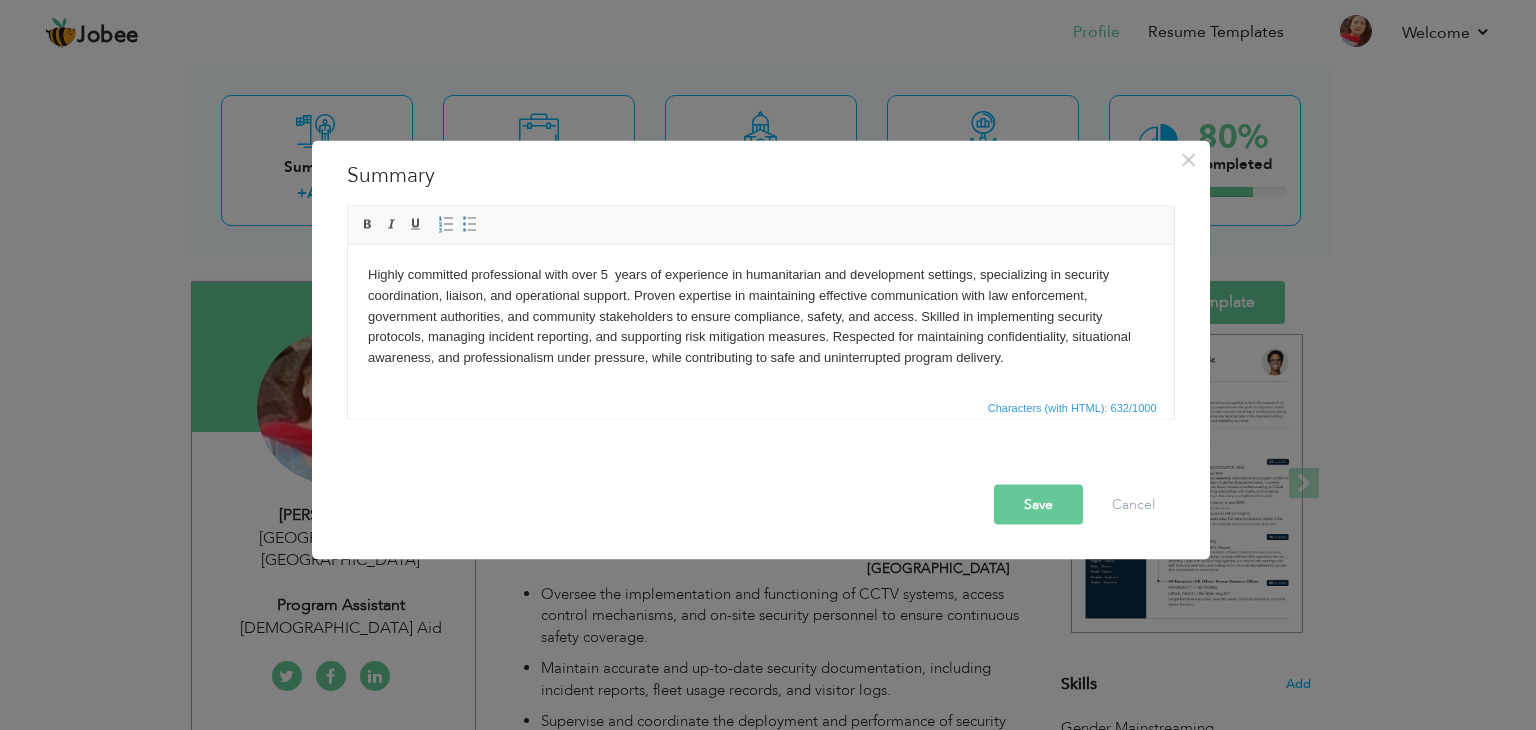 click on "Save" at bounding box center (1038, 505) 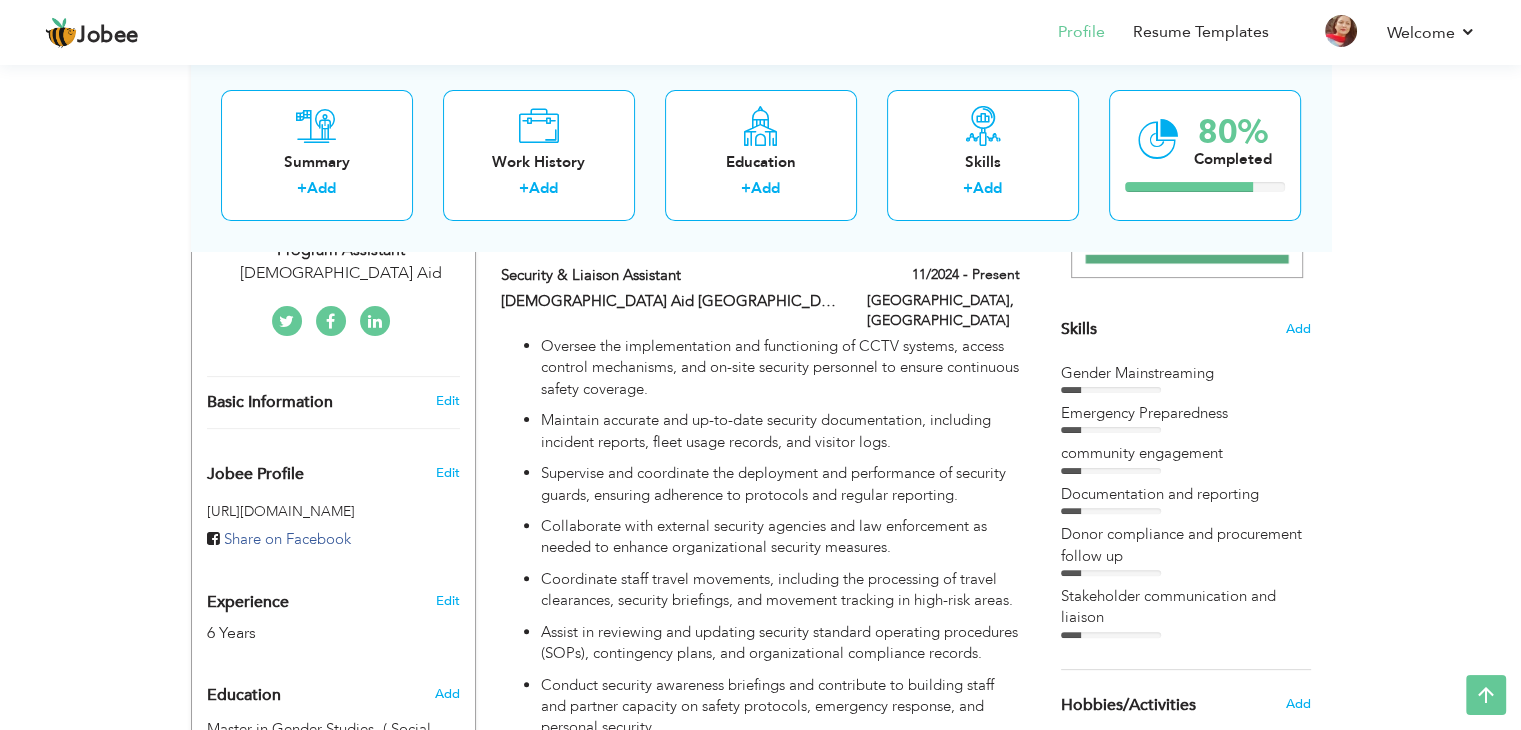 scroll, scrollTop: 472, scrollLeft: 0, axis: vertical 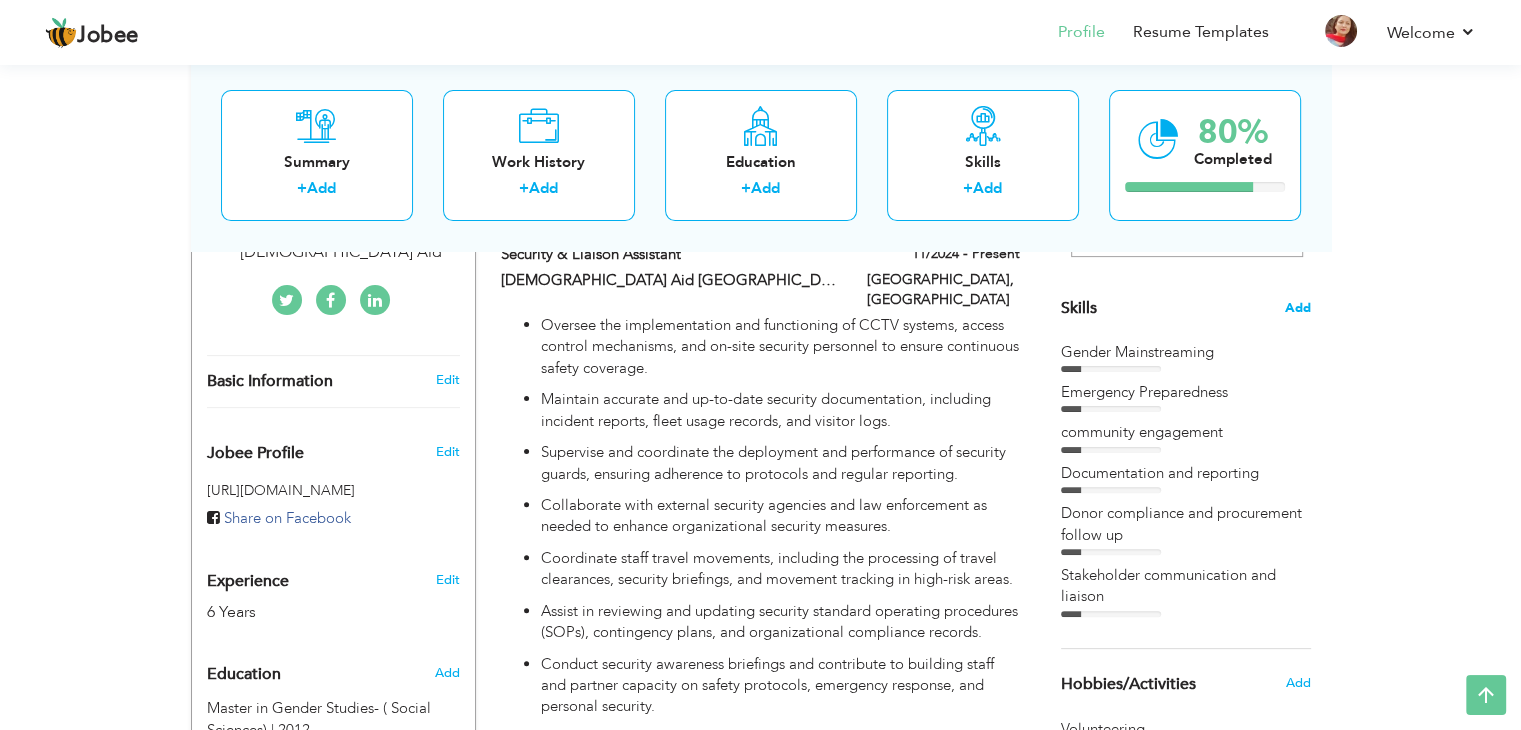 click on "Add" at bounding box center [1298, 308] 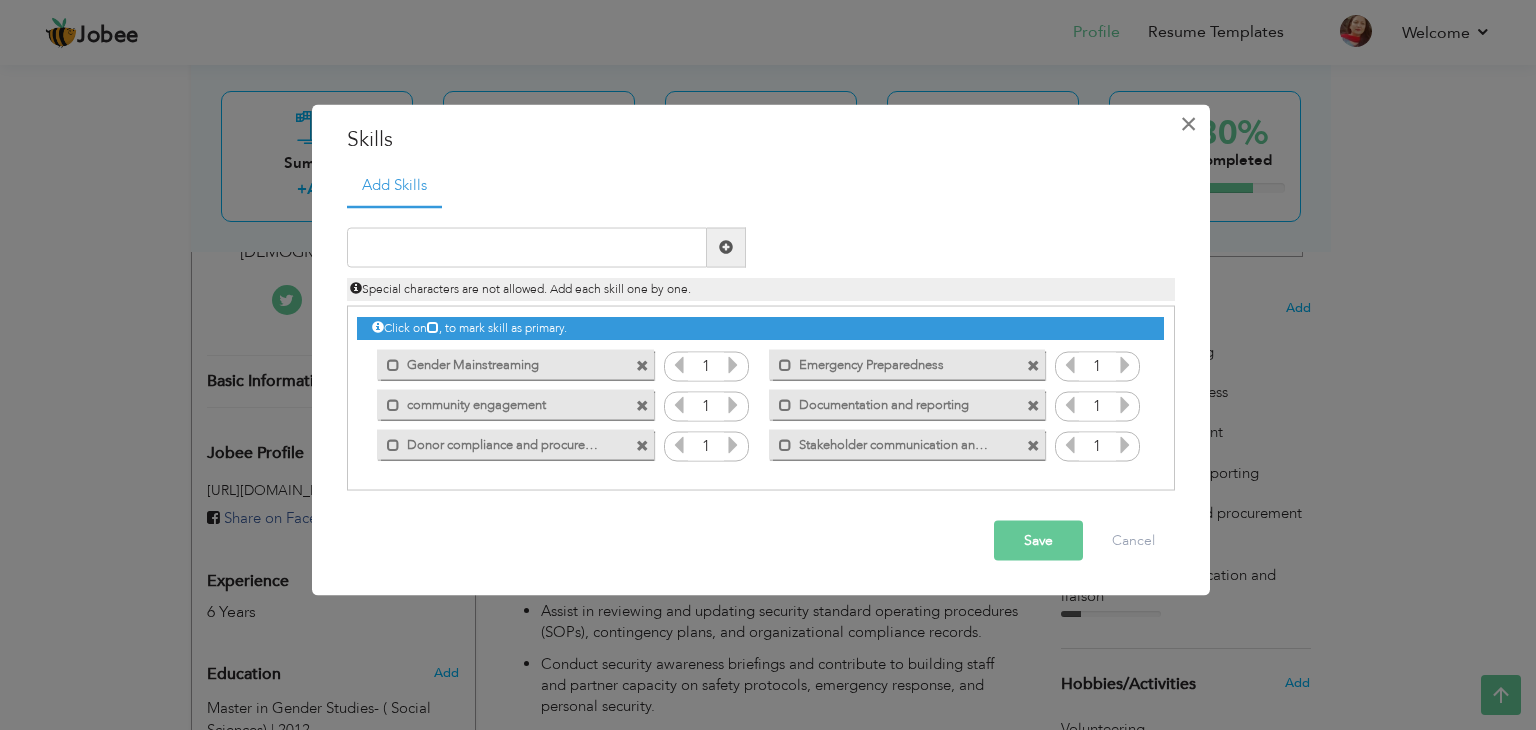 click on "×" at bounding box center (1188, 124) 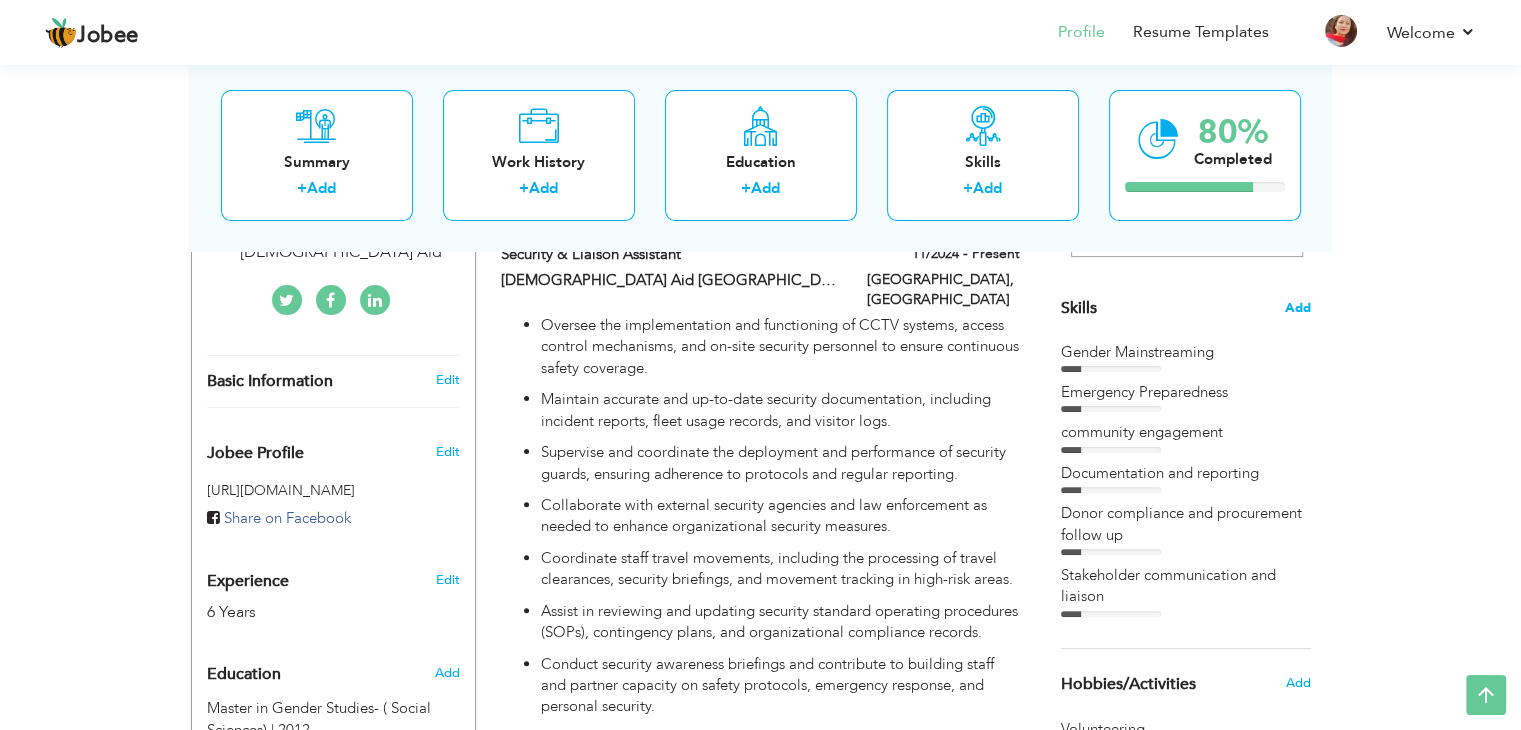 click on "Add" at bounding box center (1298, 308) 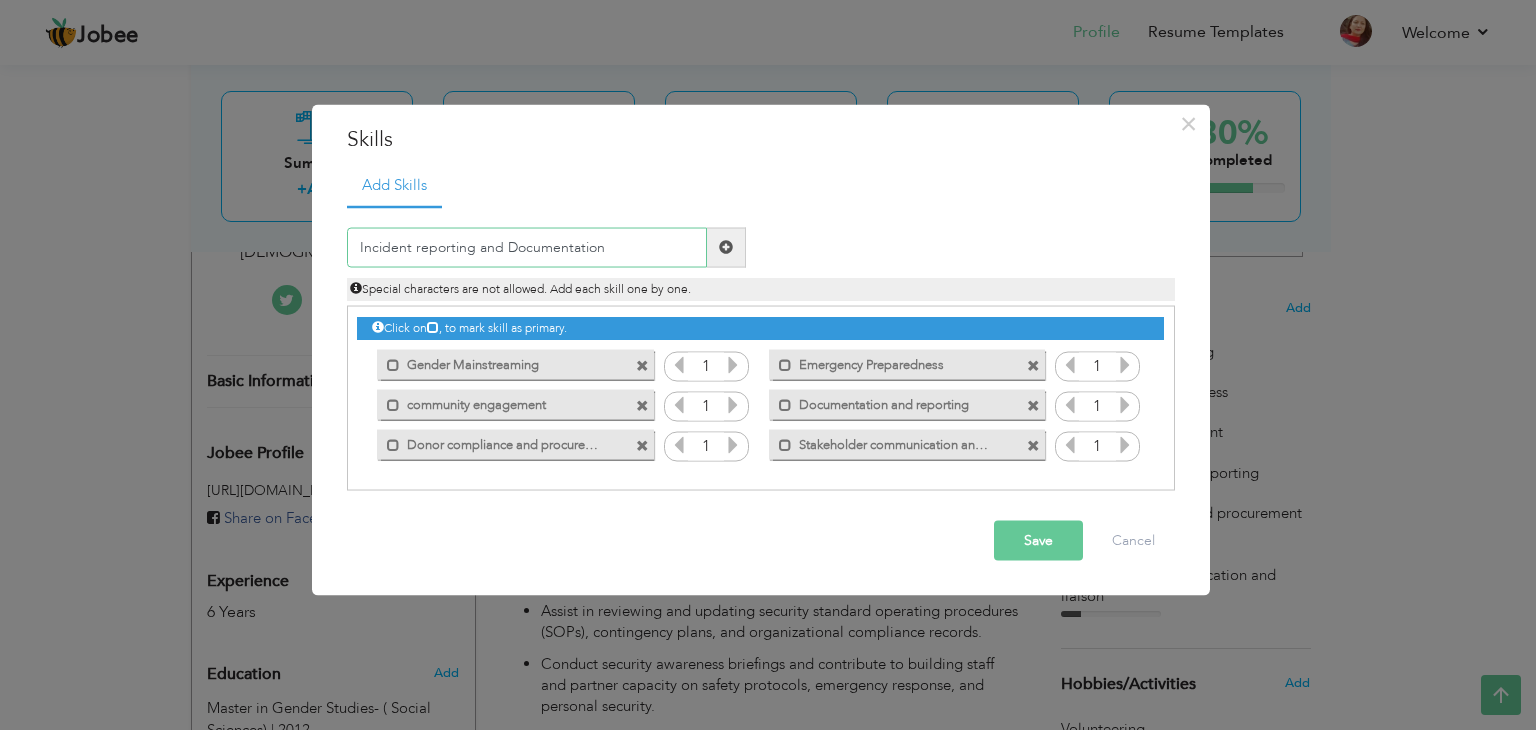 type on "Incident reporting and Documentation" 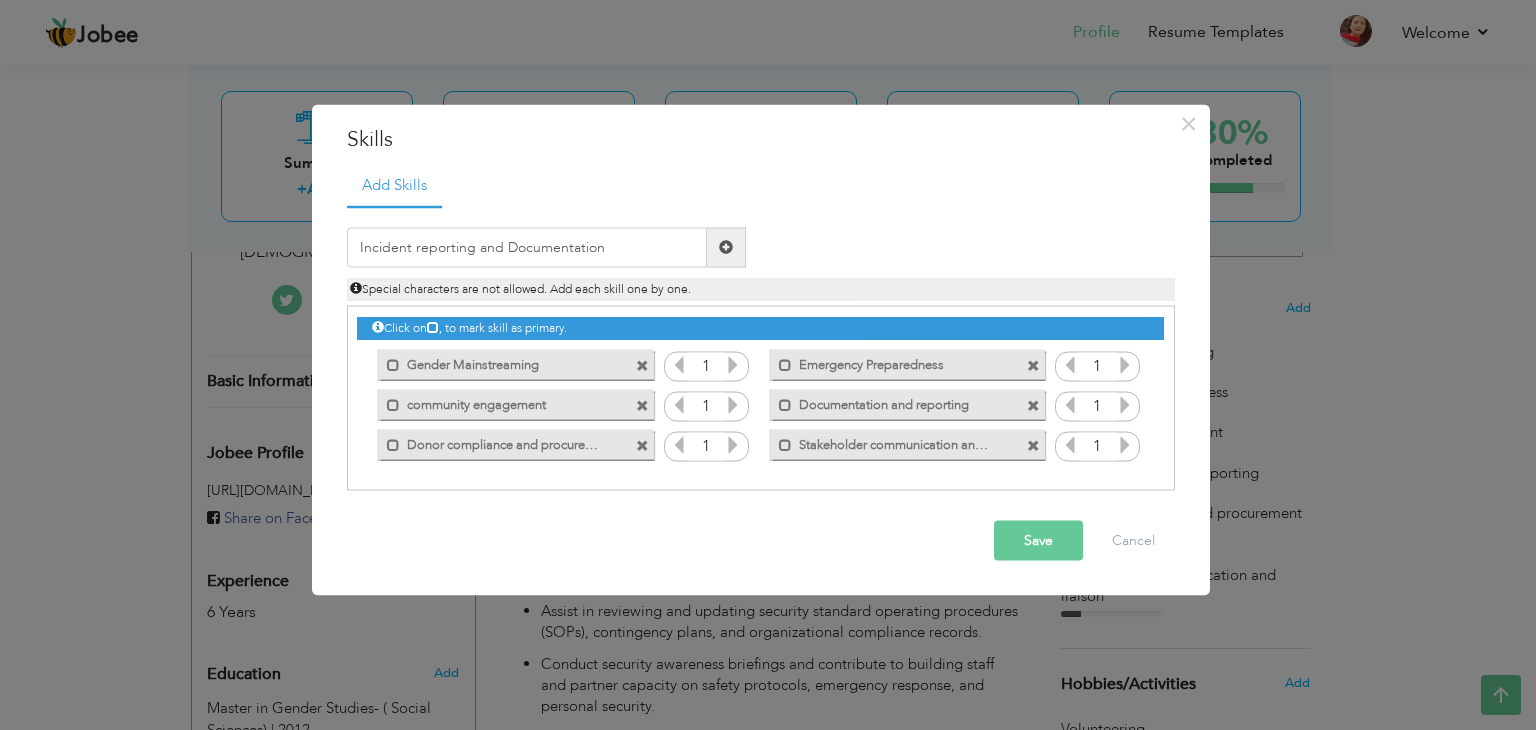 click on "Save" at bounding box center [1038, 540] 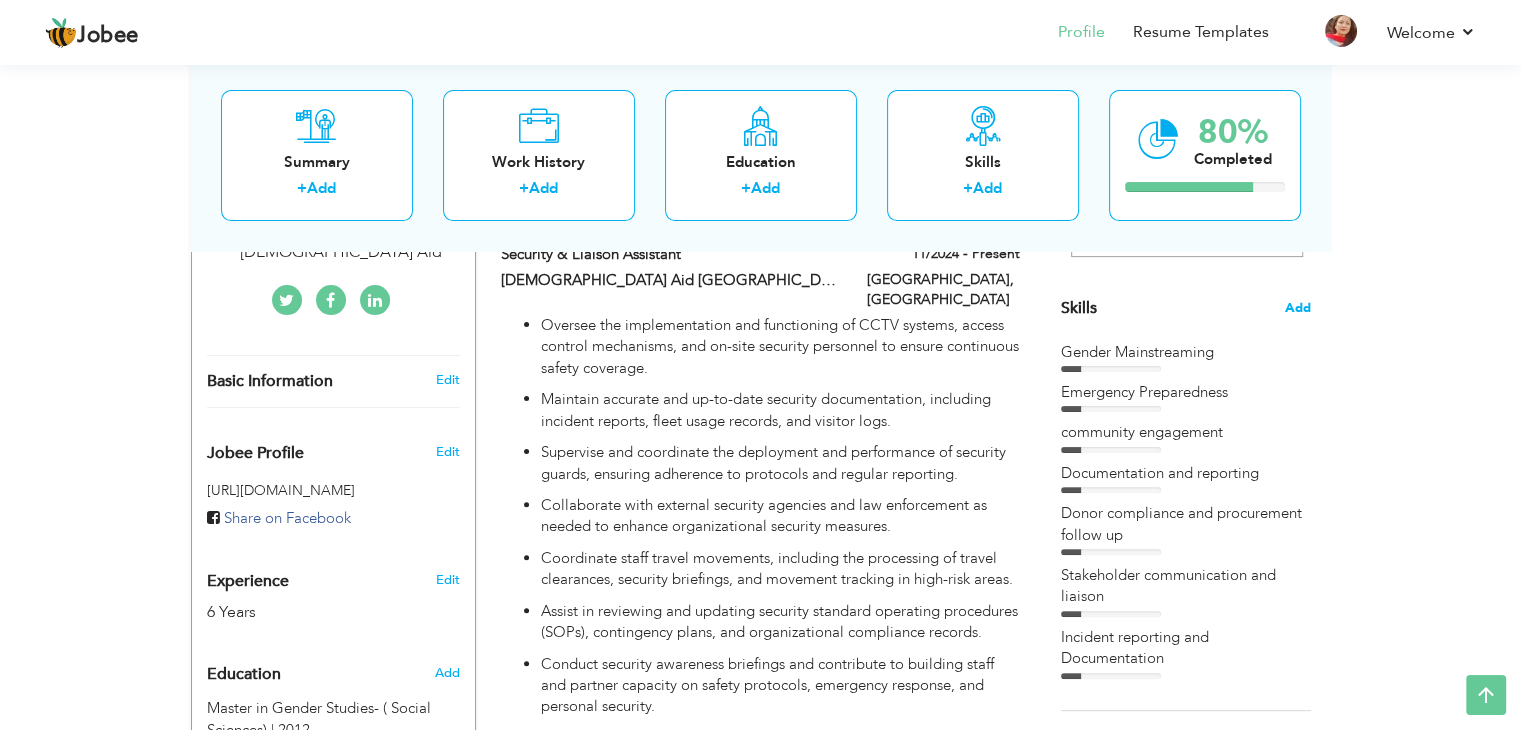 click on "Add" at bounding box center [1298, 308] 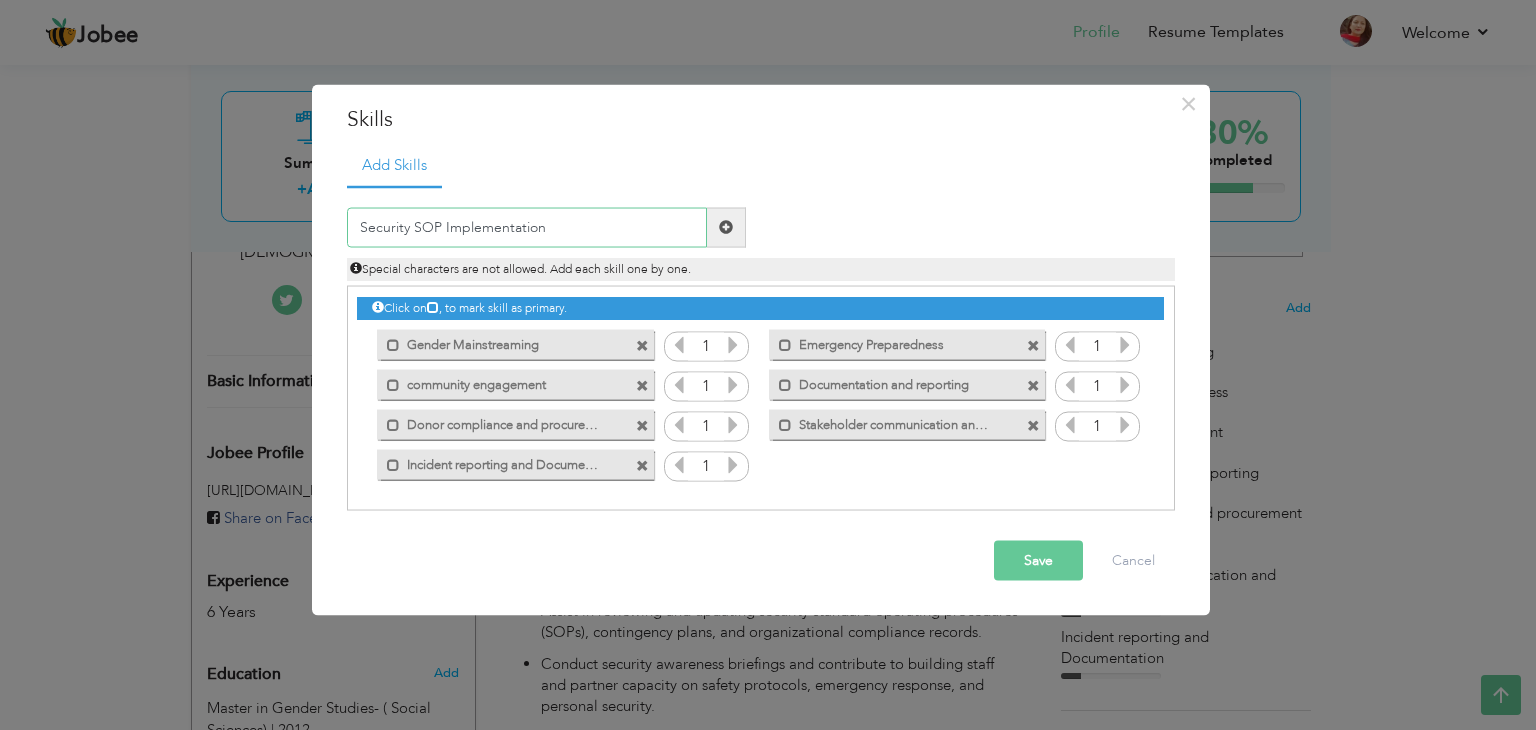 type on "Security SOP Implementation" 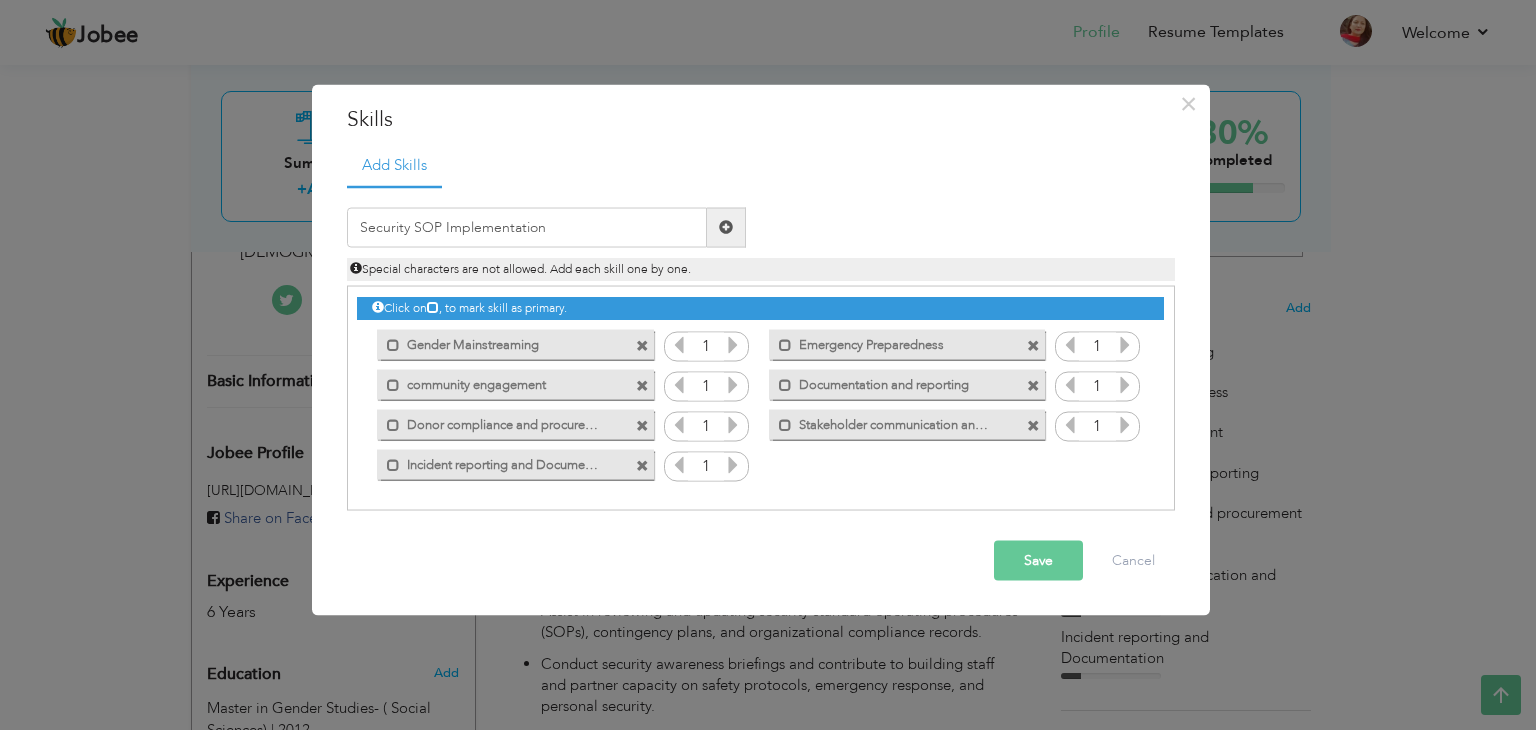 click on "Save" at bounding box center [1038, 560] 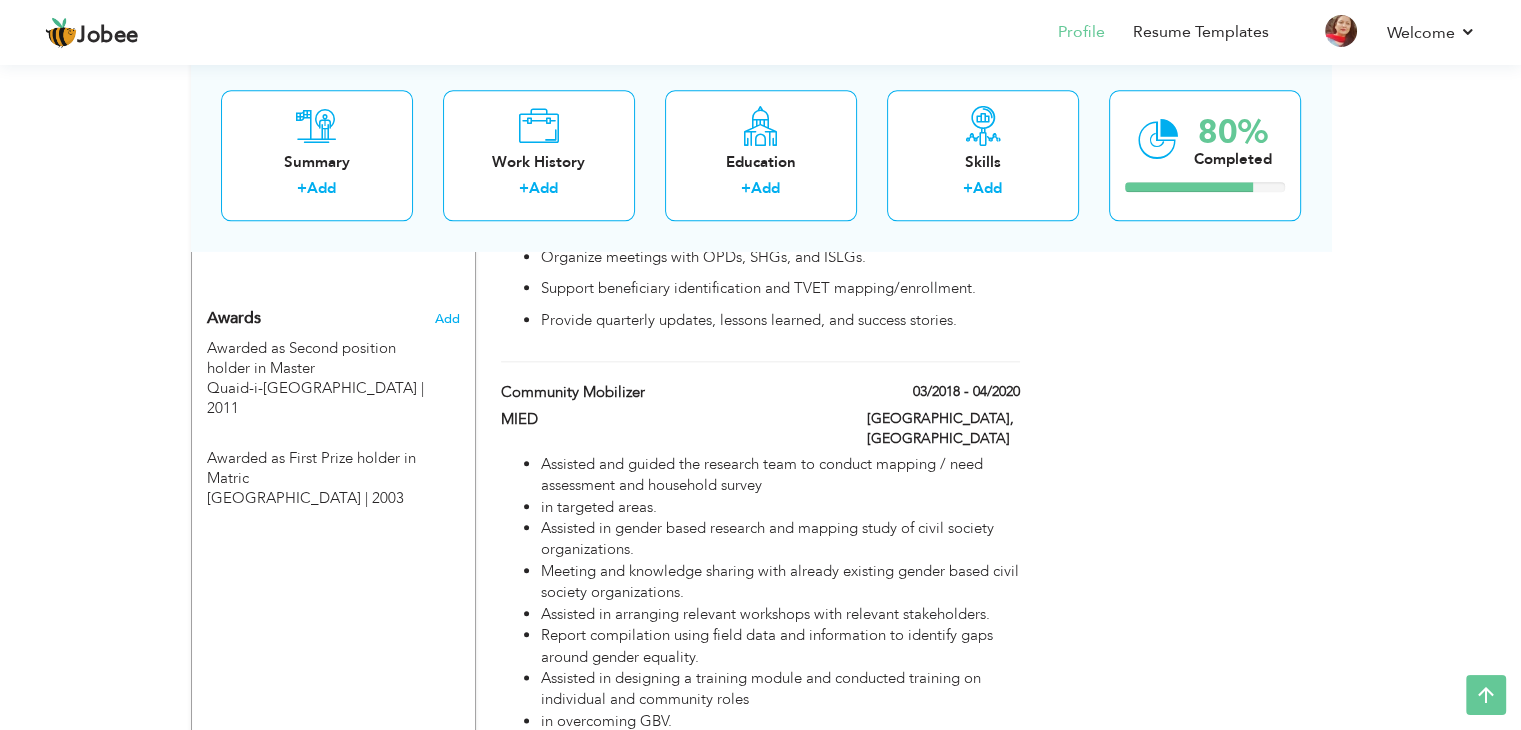 scroll, scrollTop: 2409, scrollLeft: 0, axis: vertical 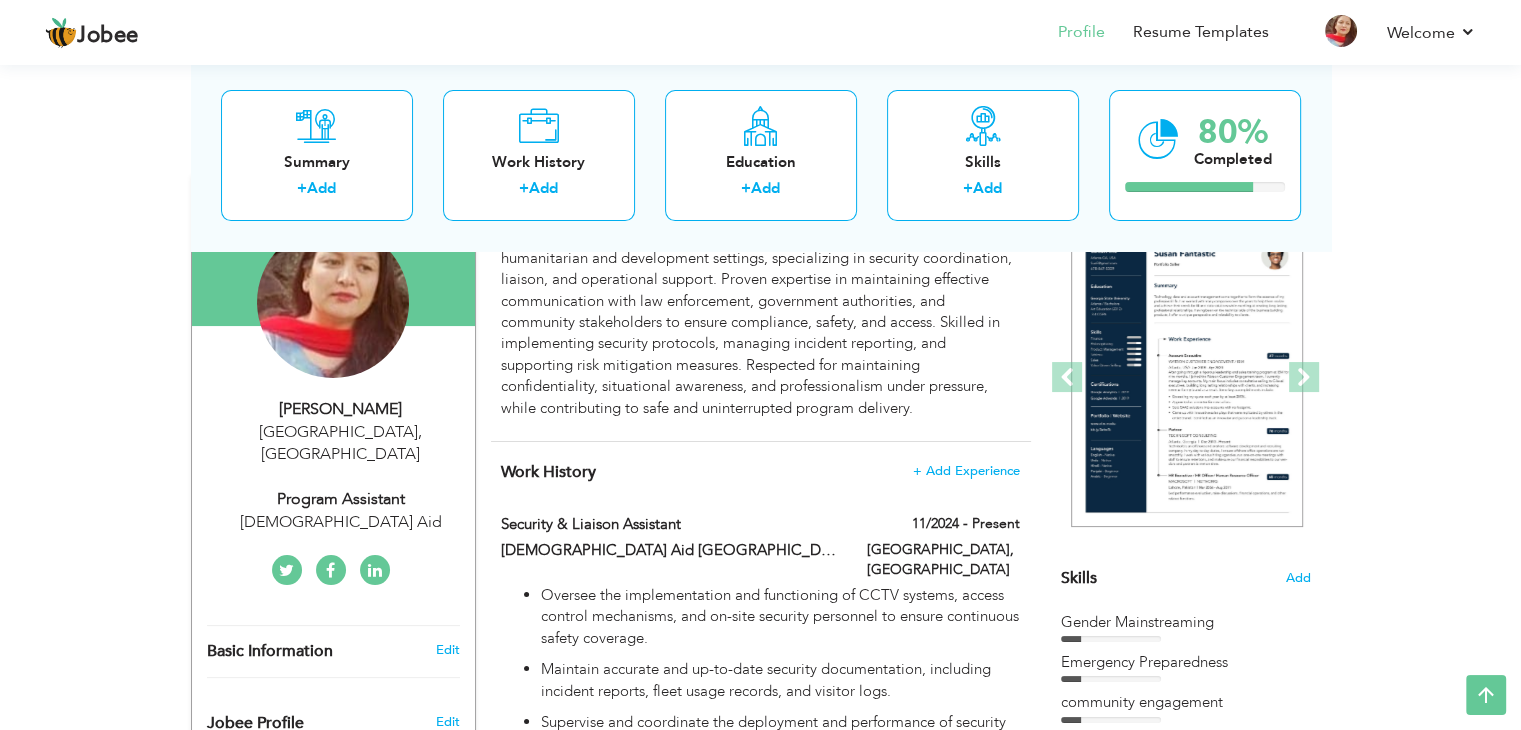 click on "Program Assistant" at bounding box center [341, 499] 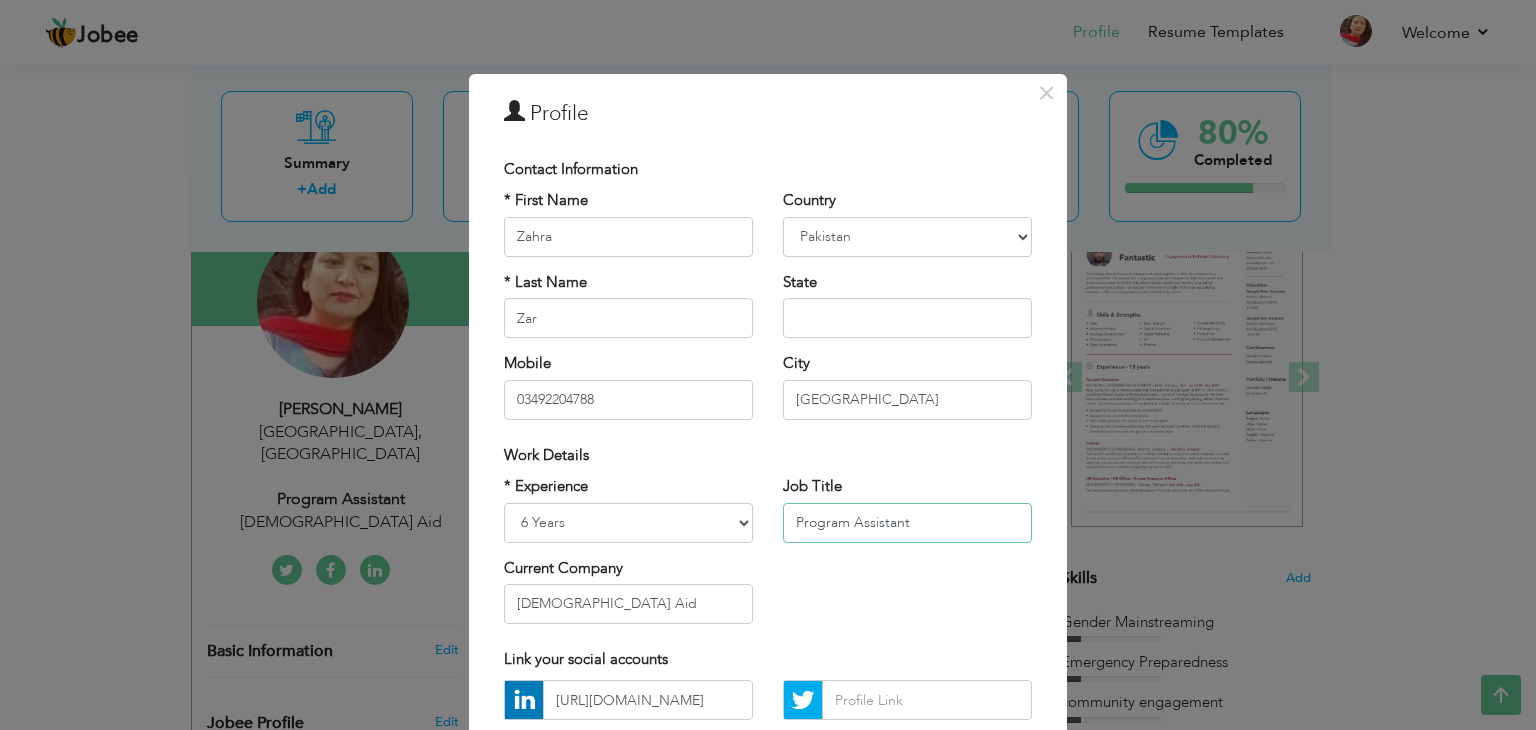 click on "Program Assistant" at bounding box center (907, 523) 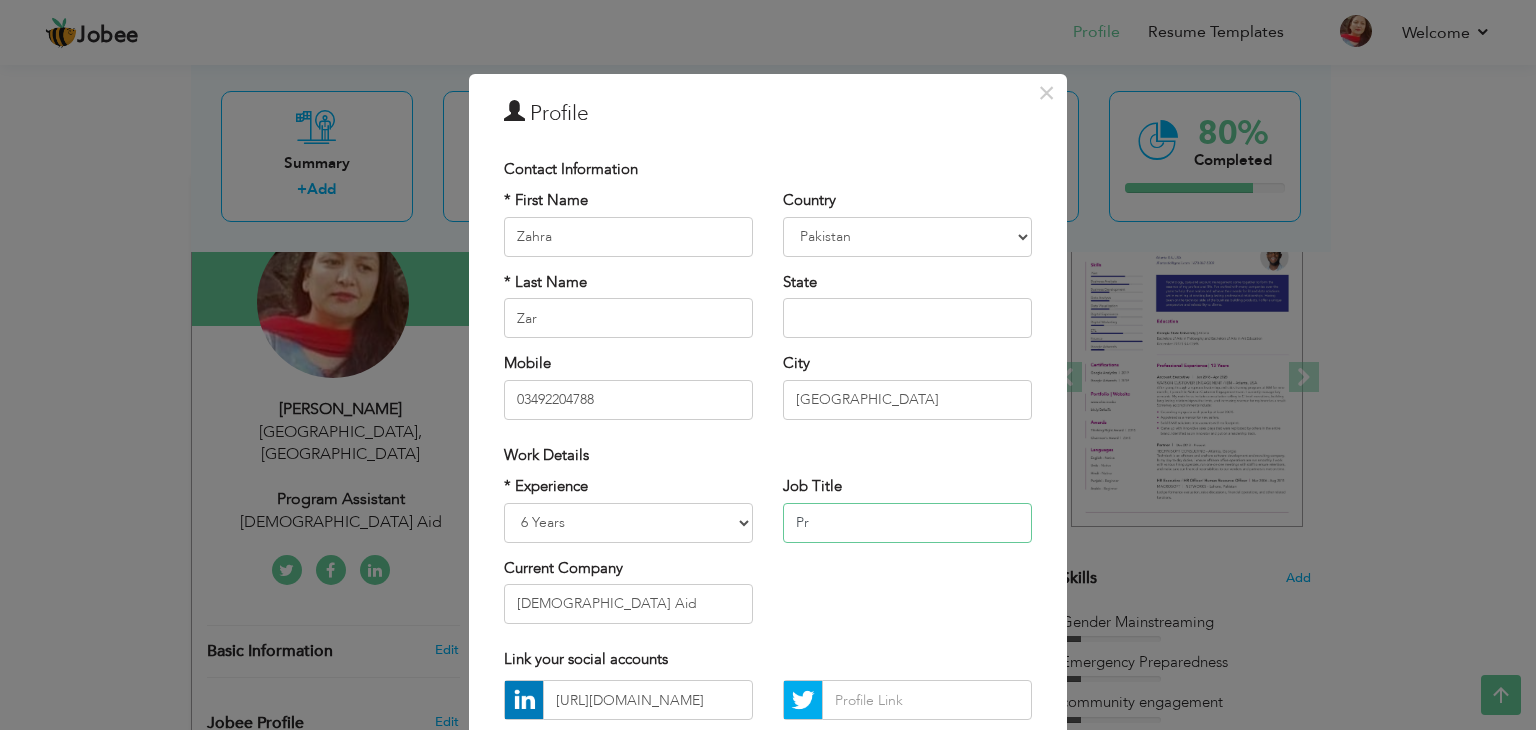 type on "P" 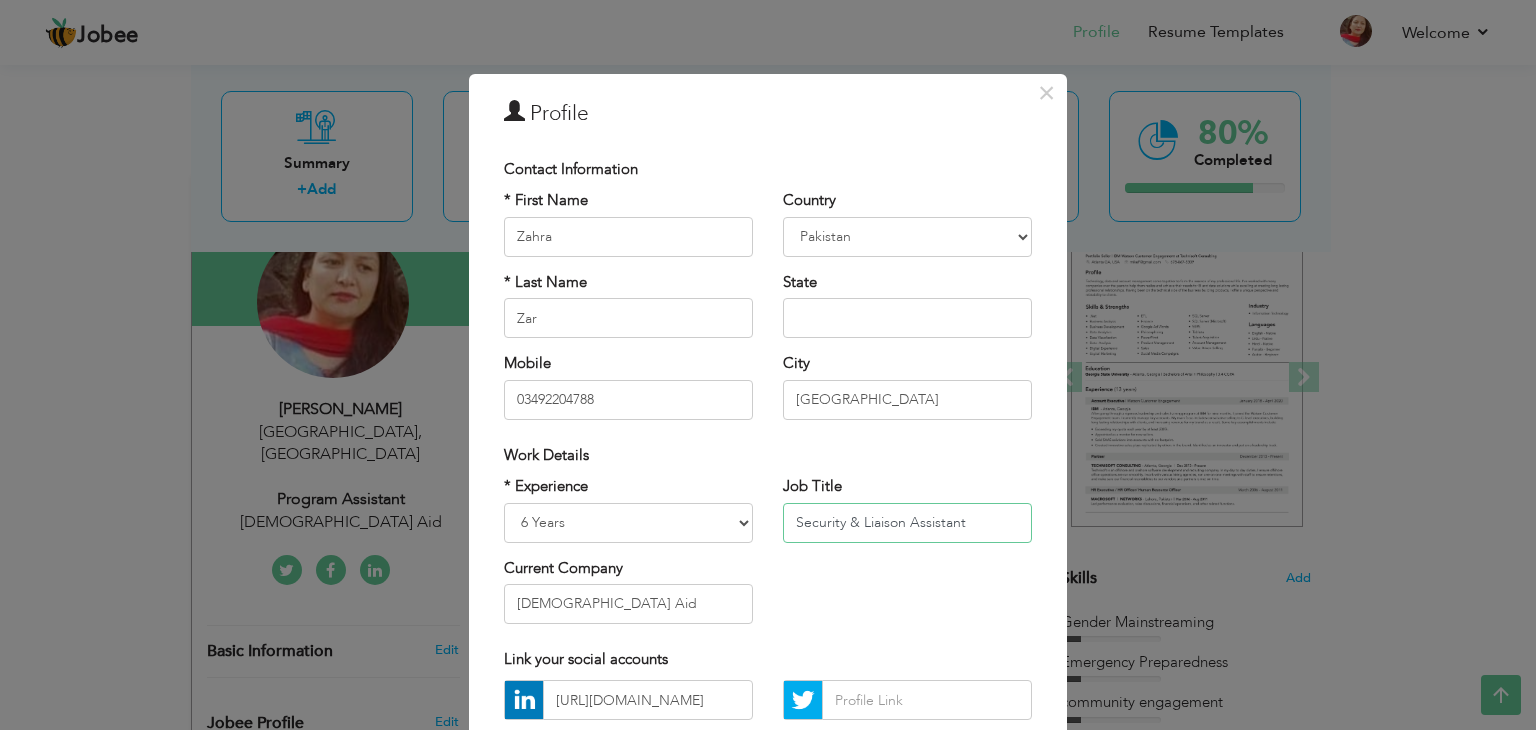 type on "Security & Liaison Assistant" 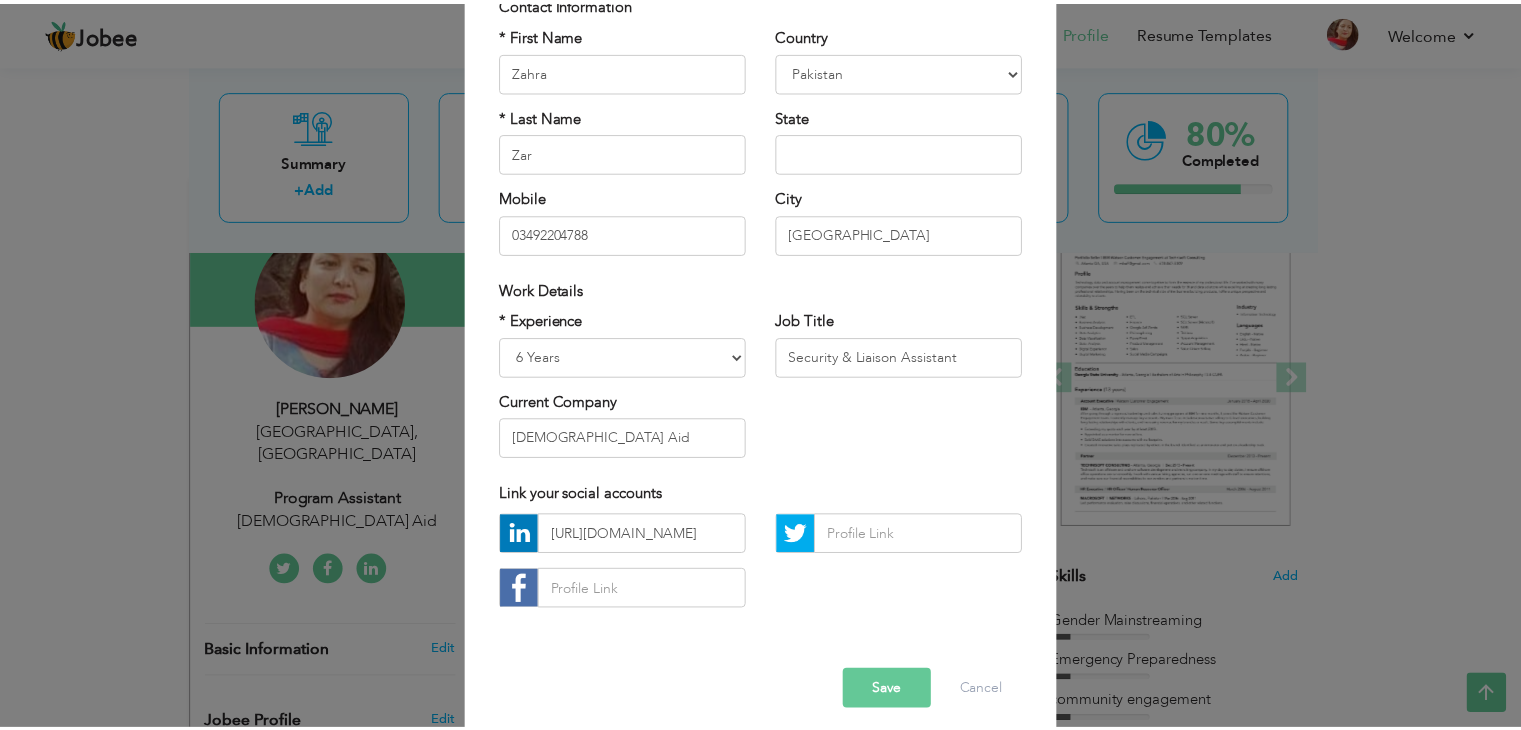 scroll, scrollTop: 181, scrollLeft: 0, axis: vertical 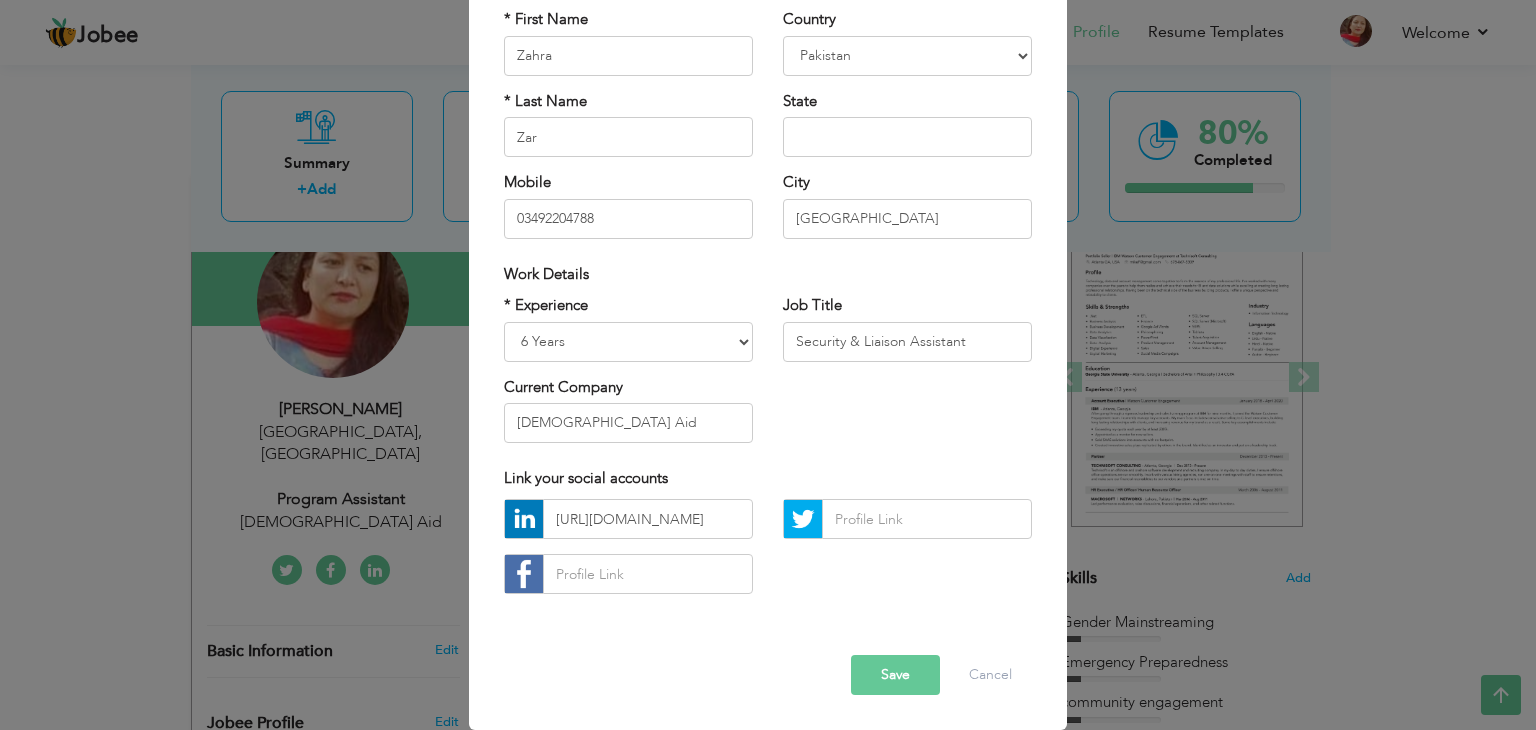 click on "Save" at bounding box center [895, 675] 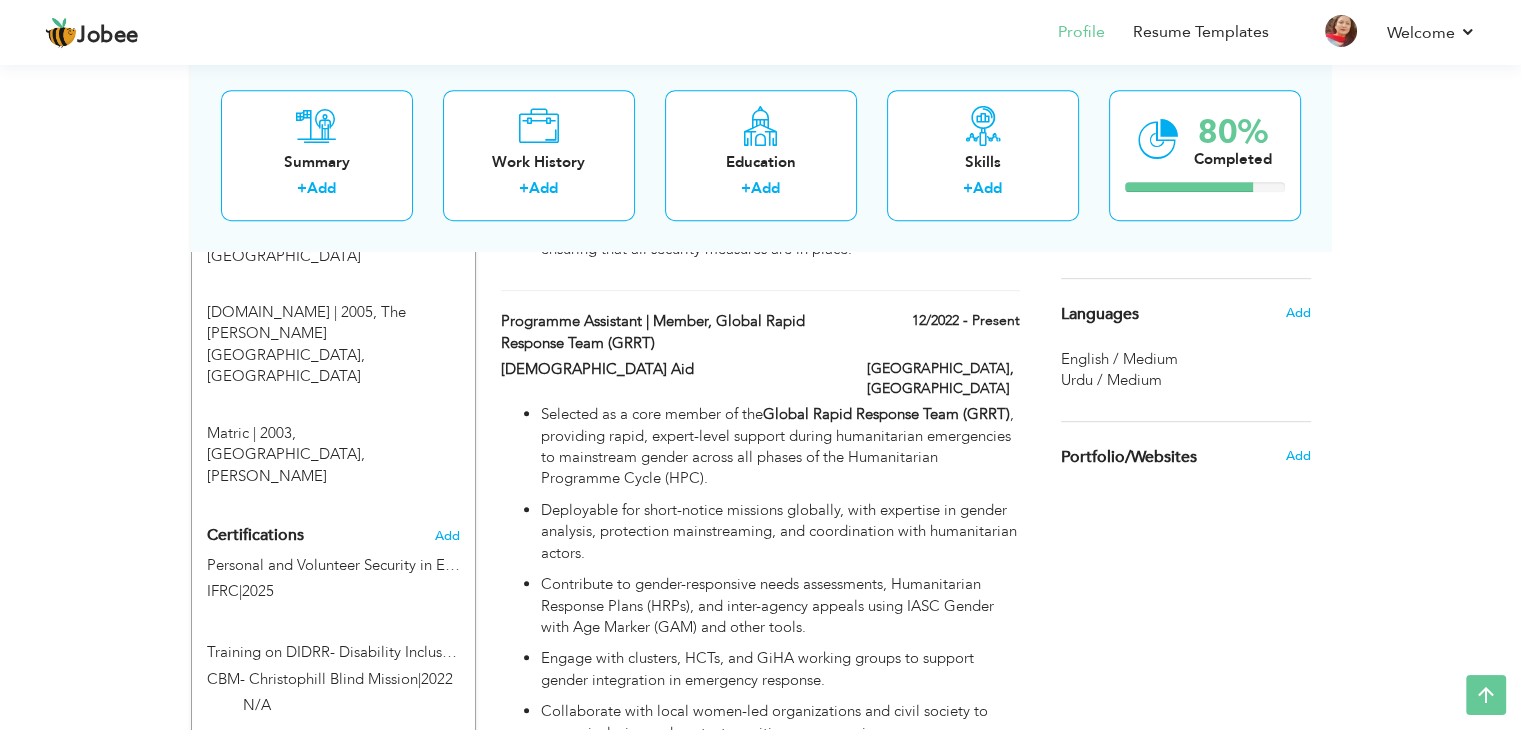 scroll, scrollTop: 1085, scrollLeft: 0, axis: vertical 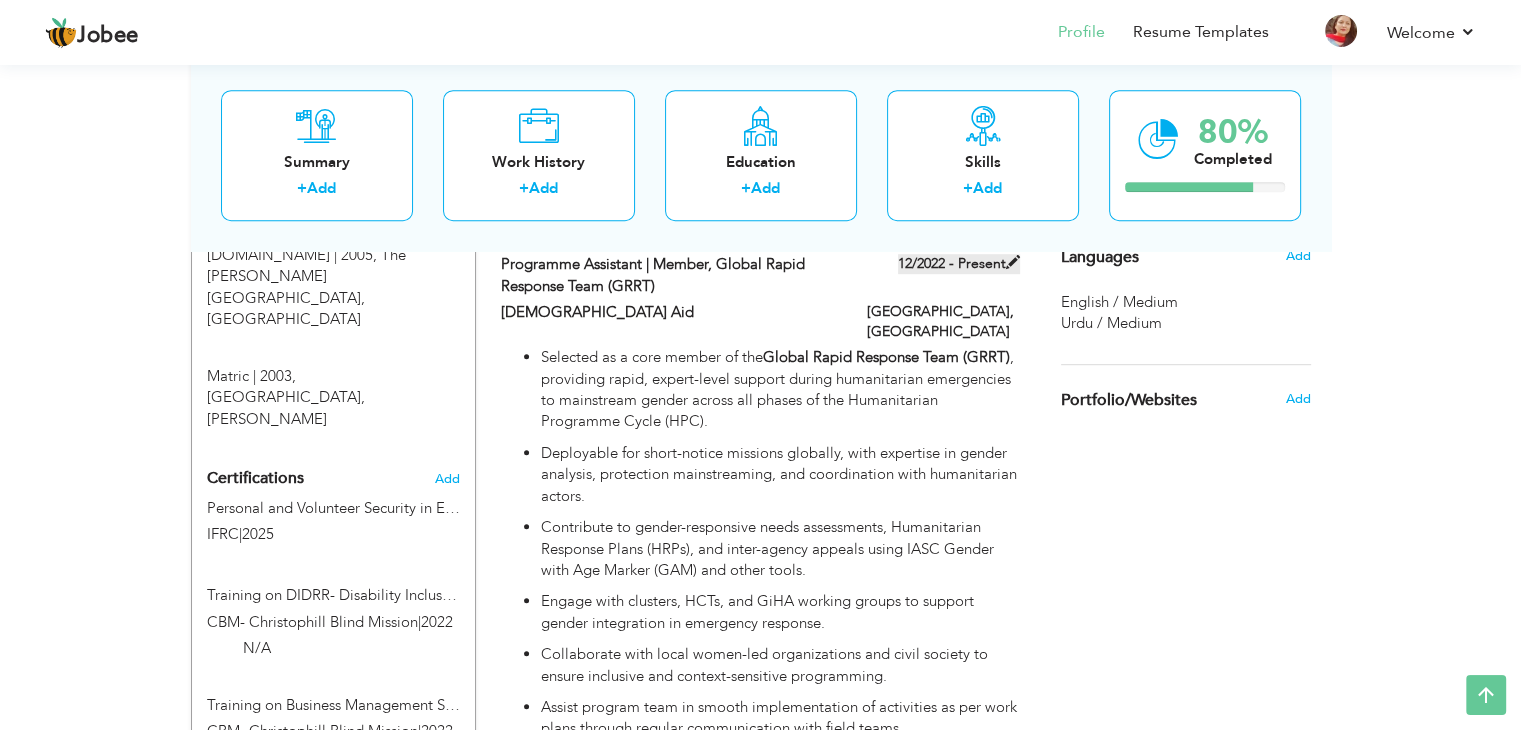 click on "12/2022 - Present" at bounding box center [959, 264] 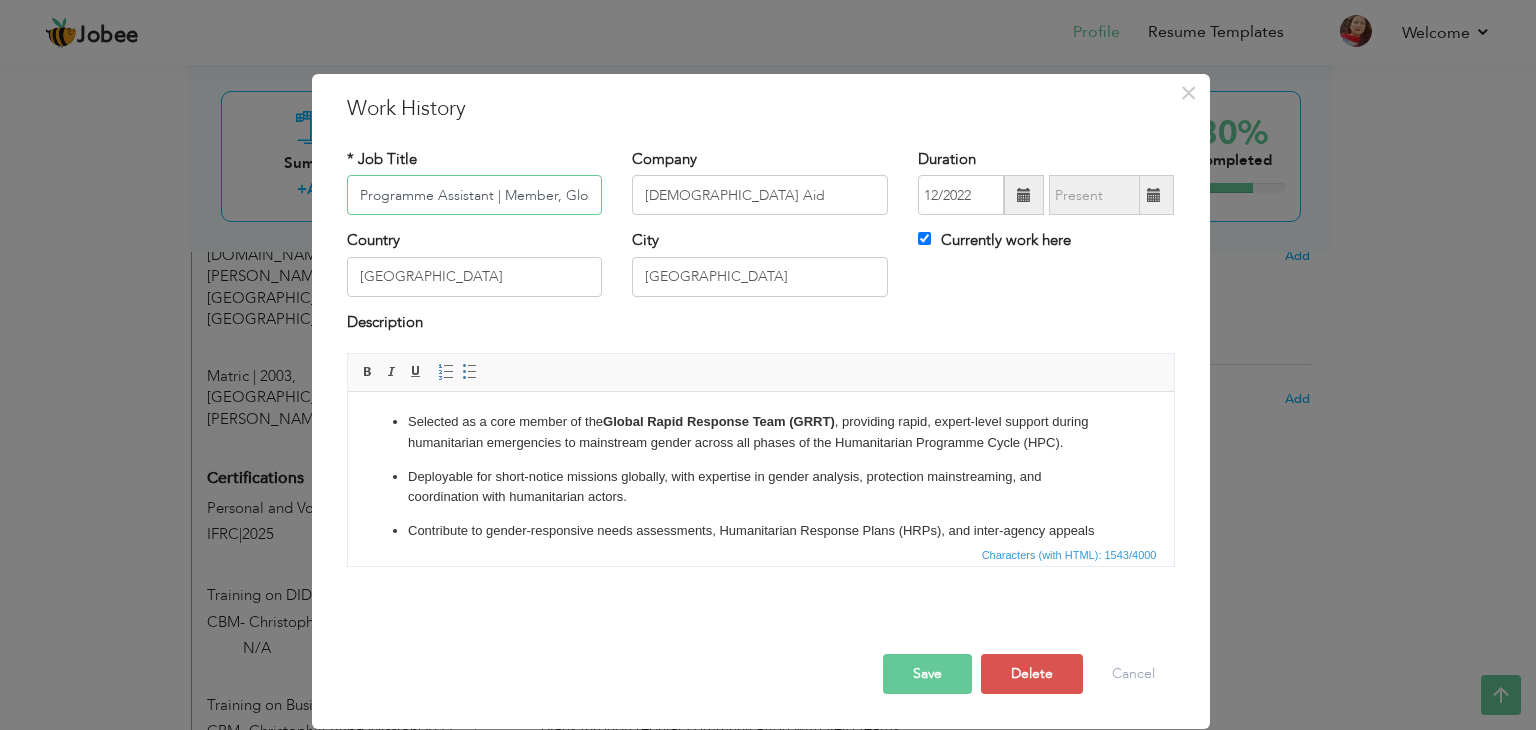 scroll, scrollTop: 0, scrollLeft: 200, axis: horizontal 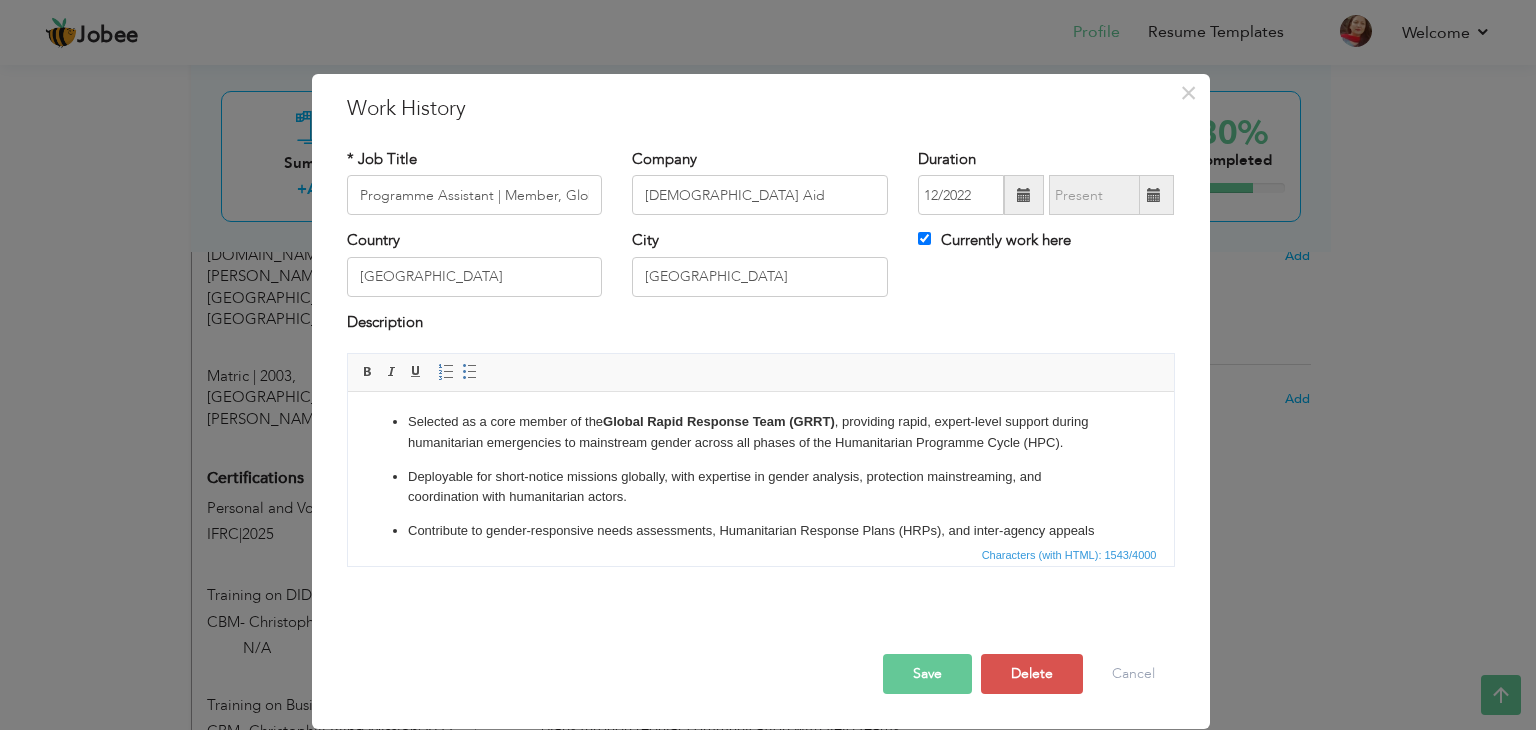 click at bounding box center [1154, 195] 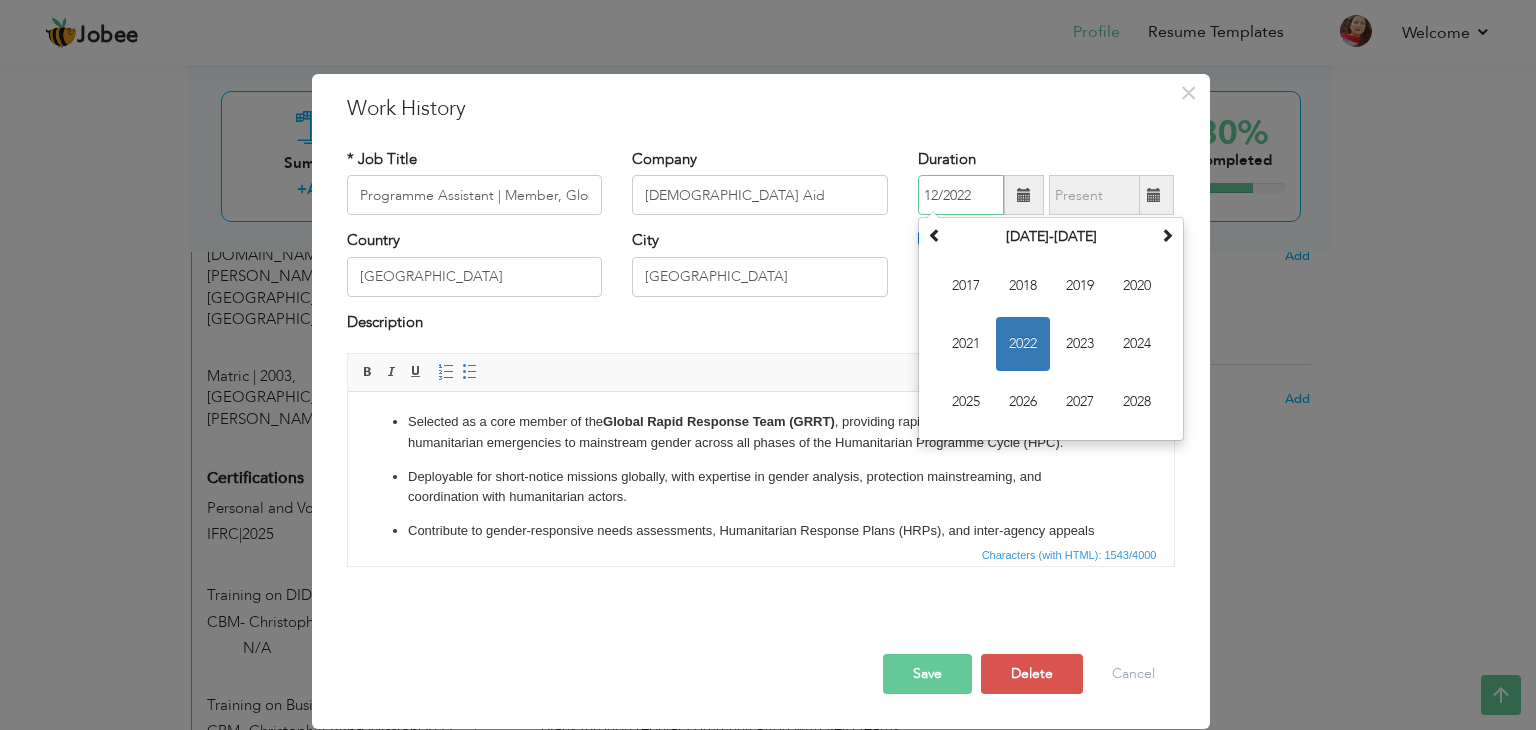 click on "12/2022" at bounding box center (961, 195) 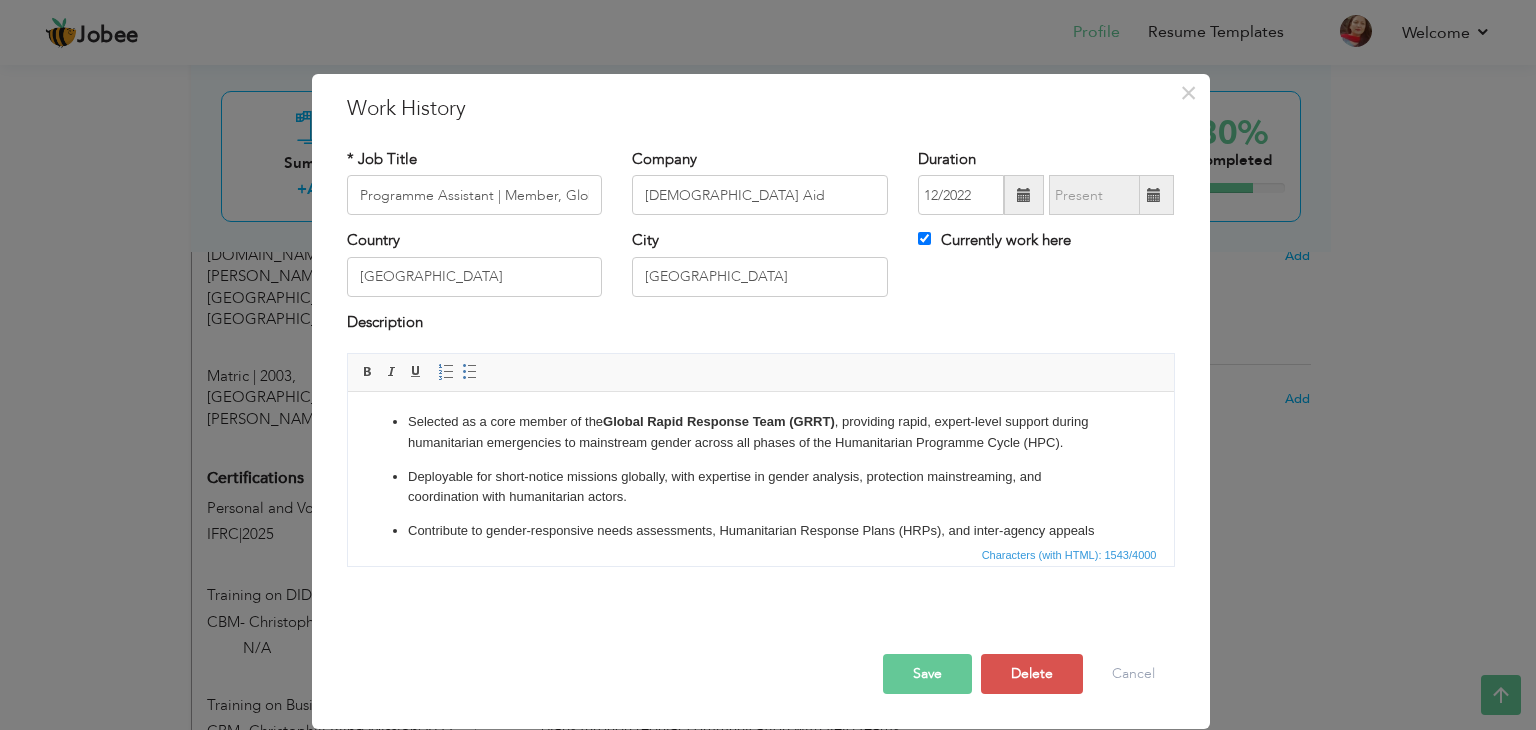 drag, startPoint x: 1092, startPoint y: 205, endPoint x: 1158, endPoint y: 191, distance: 67.46851 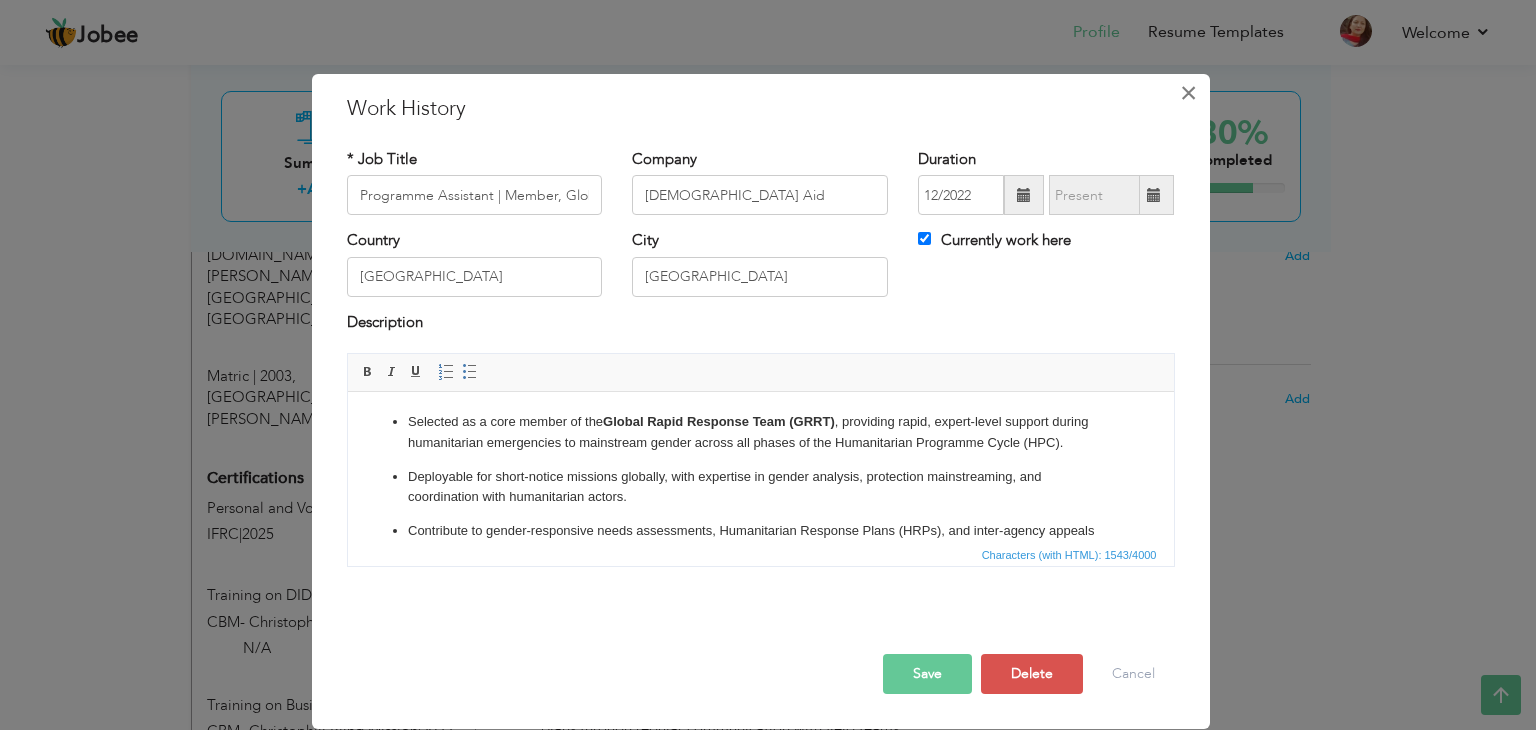 click on "×" at bounding box center (1188, 93) 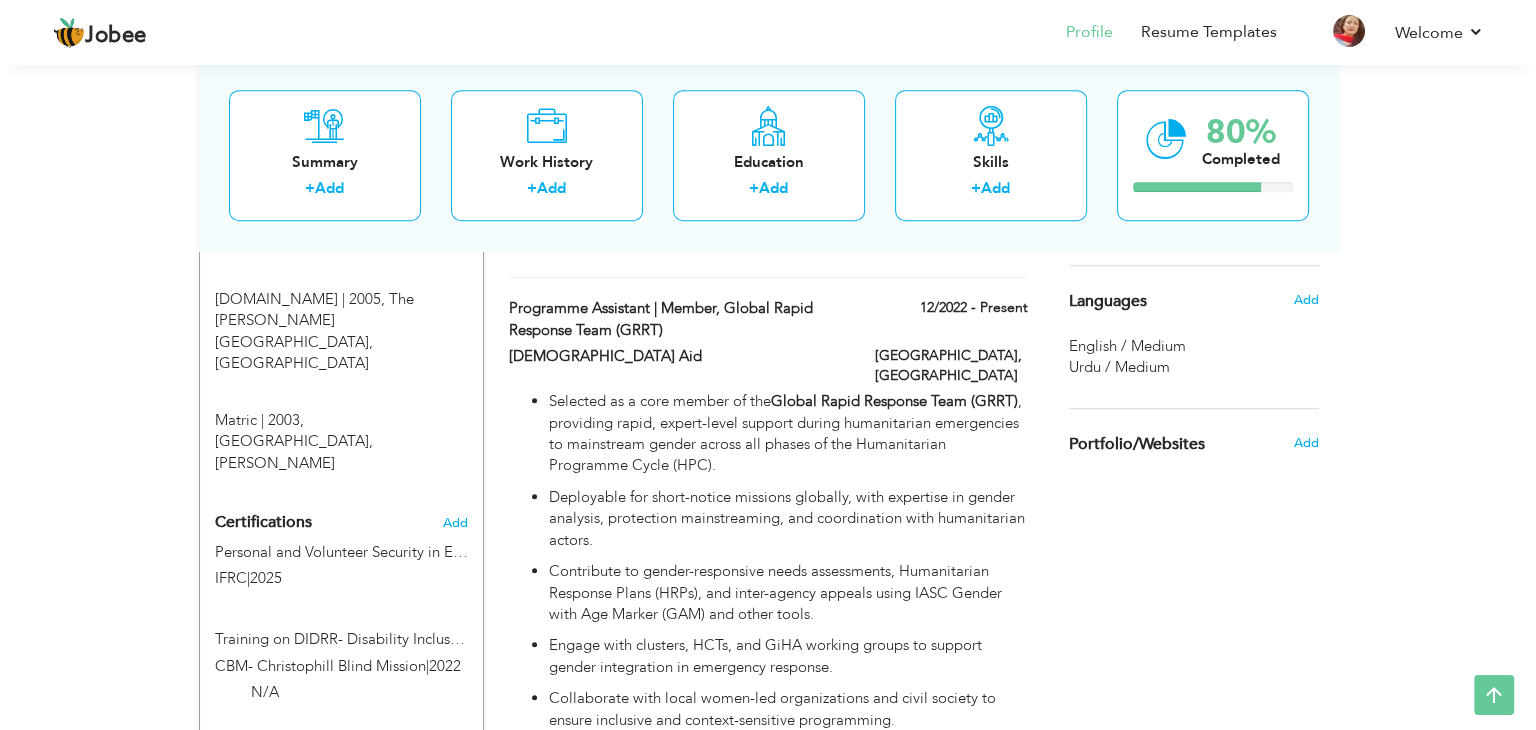 scroll, scrollTop: 1076, scrollLeft: 0, axis: vertical 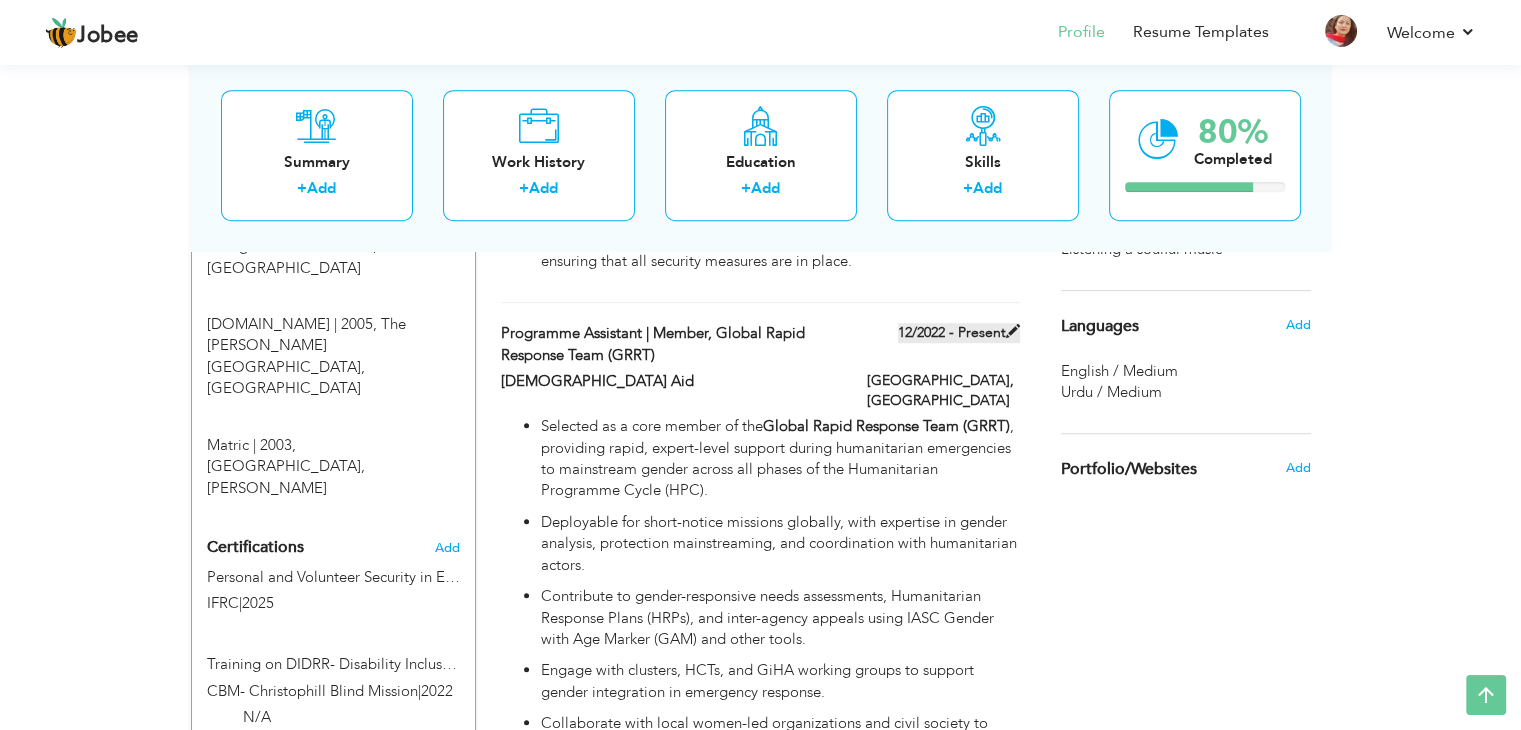 click at bounding box center [1013, 331] 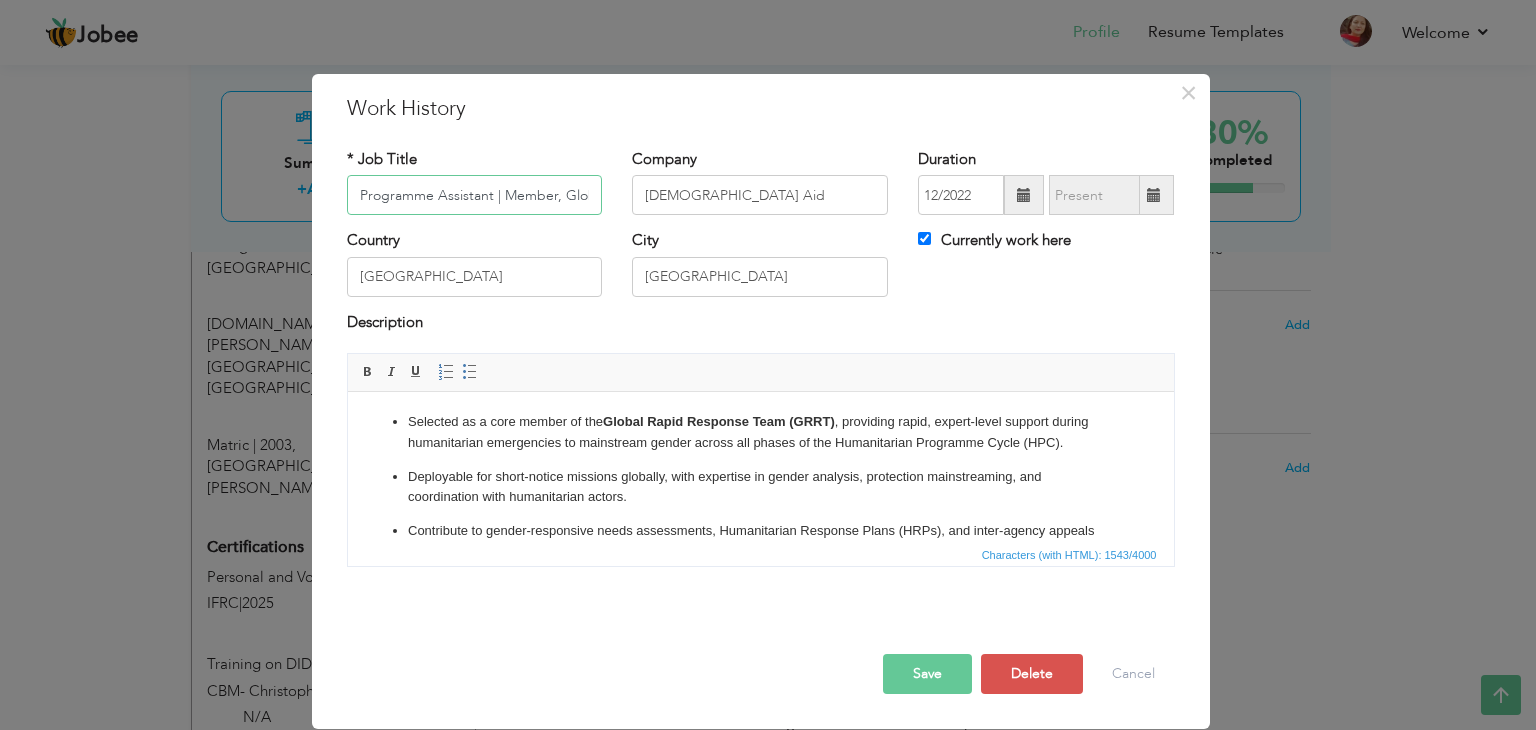 scroll, scrollTop: 0, scrollLeft: 200, axis: horizontal 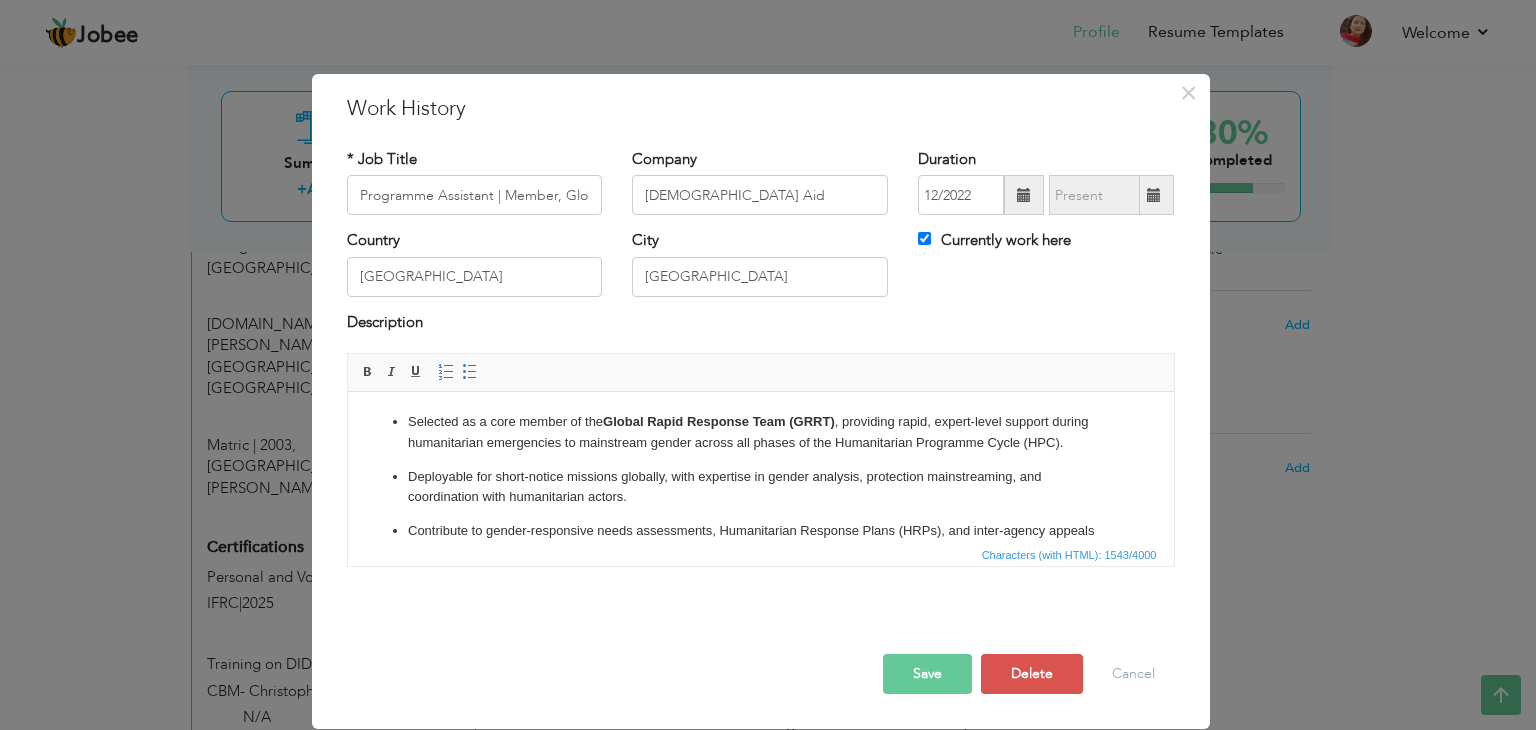 click at bounding box center (1024, 195) 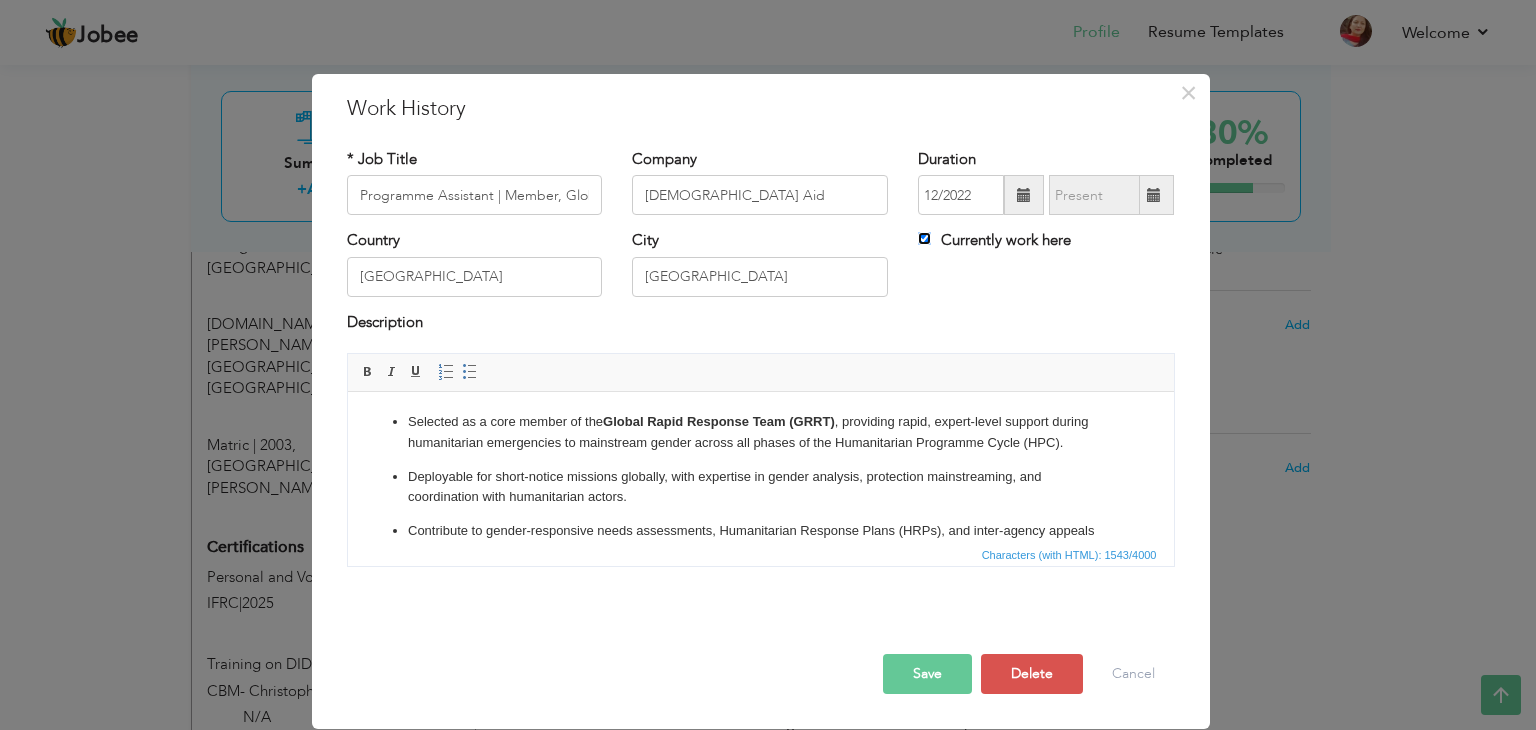 click on "Currently work here" at bounding box center [924, 238] 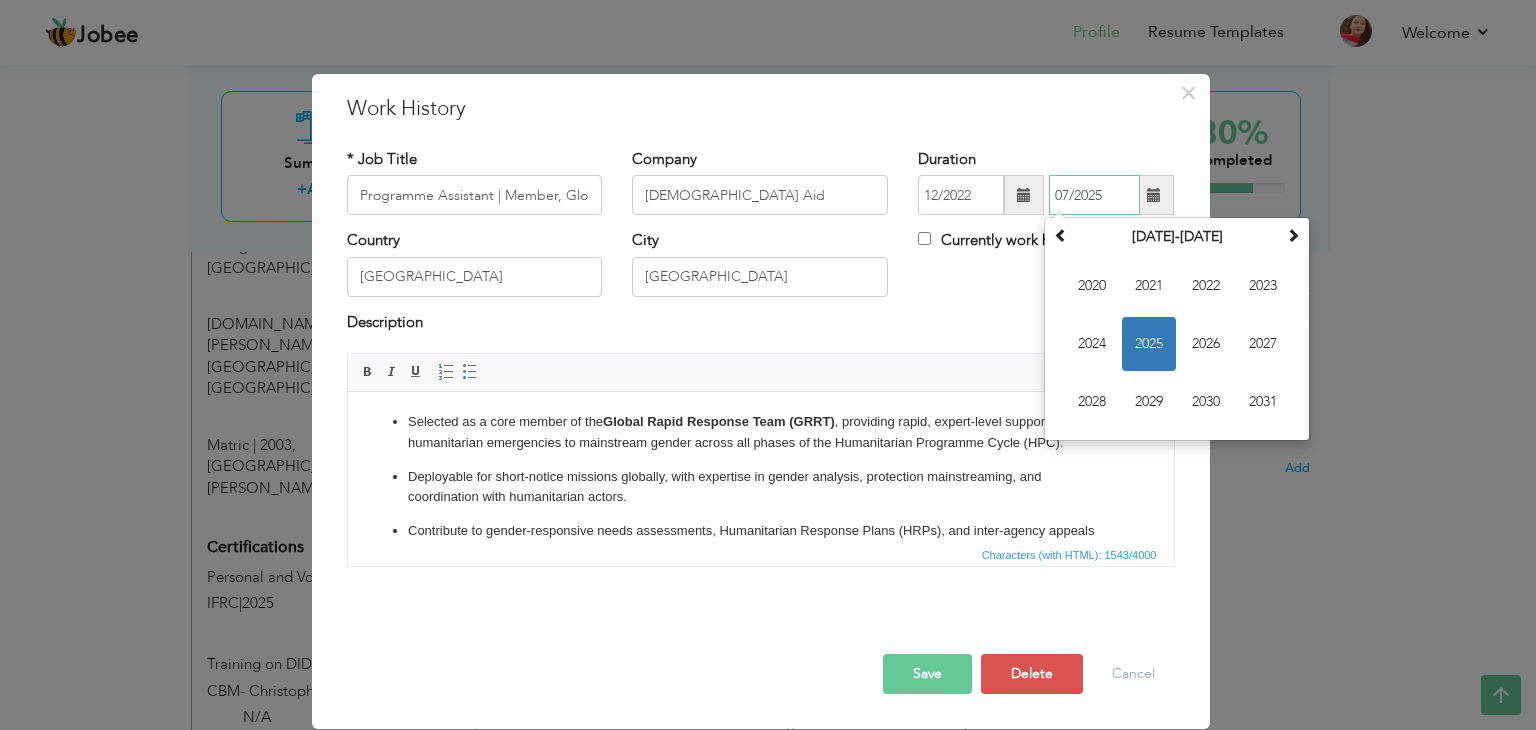 click on "07/2025" at bounding box center (1094, 195) 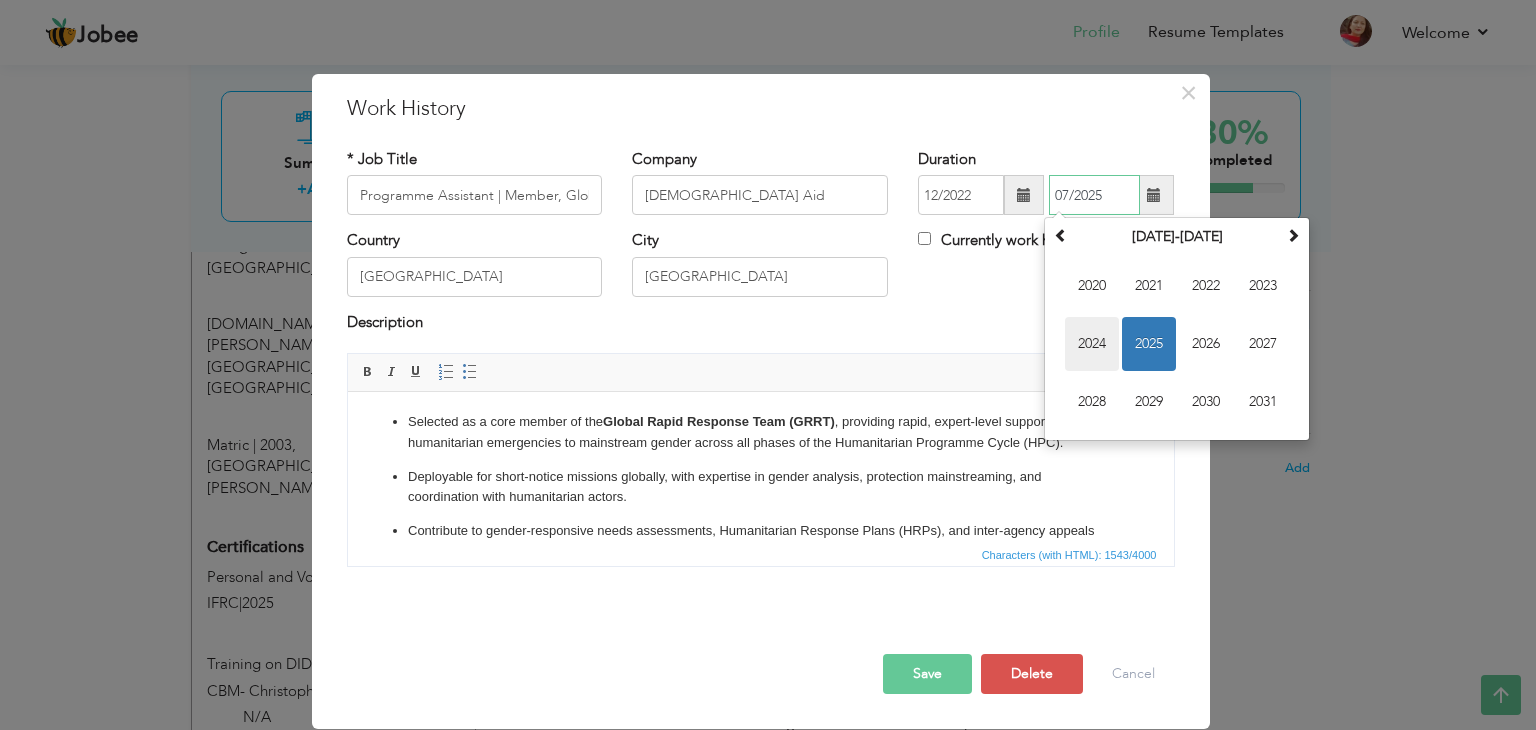click on "2024" at bounding box center [1092, 344] 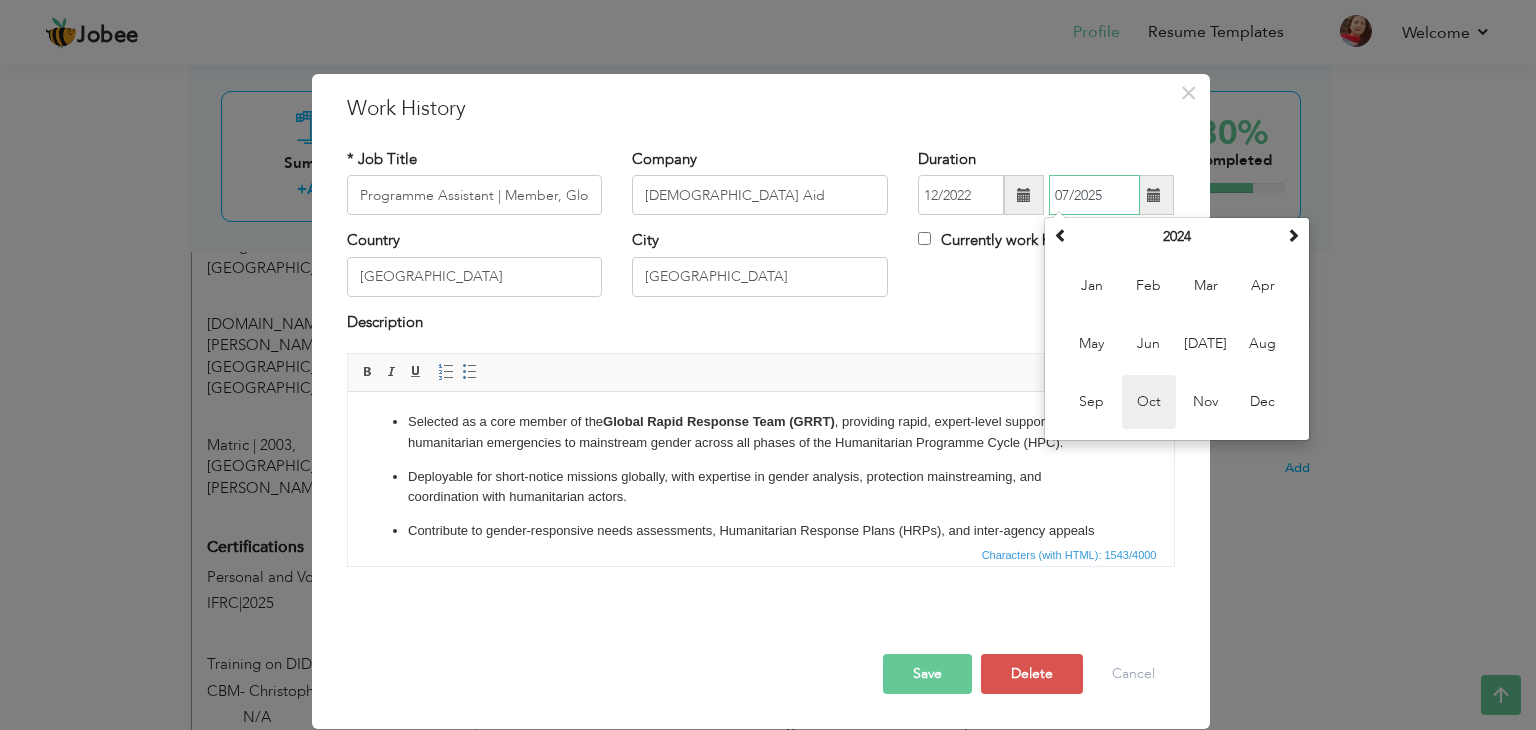 click on "Oct" at bounding box center [1149, 402] 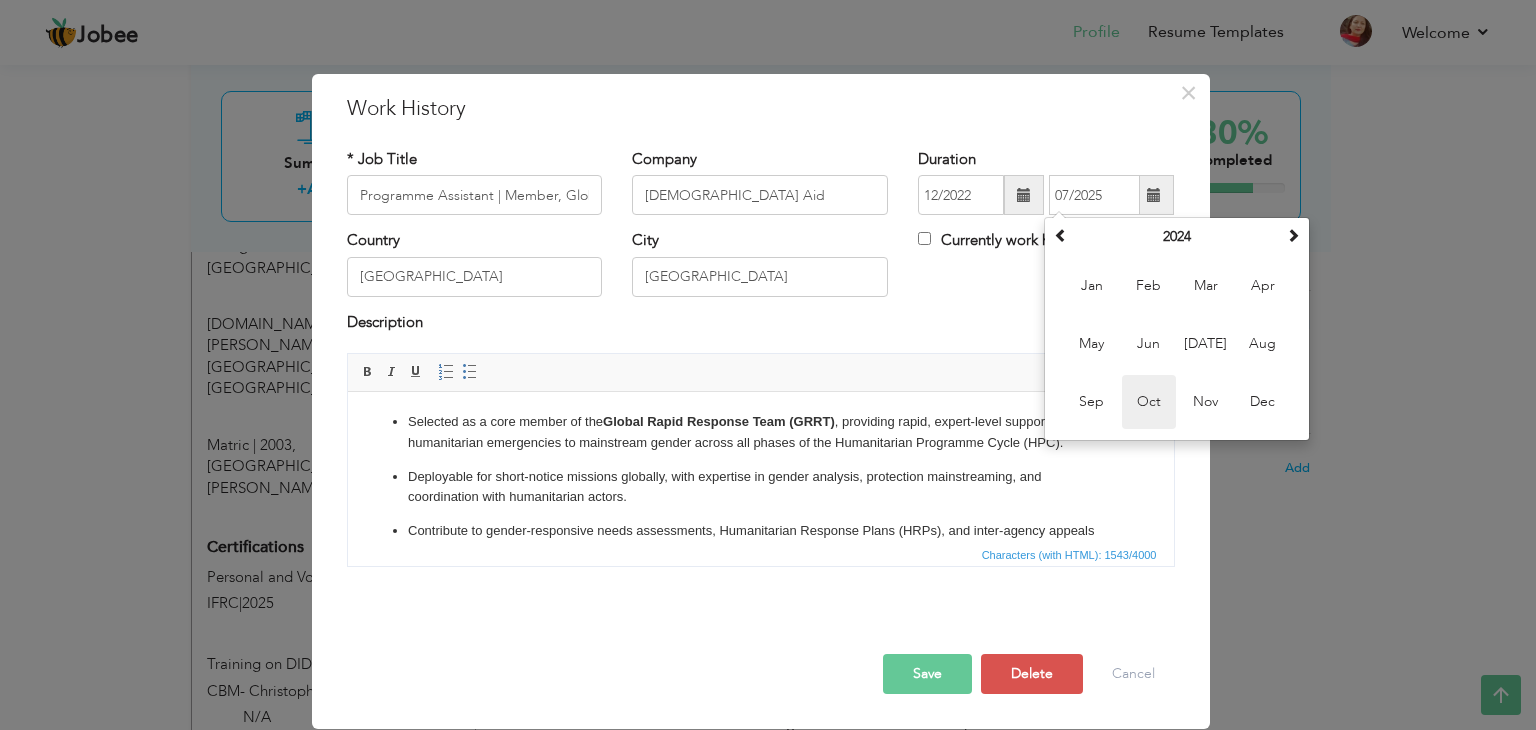 type on "10/2024" 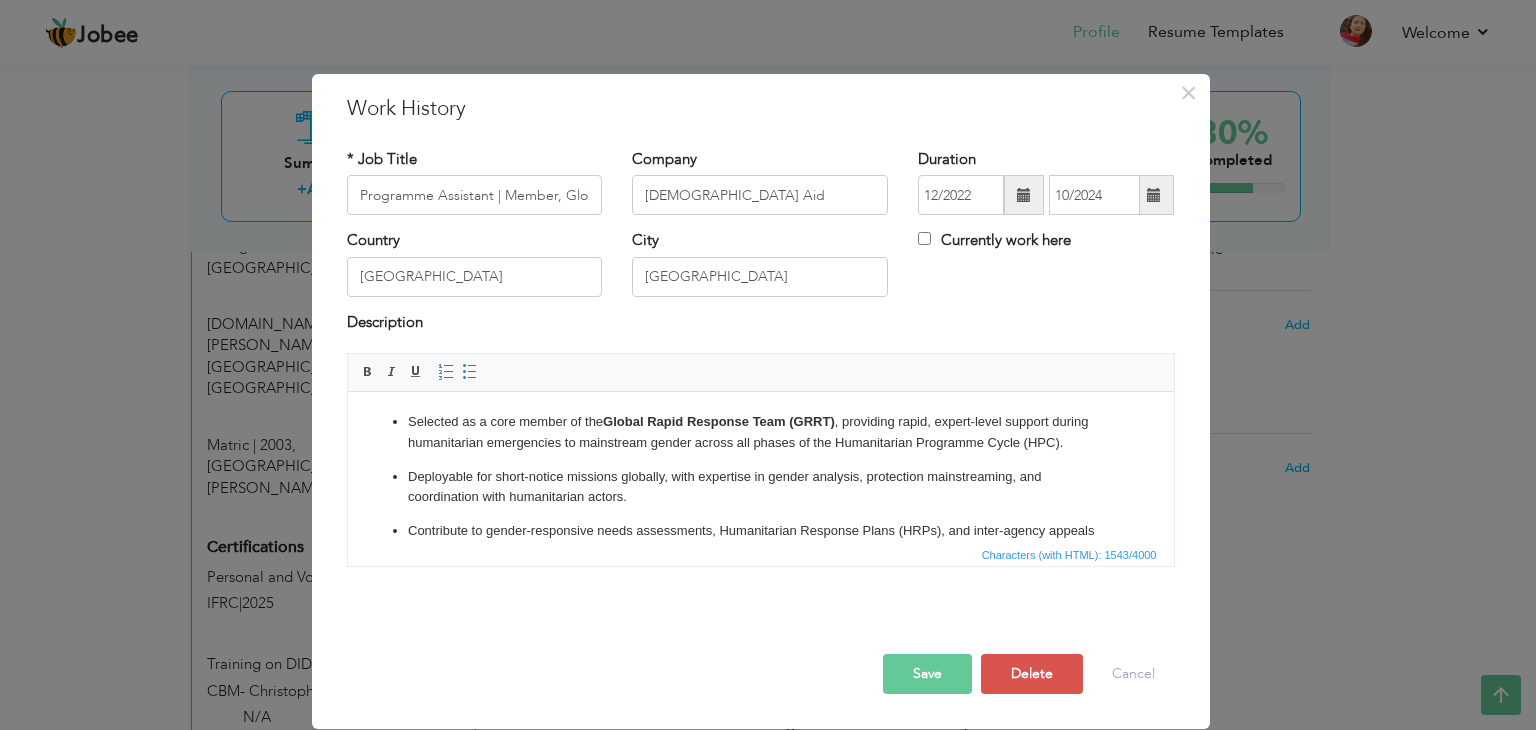 click on "Save" at bounding box center (927, 674) 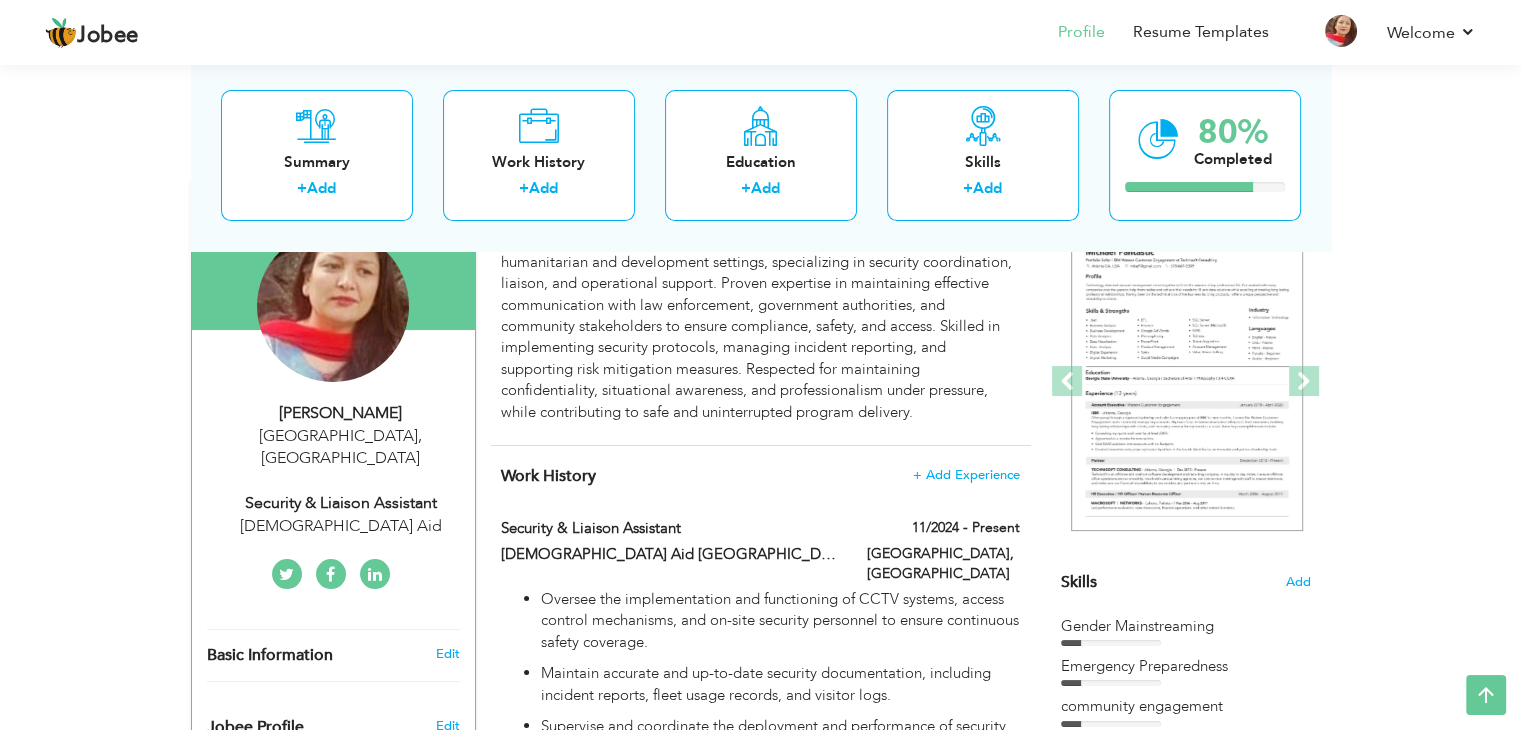 scroll, scrollTop: 0, scrollLeft: 0, axis: both 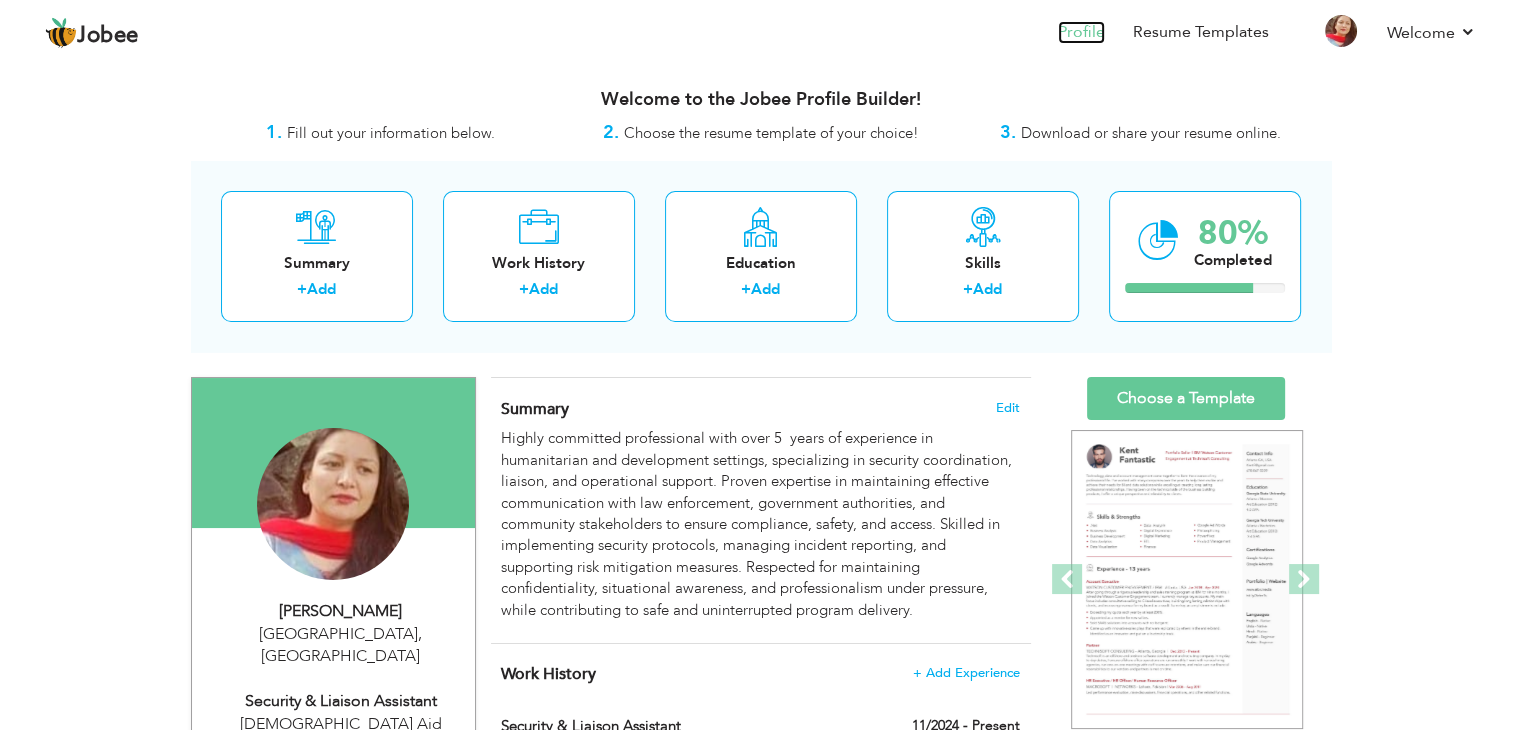click on "Profile" at bounding box center (1081, 32) 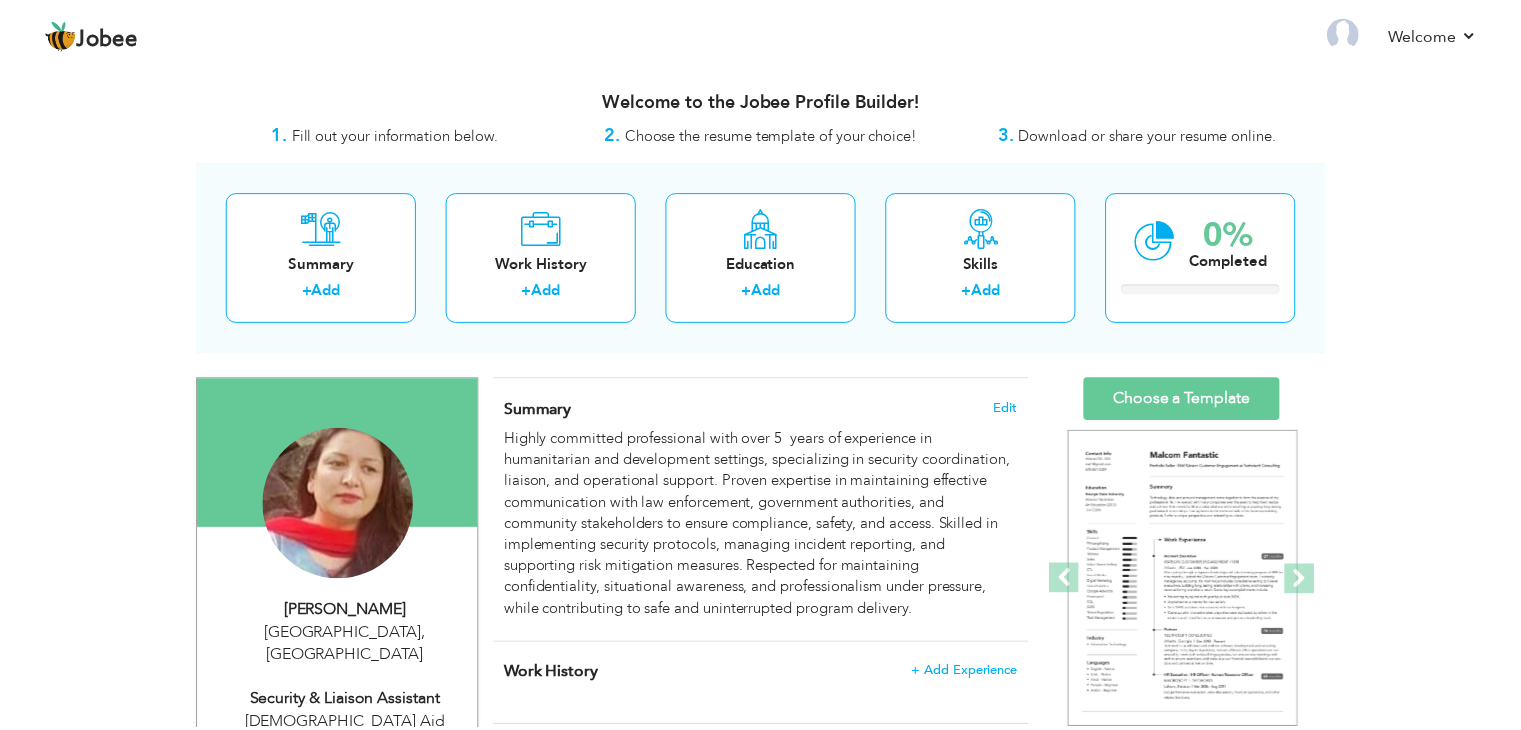 scroll, scrollTop: 0, scrollLeft: 0, axis: both 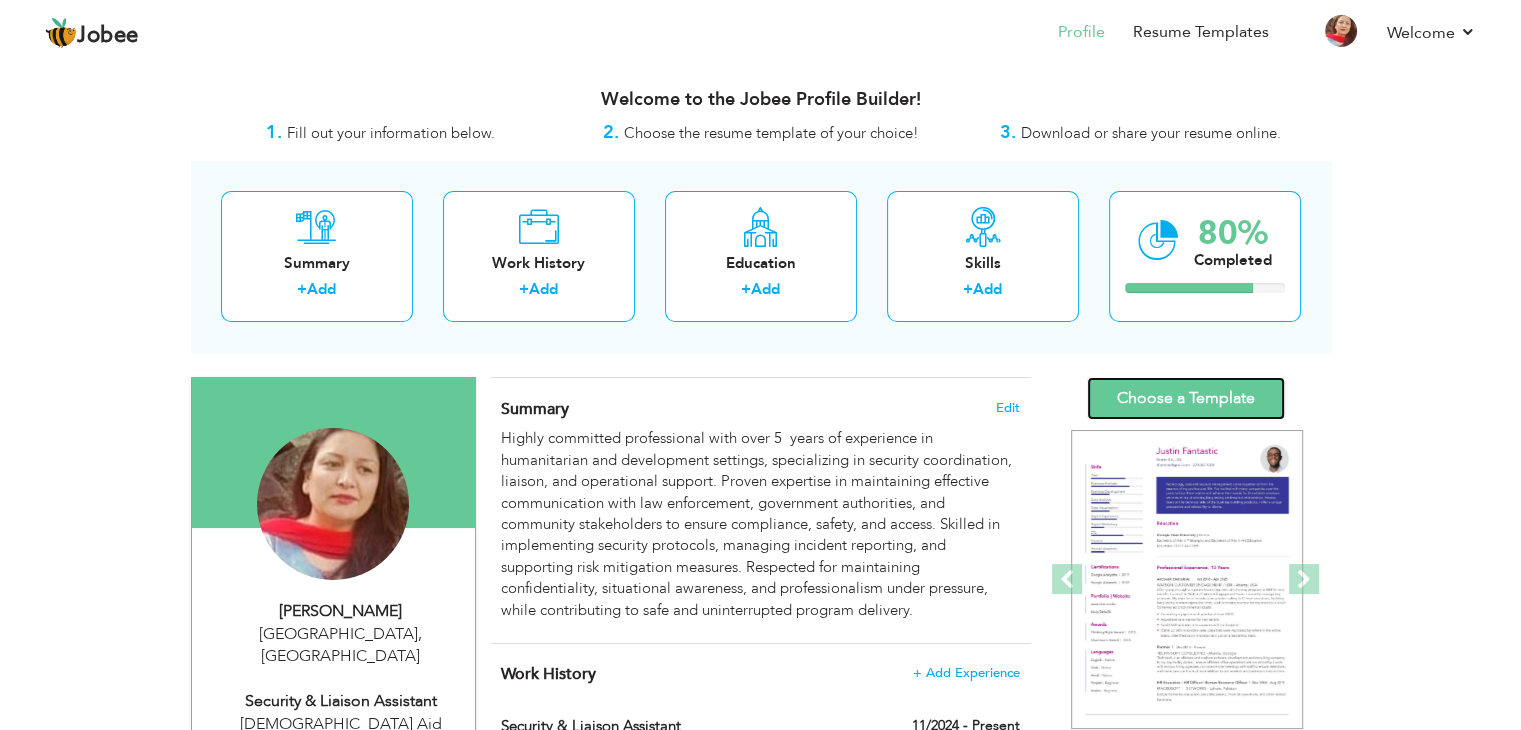 click on "Choose a Template" at bounding box center (1186, 398) 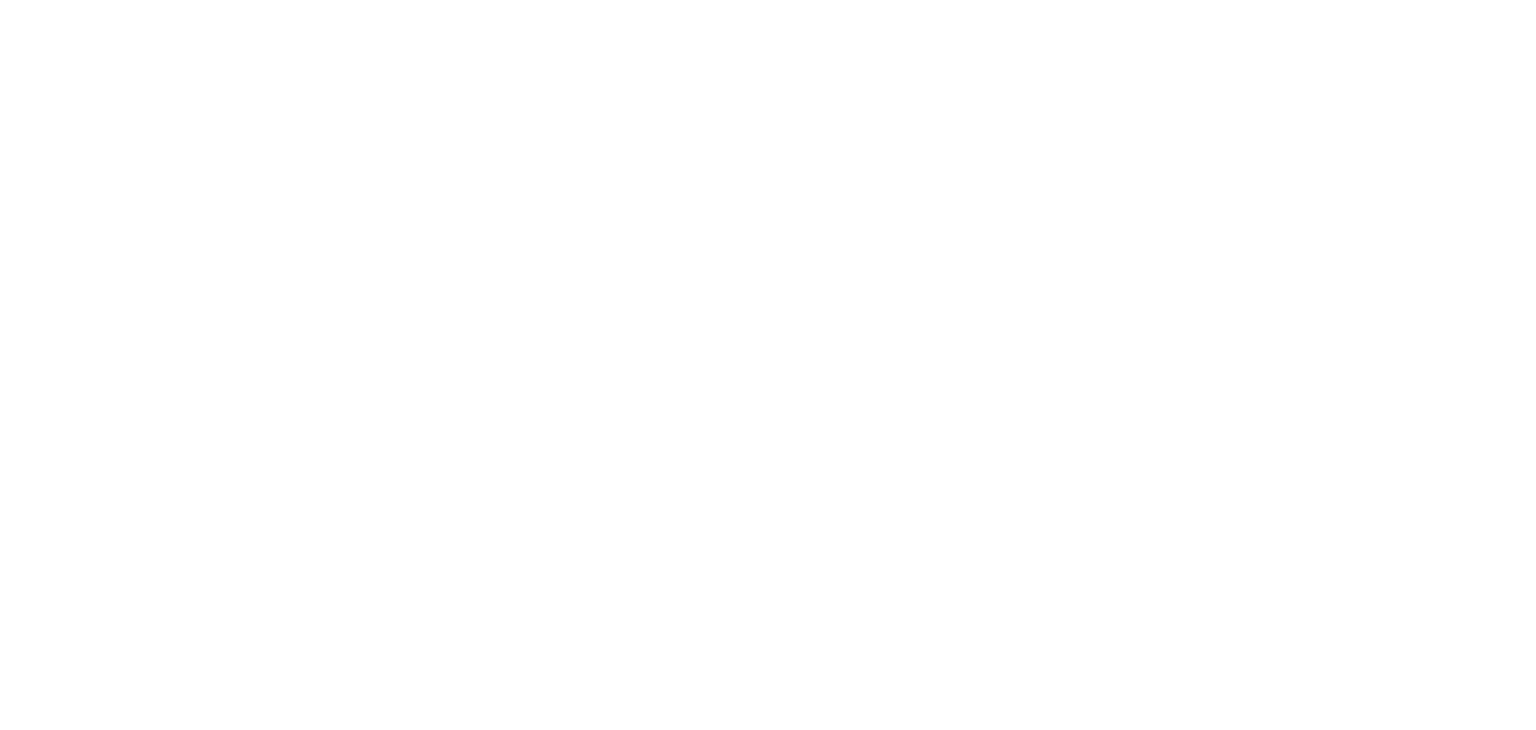 scroll, scrollTop: 0, scrollLeft: 0, axis: both 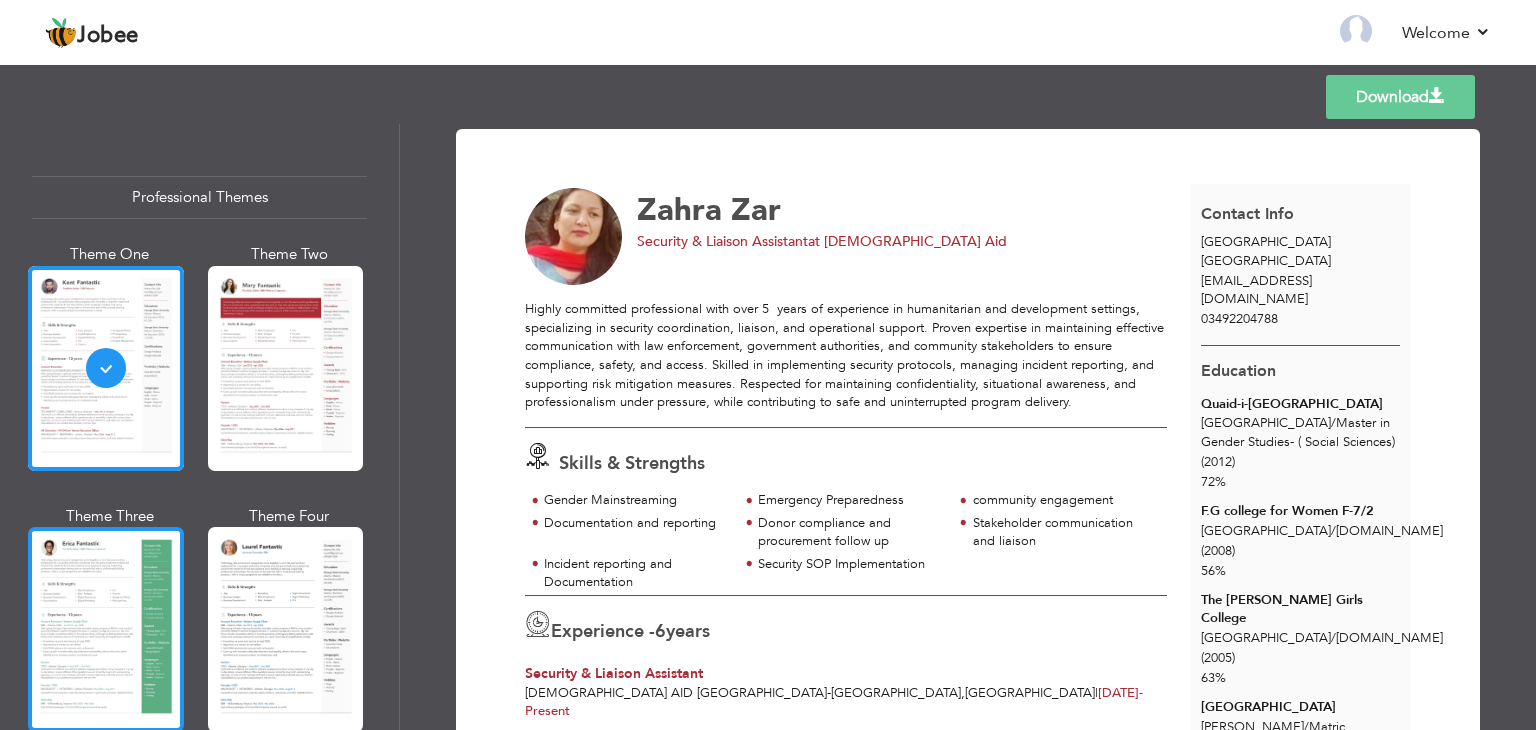 click at bounding box center [106, 629] 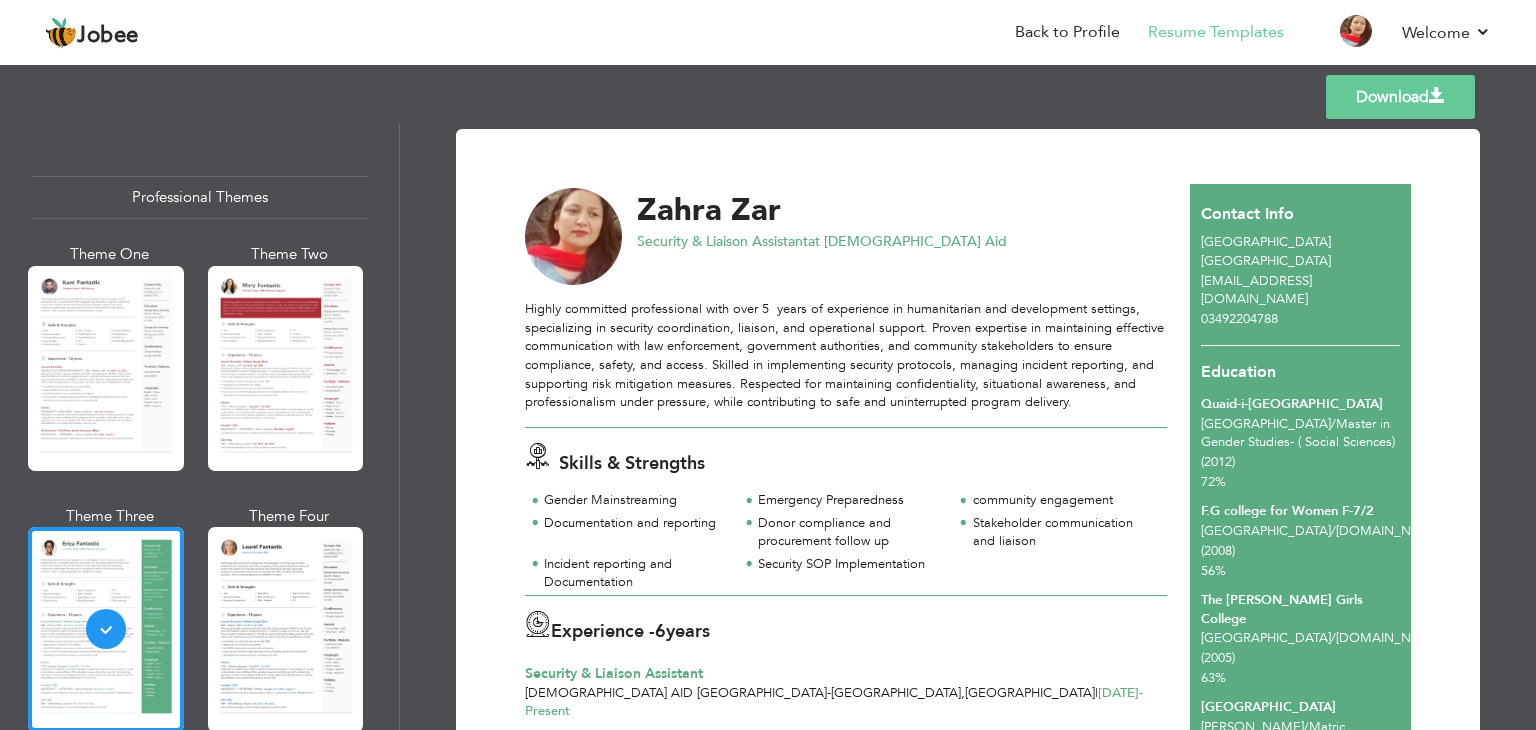 click on "Download" at bounding box center (1400, 97) 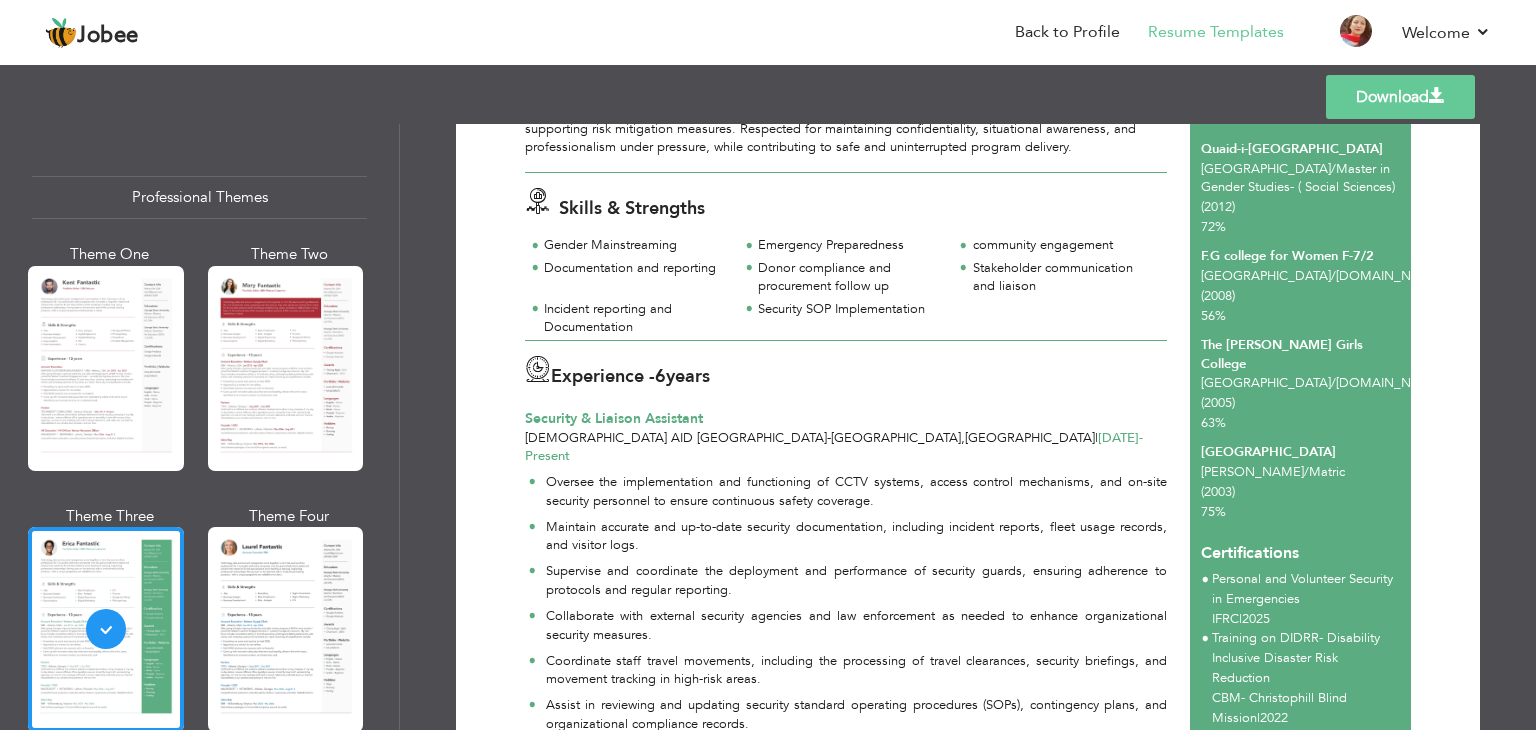 scroll, scrollTop: 252, scrollLeft: 0, axis: vertical 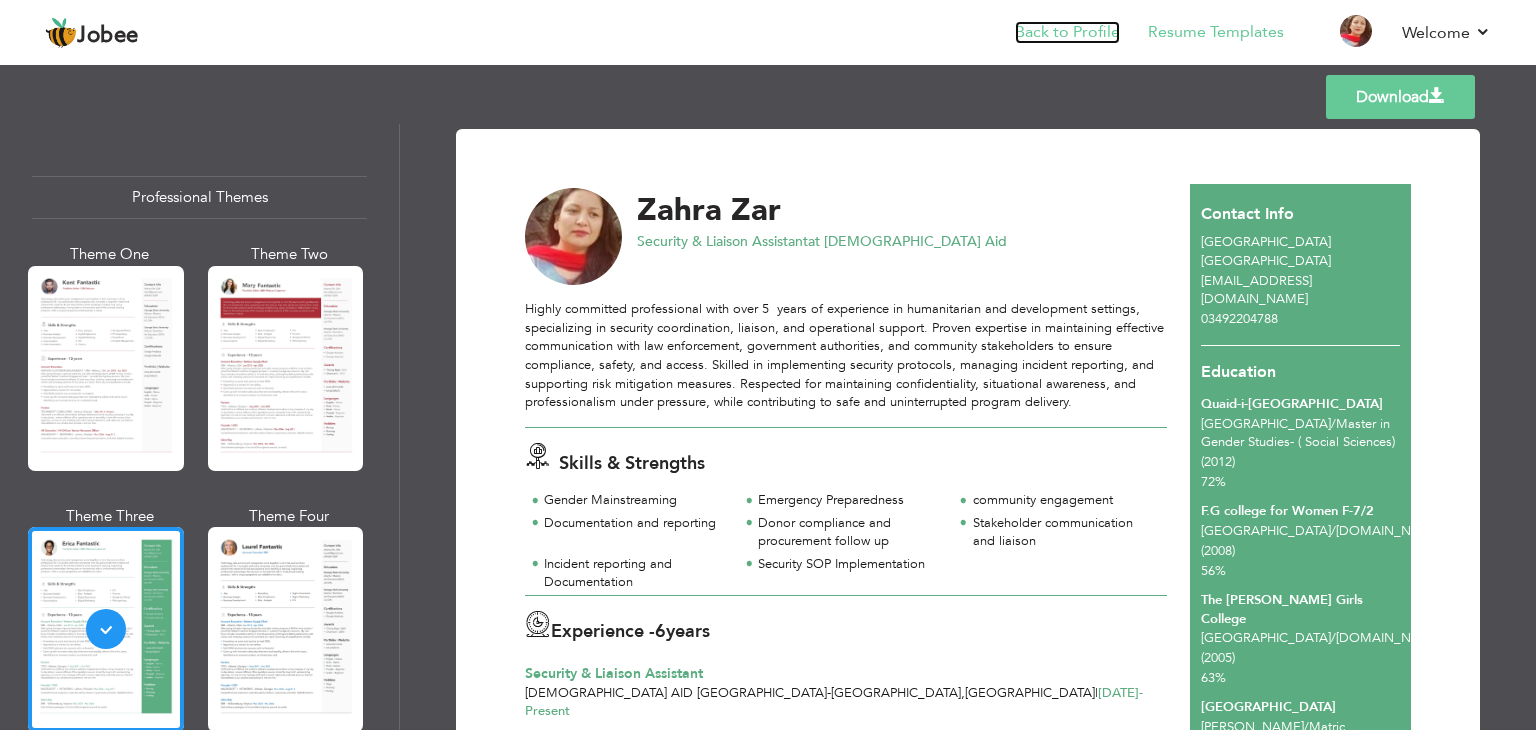 click on "Back to Profile" at bounding box center [1067, 32] 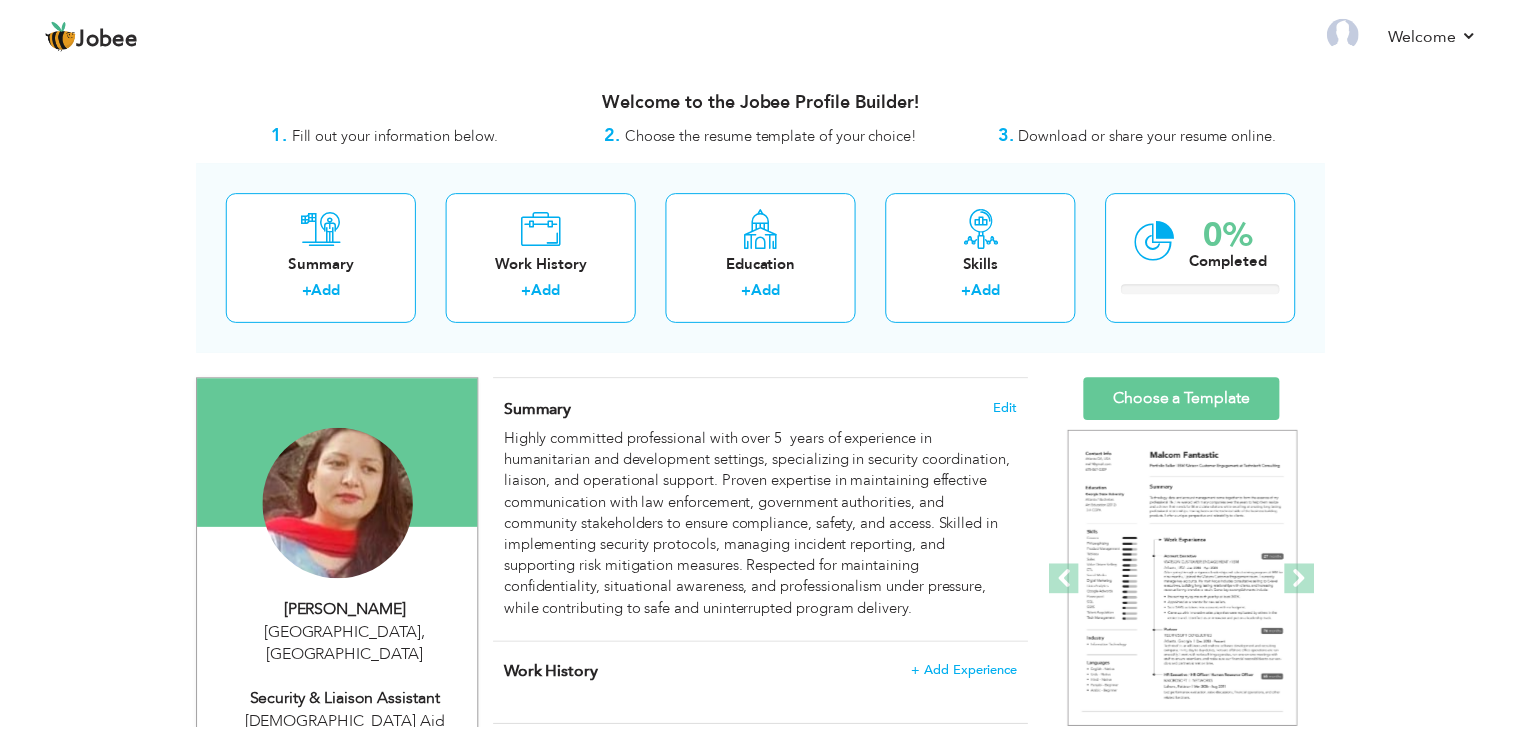 scroll, scrollTop: 0, scrollLeft: 0, axis: both 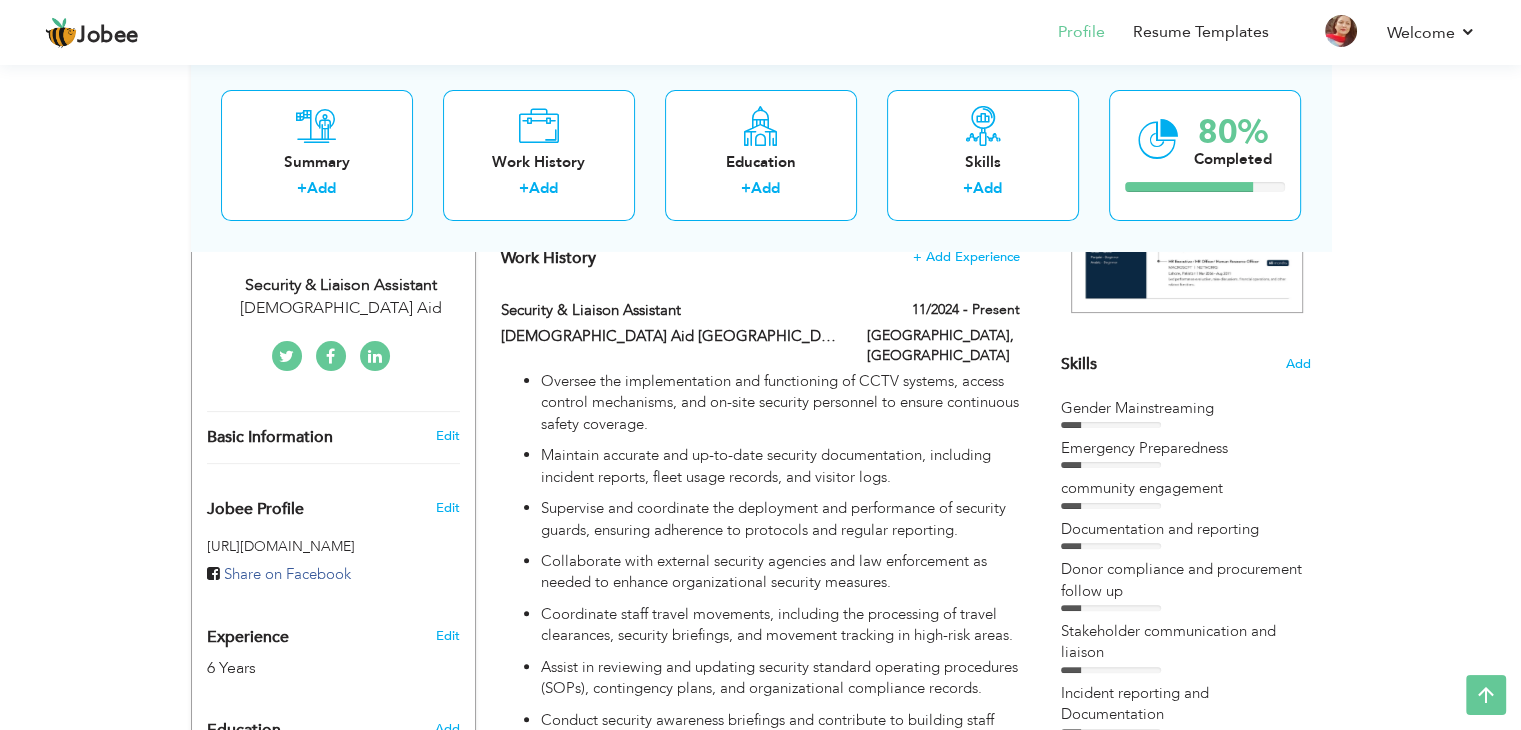 drag, startPoint x: 1157, startPoint y: 413, endPoint x: 1121, endPoint y: 414, distance: 36.013885 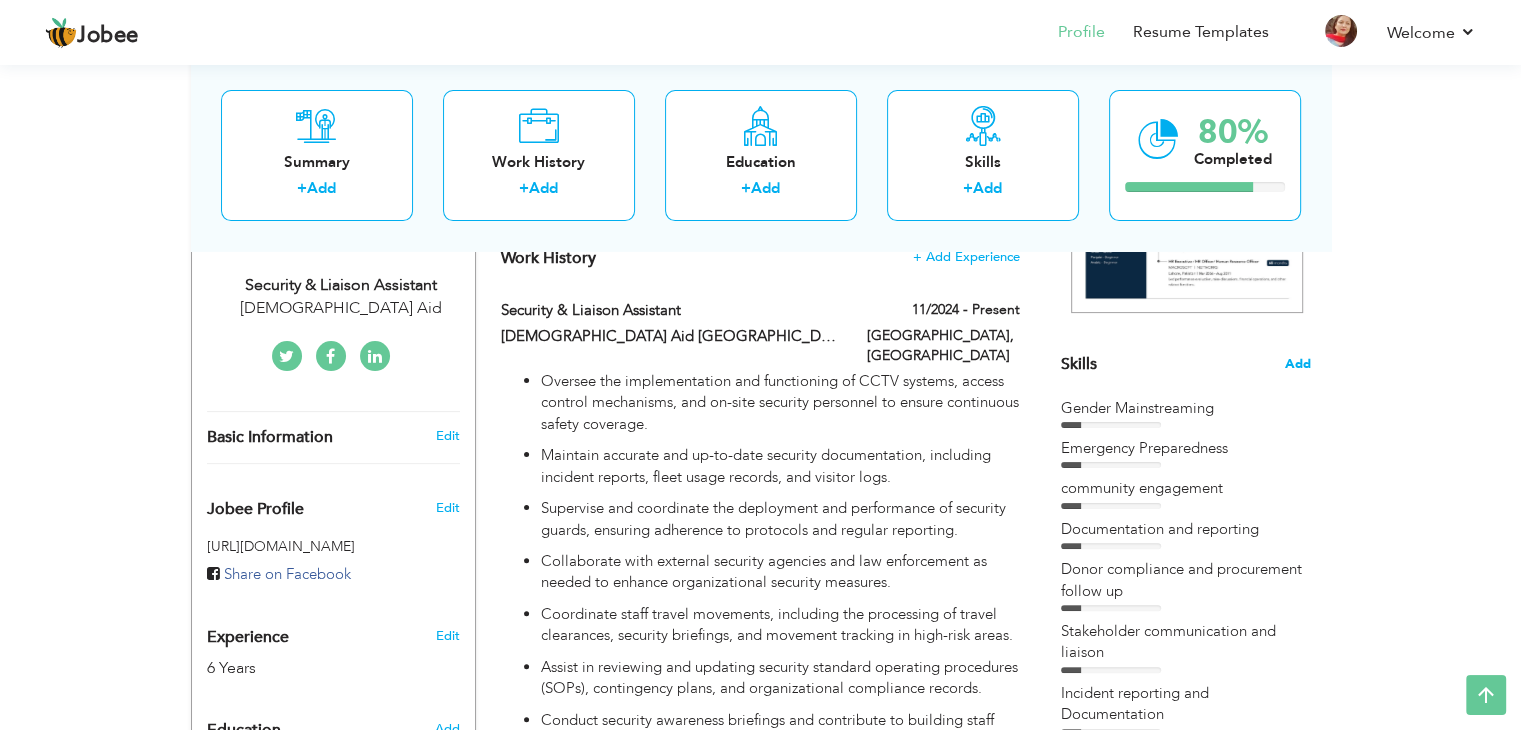 click on "Add" at bounding box center (1298, 364) 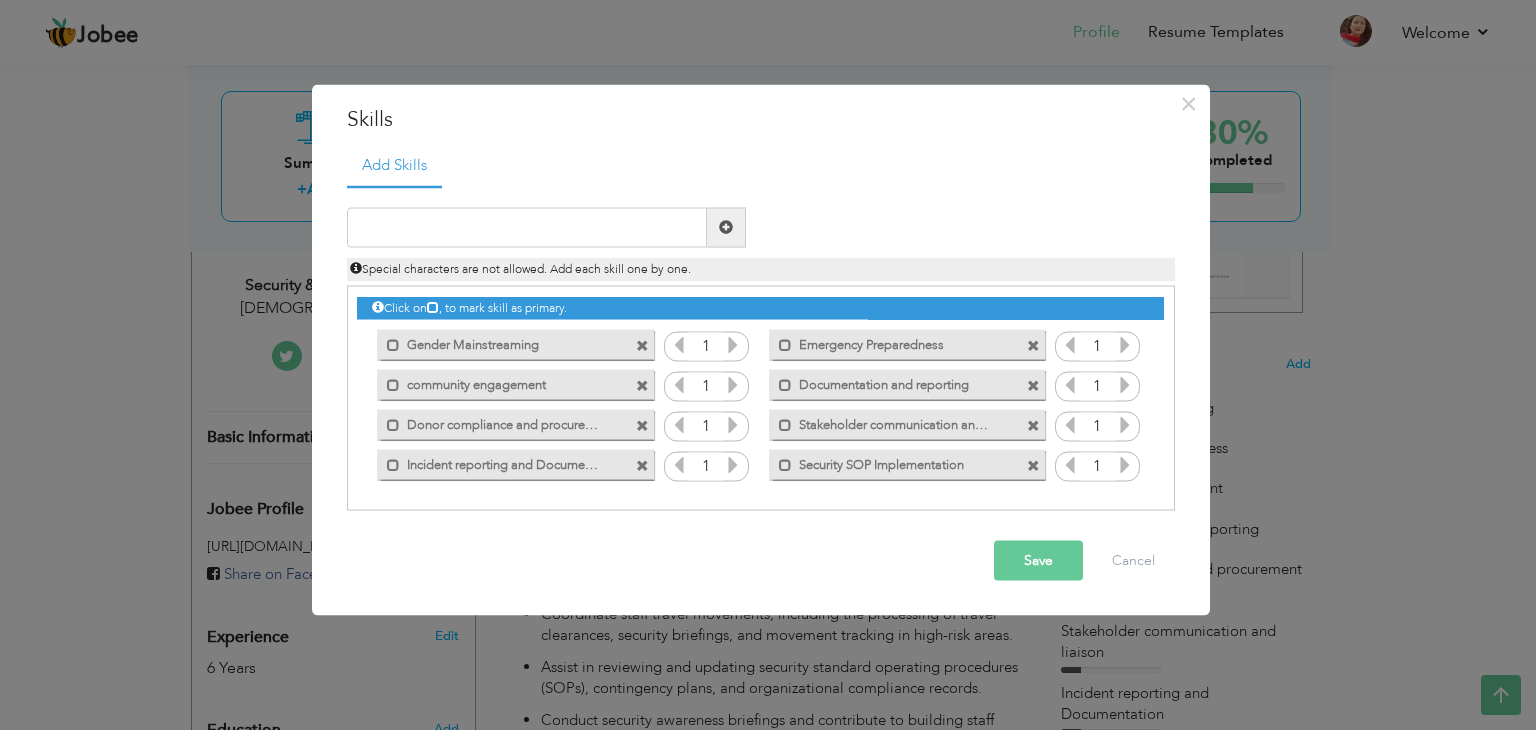 click at bounding box center (642, 346) 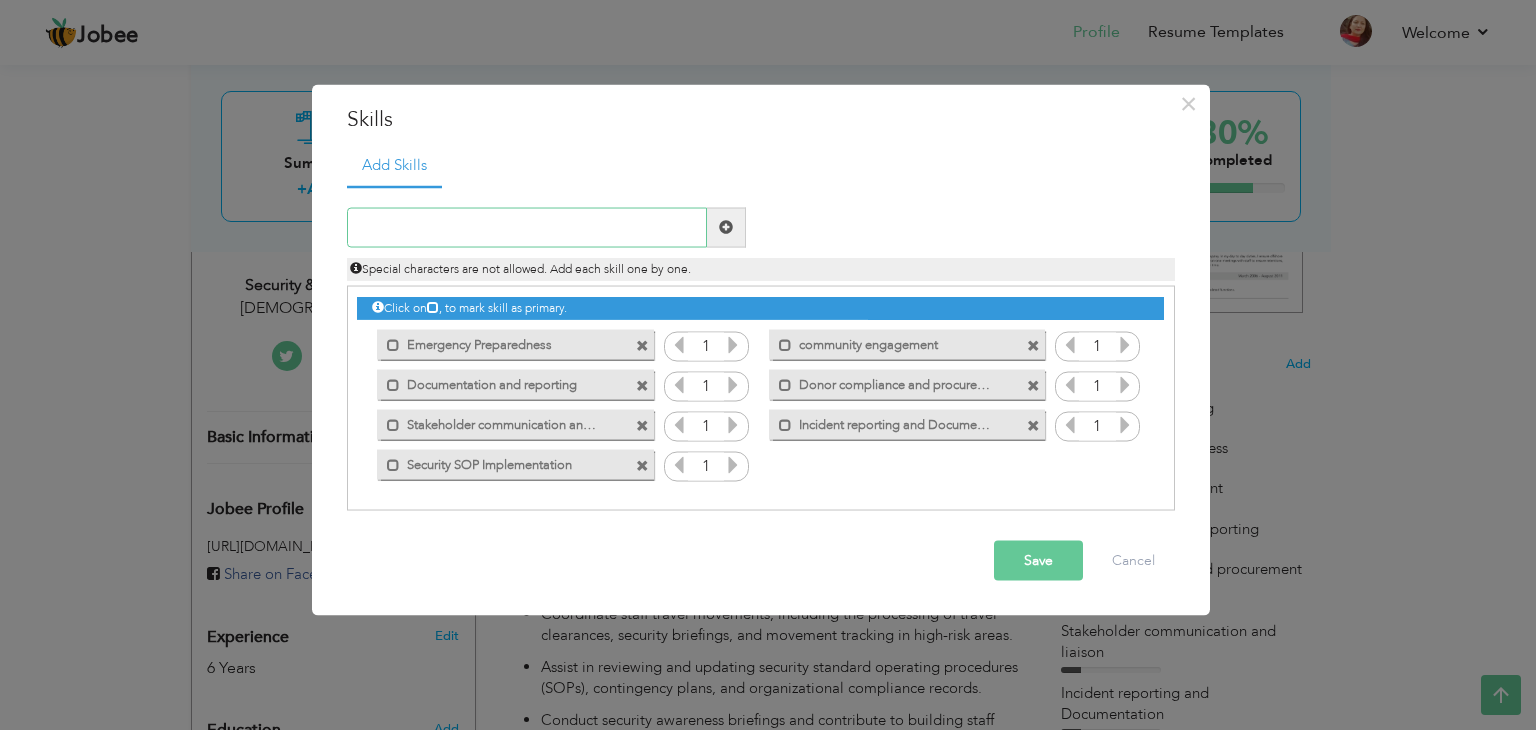 click at bounding box center [527, 227] 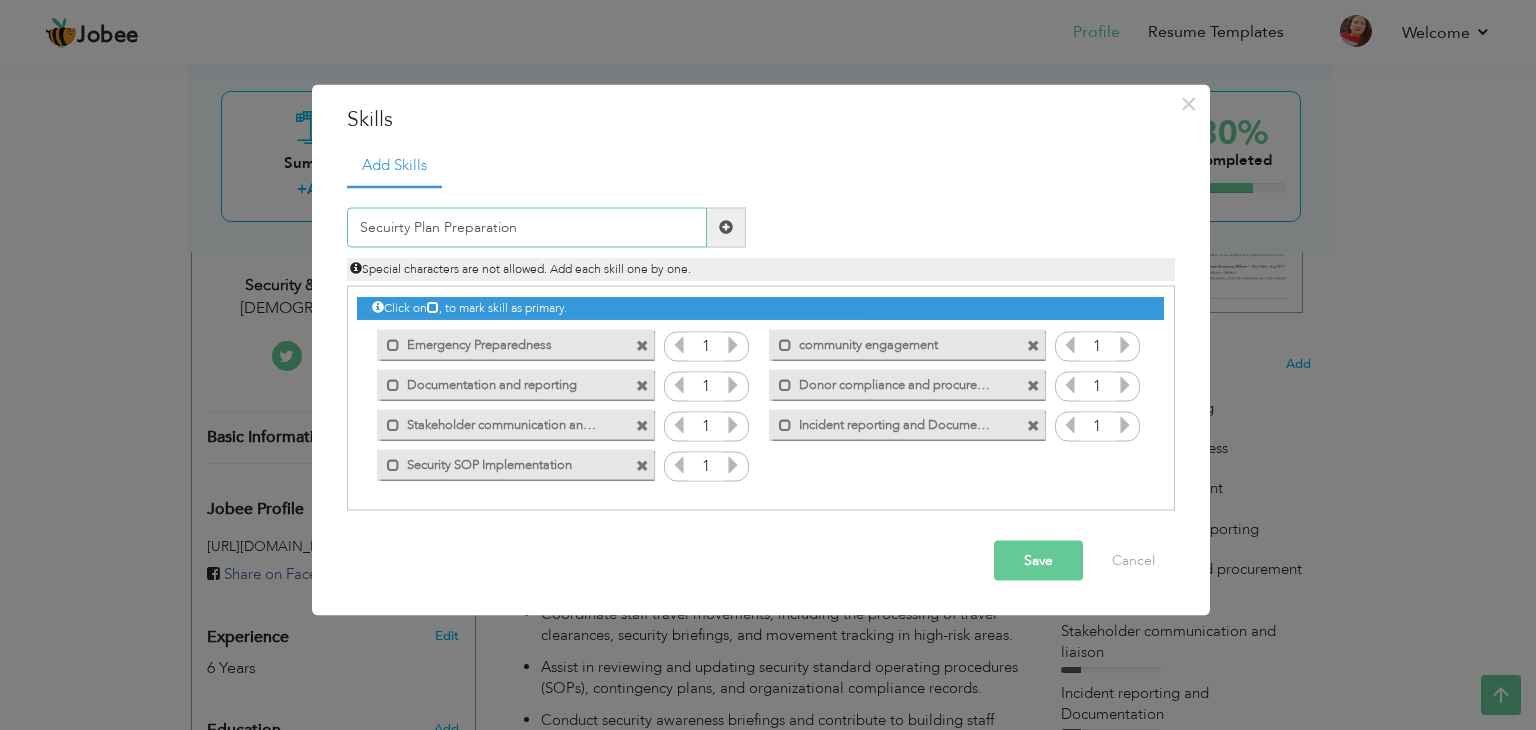 click on "Secuirty Plan Preparation" at bounding box center [527, 227] 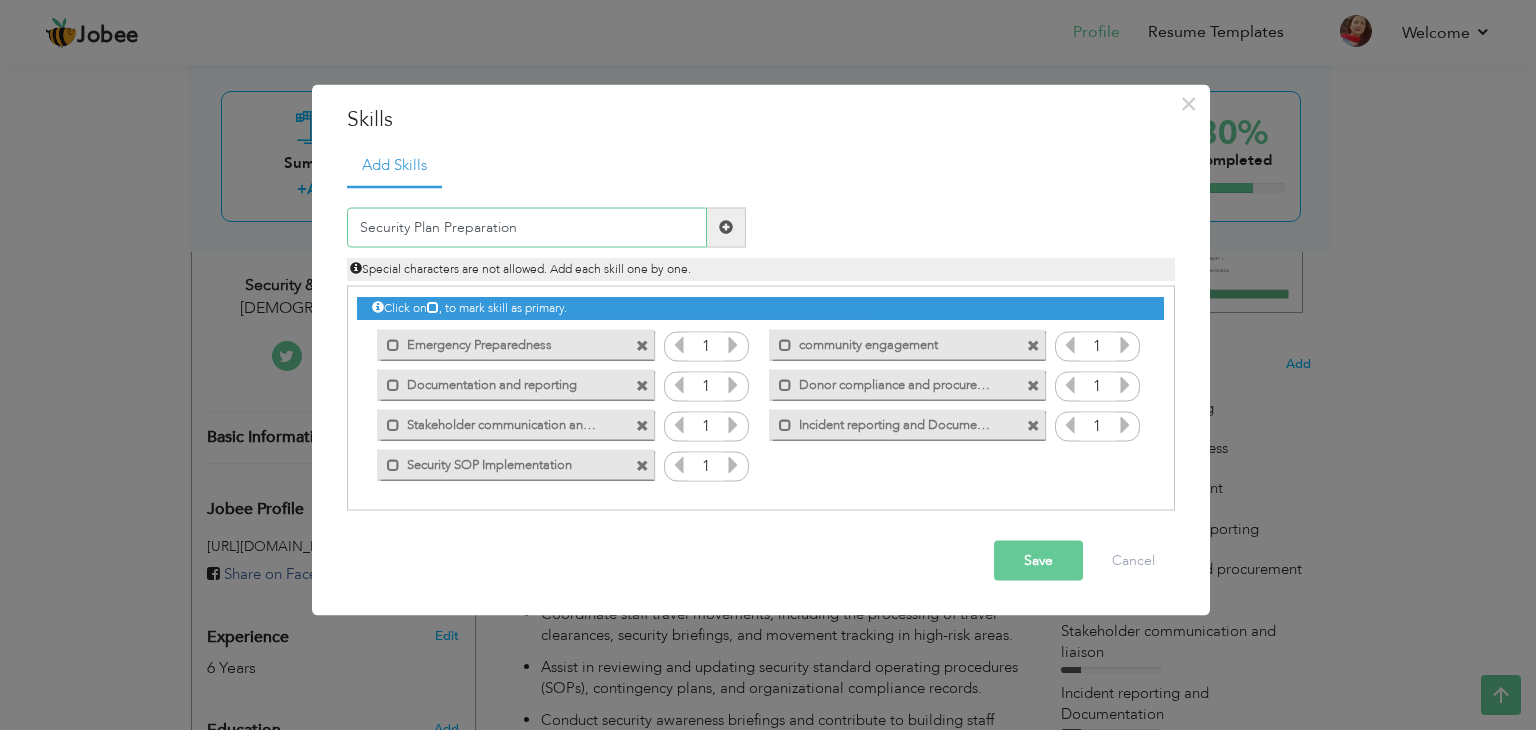 type on "Security Plan Preparation" 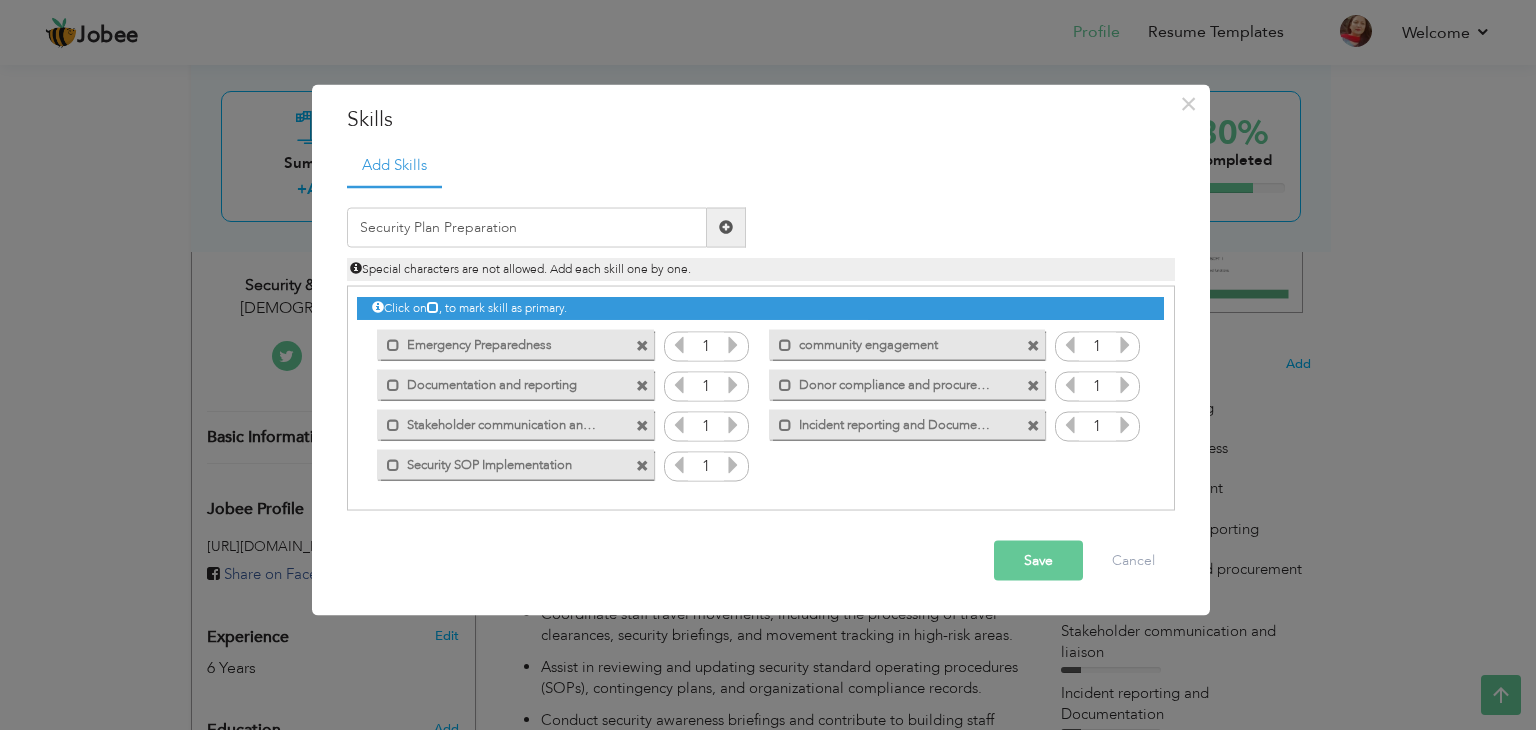 click on "Save" at bounding box center [1038, 560] 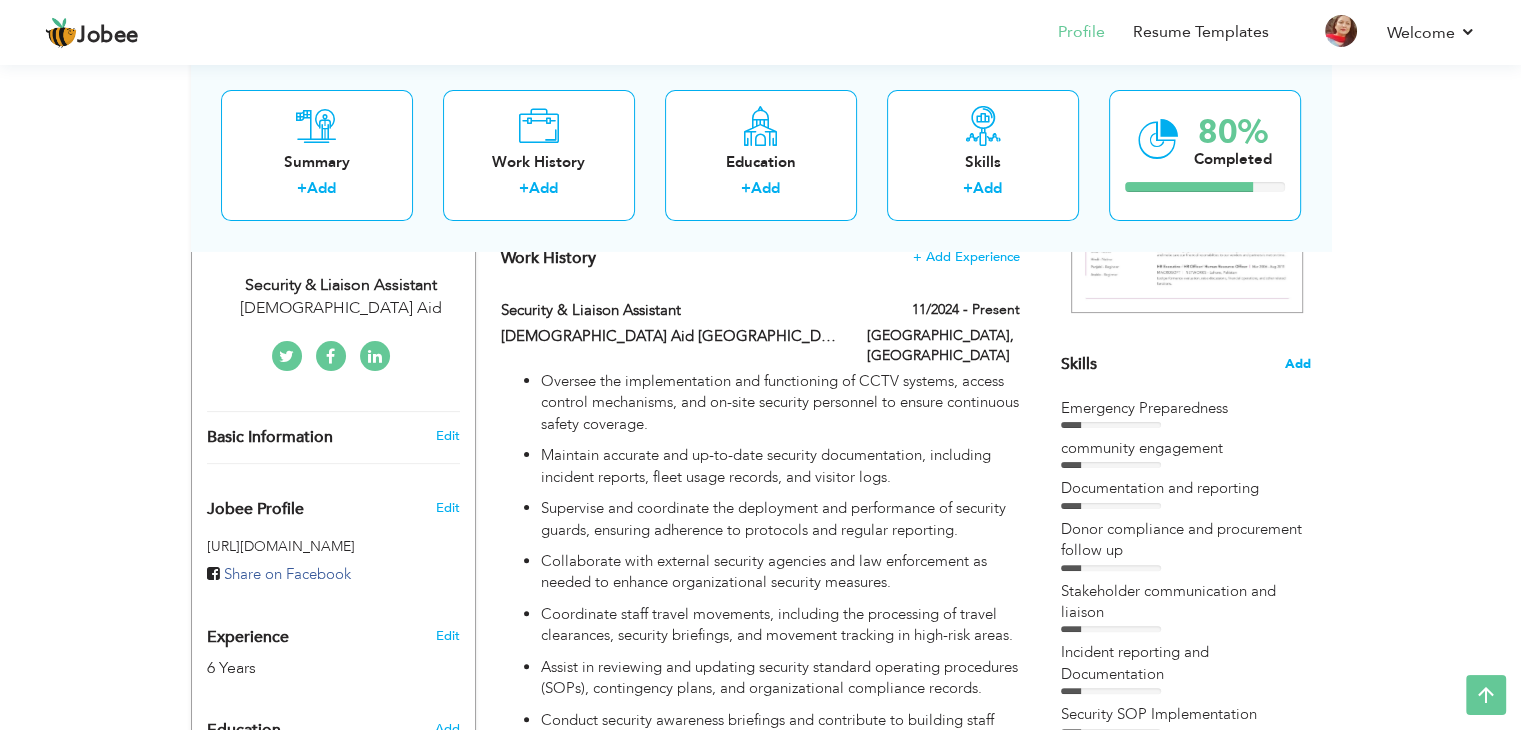 click on "Add" at bounding box center (1298, 364) 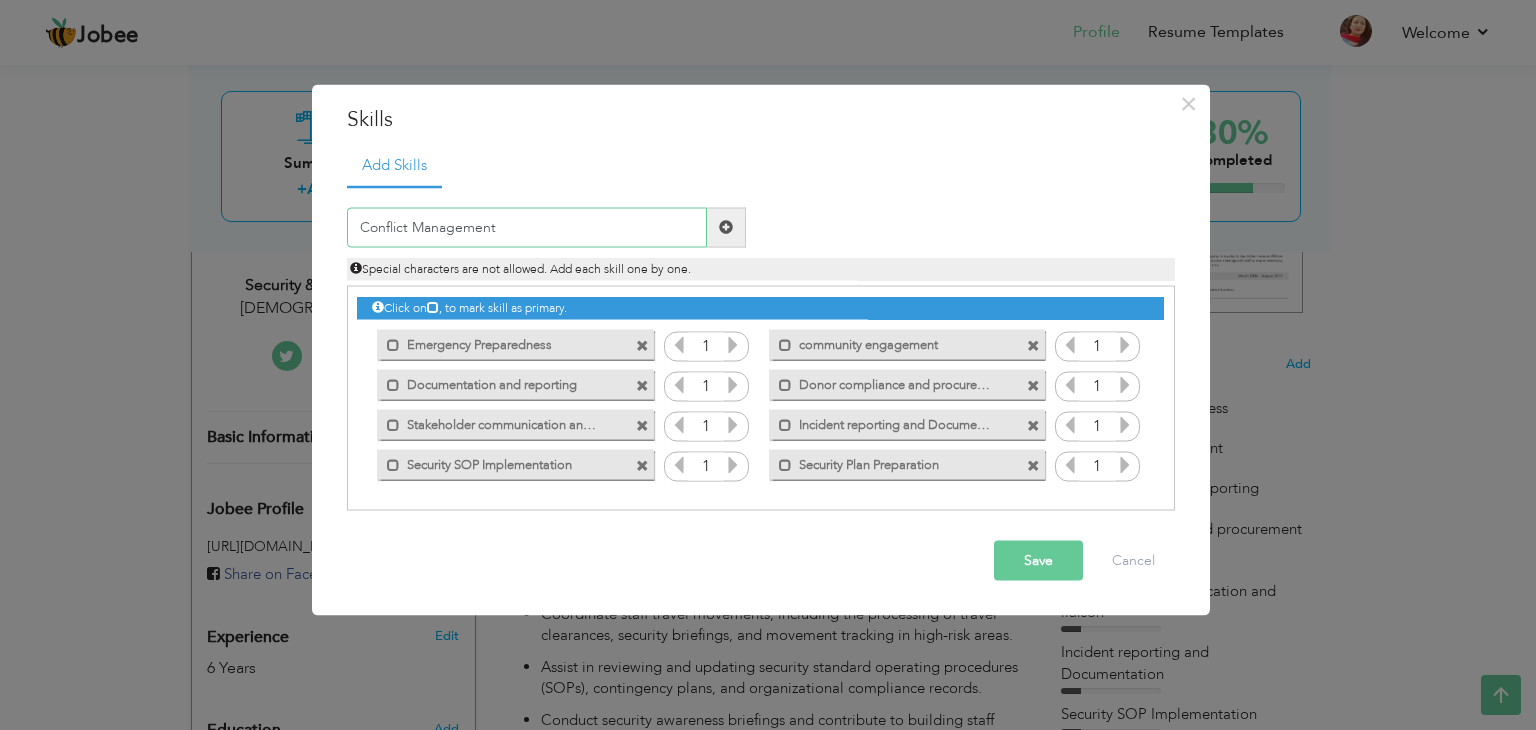 type on "Conflict Management" 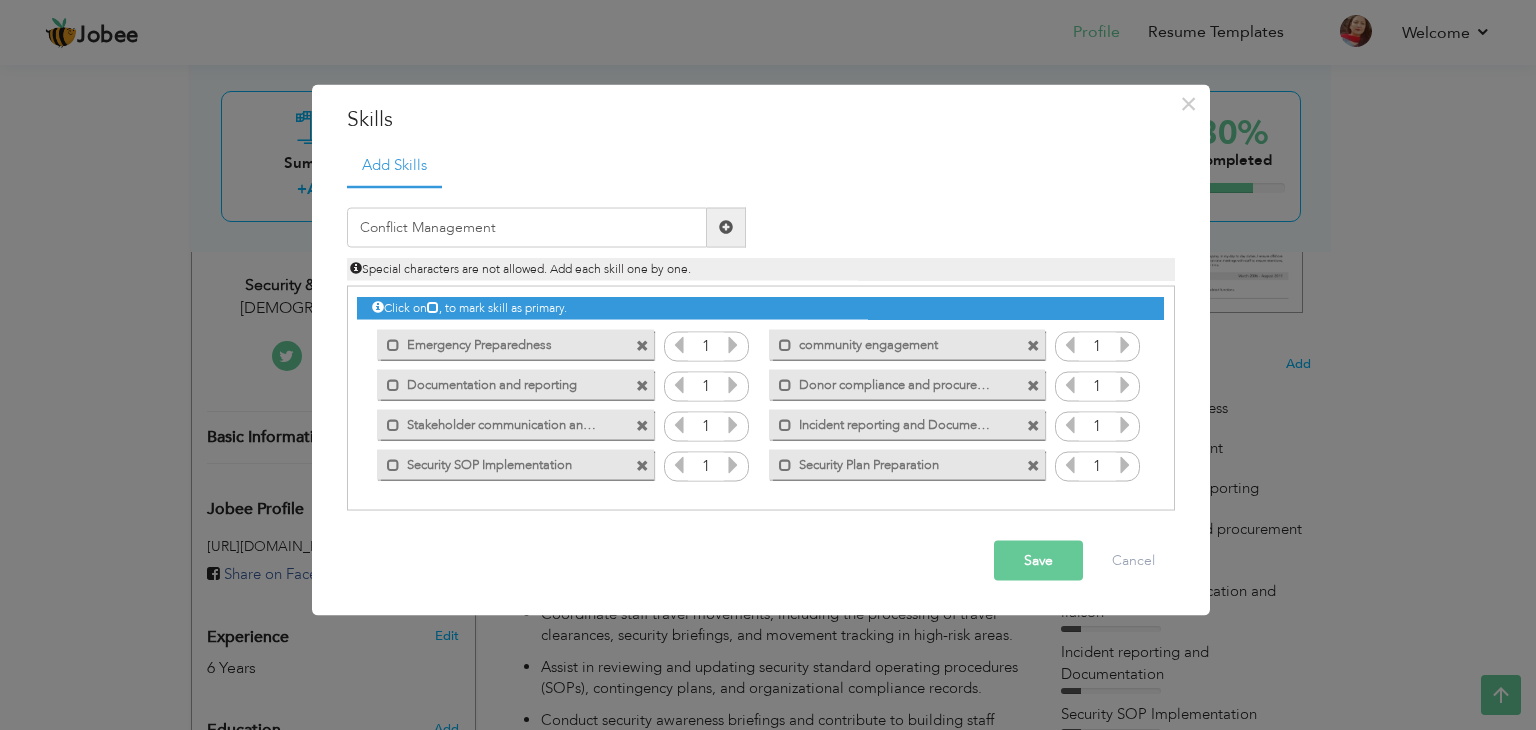 click on "Save" at bounding box center [1038, 560] 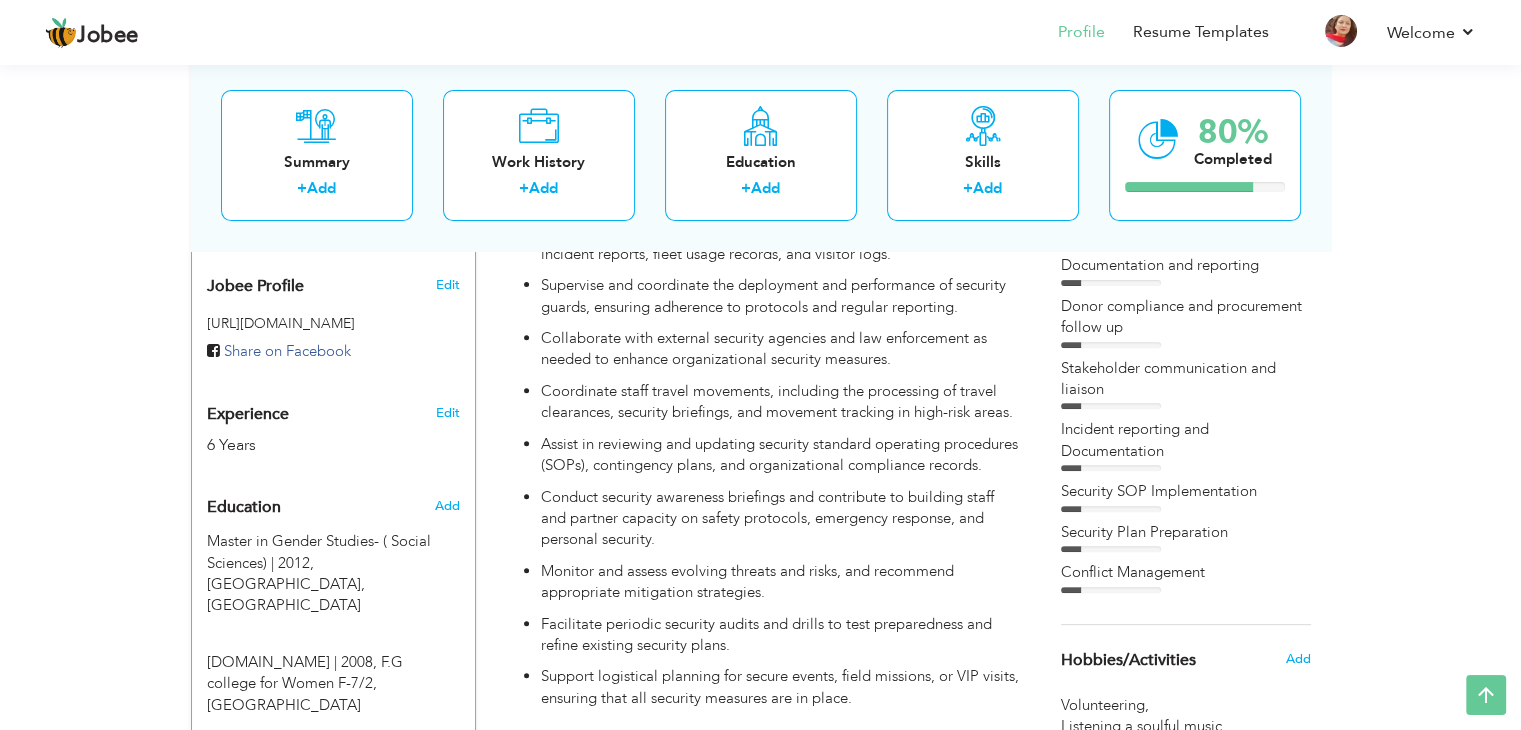 scroll, scrollTop: 643, scrollLeft: 0, axis: vertical 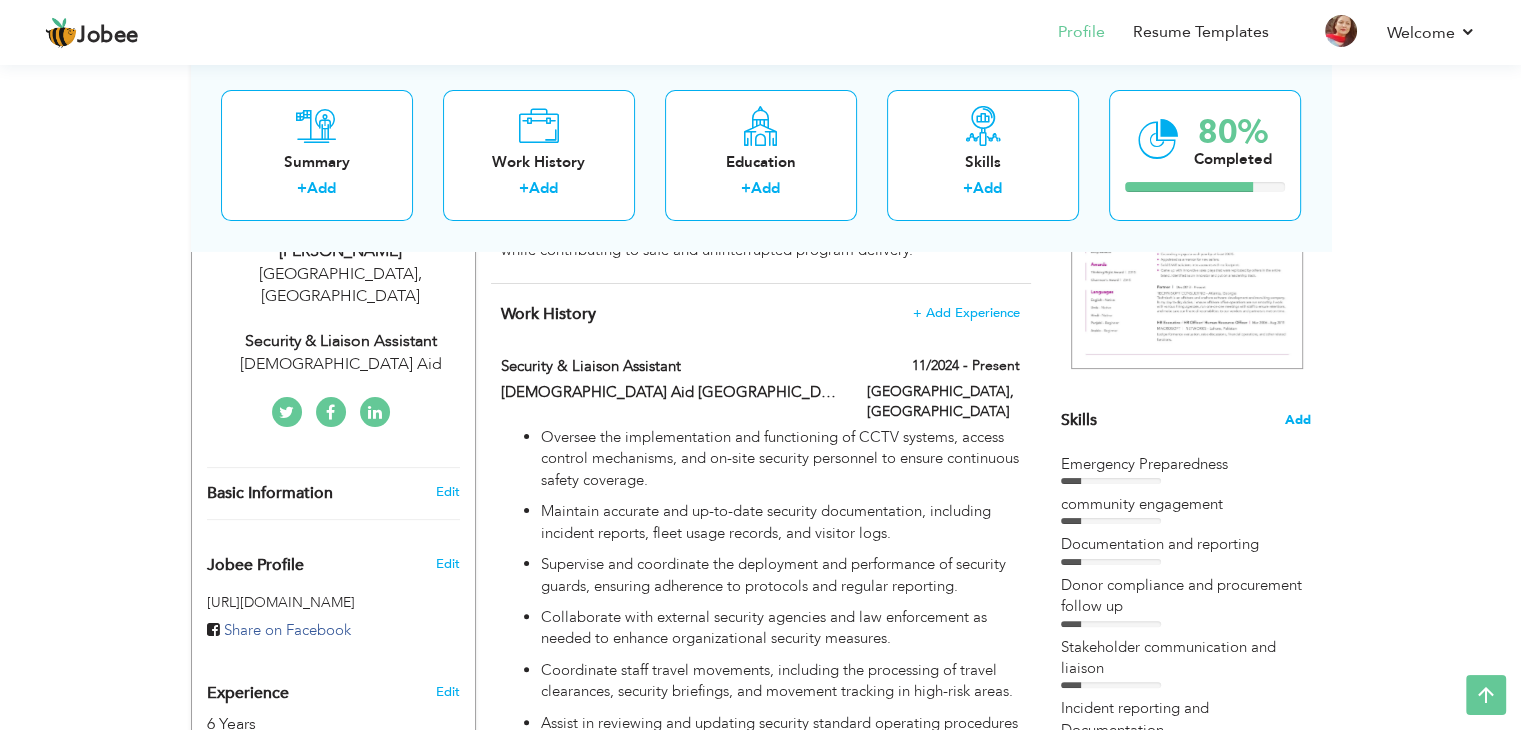 click on "Add" at bounding box center [1298, 420] 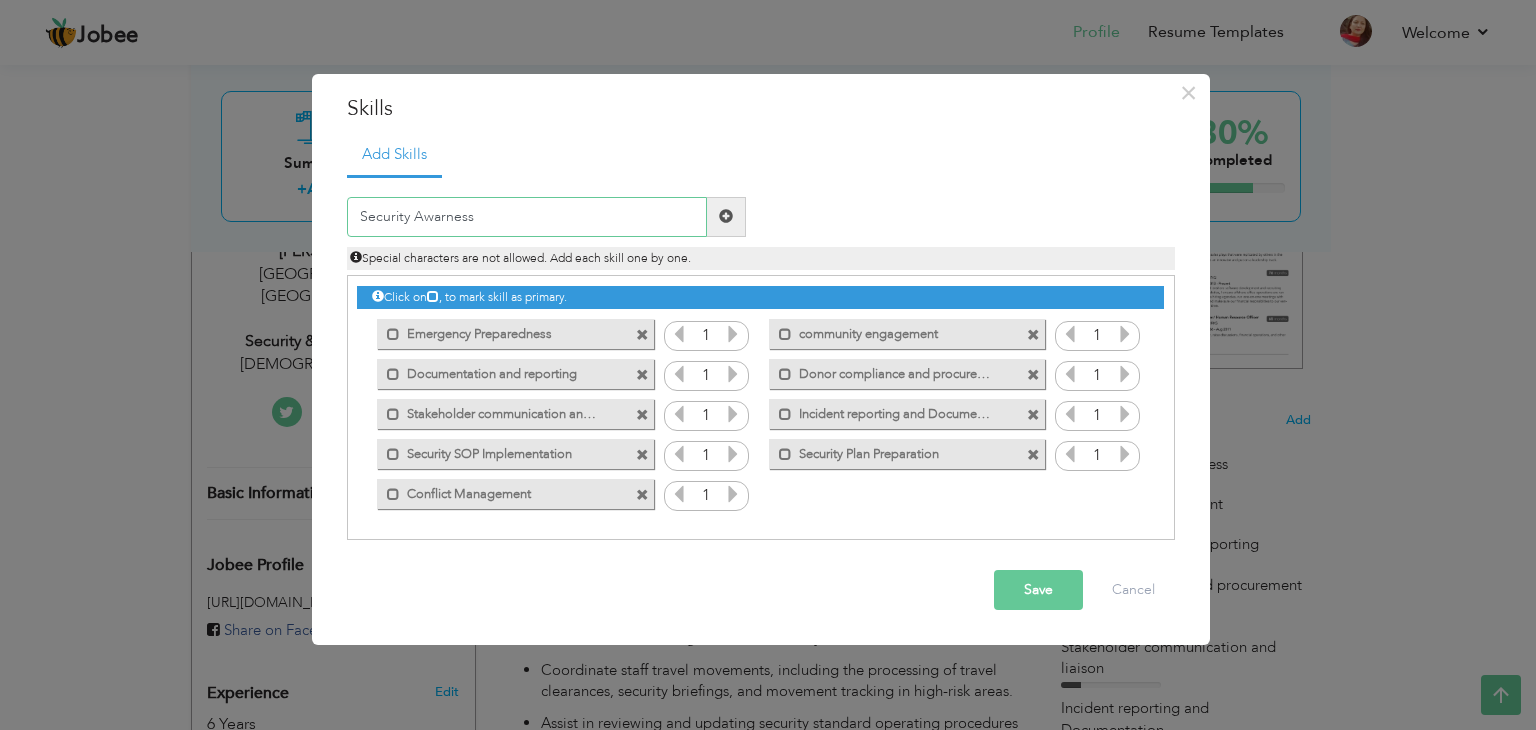 type on "Security Awarness" 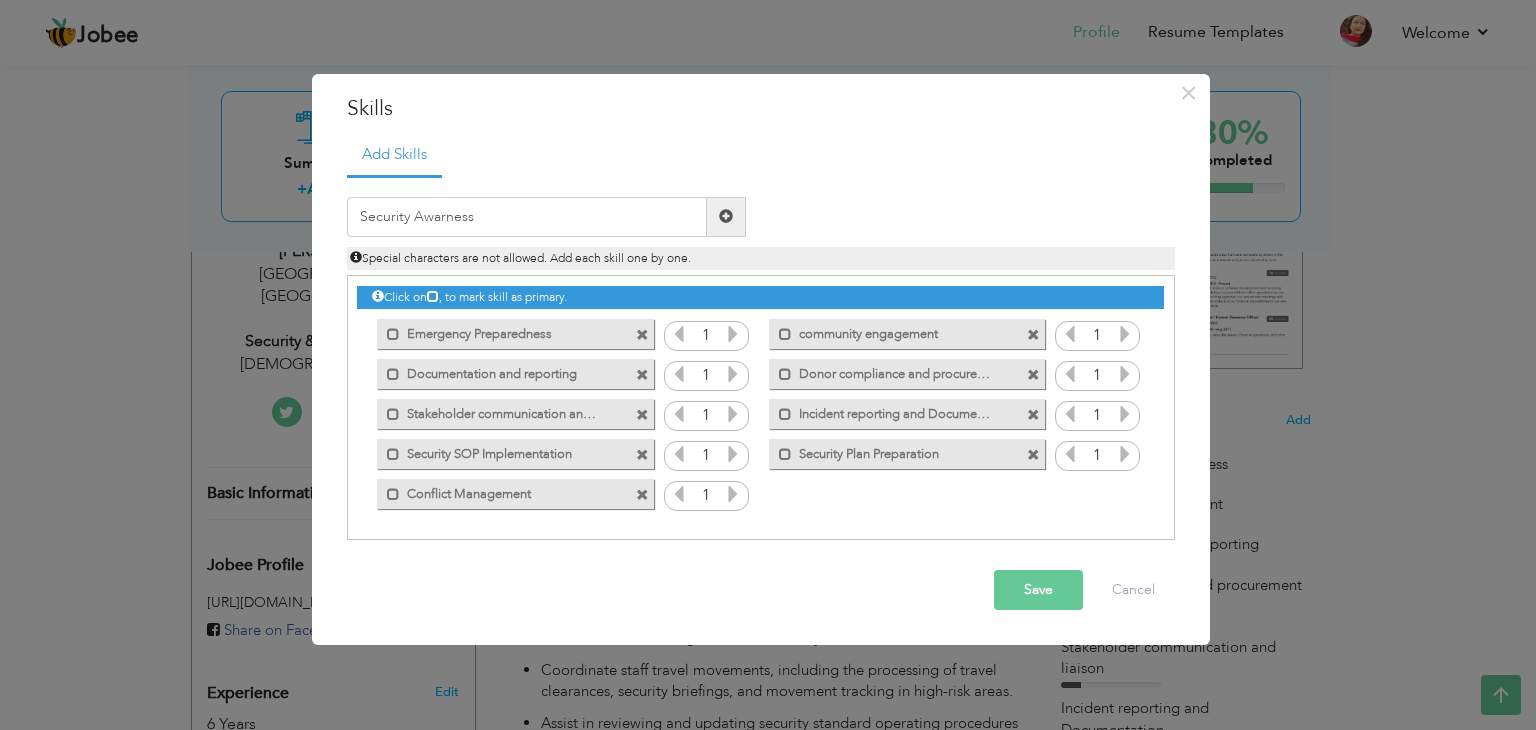 click on "Save" at bounding box center [1038, 590] 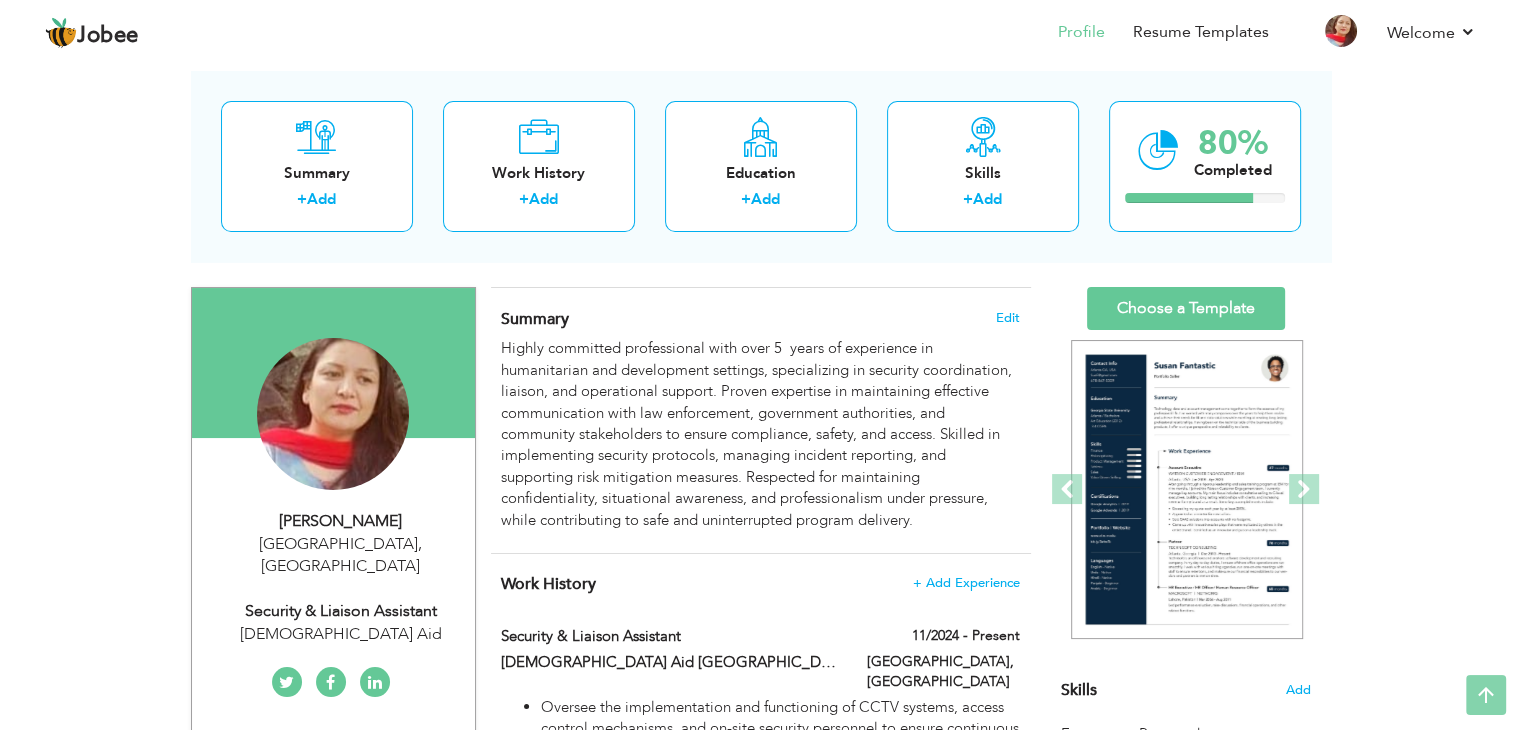 scroll, scrollTop: 83, scrollLeft: 0, axis: vertical 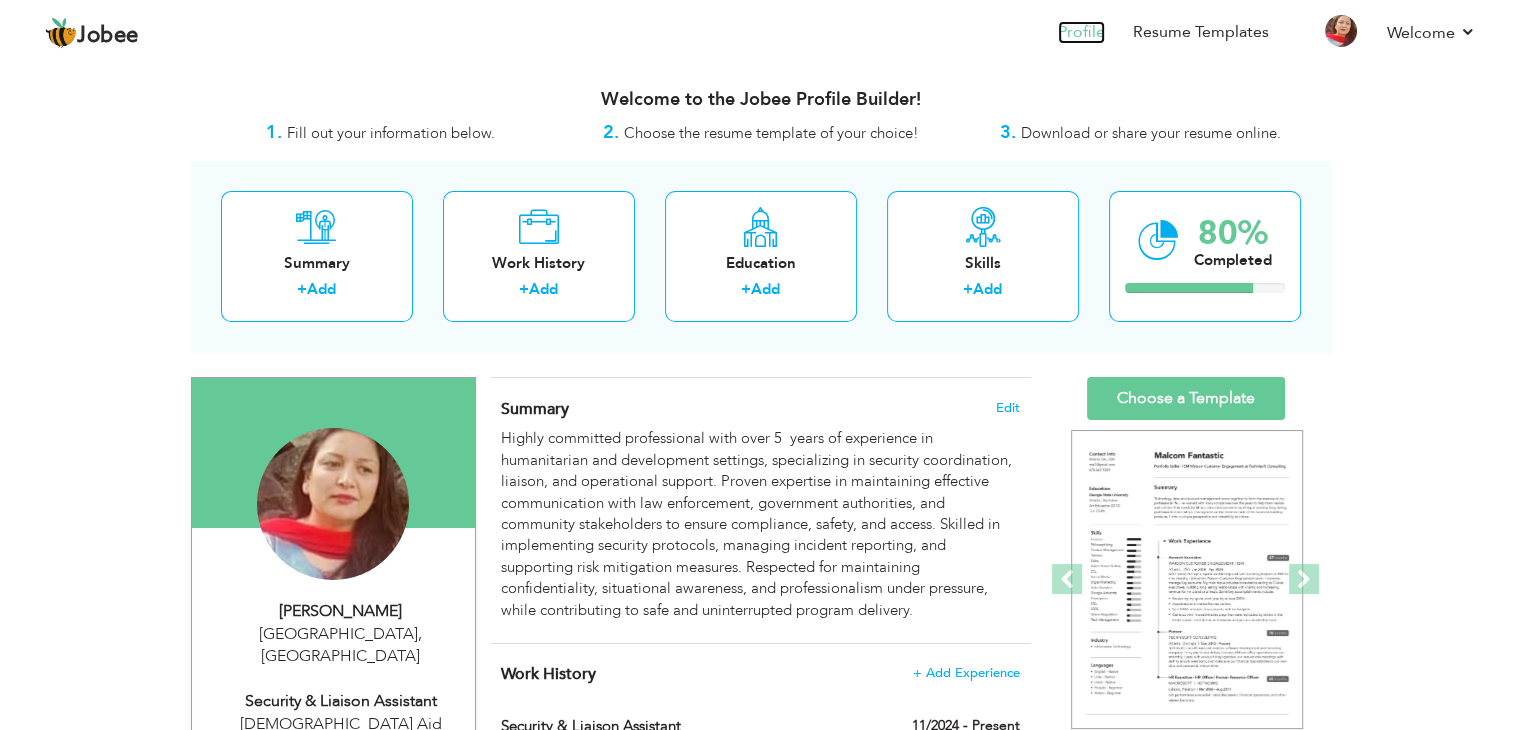 click on "Profile" at bounding box center [1081, 32] 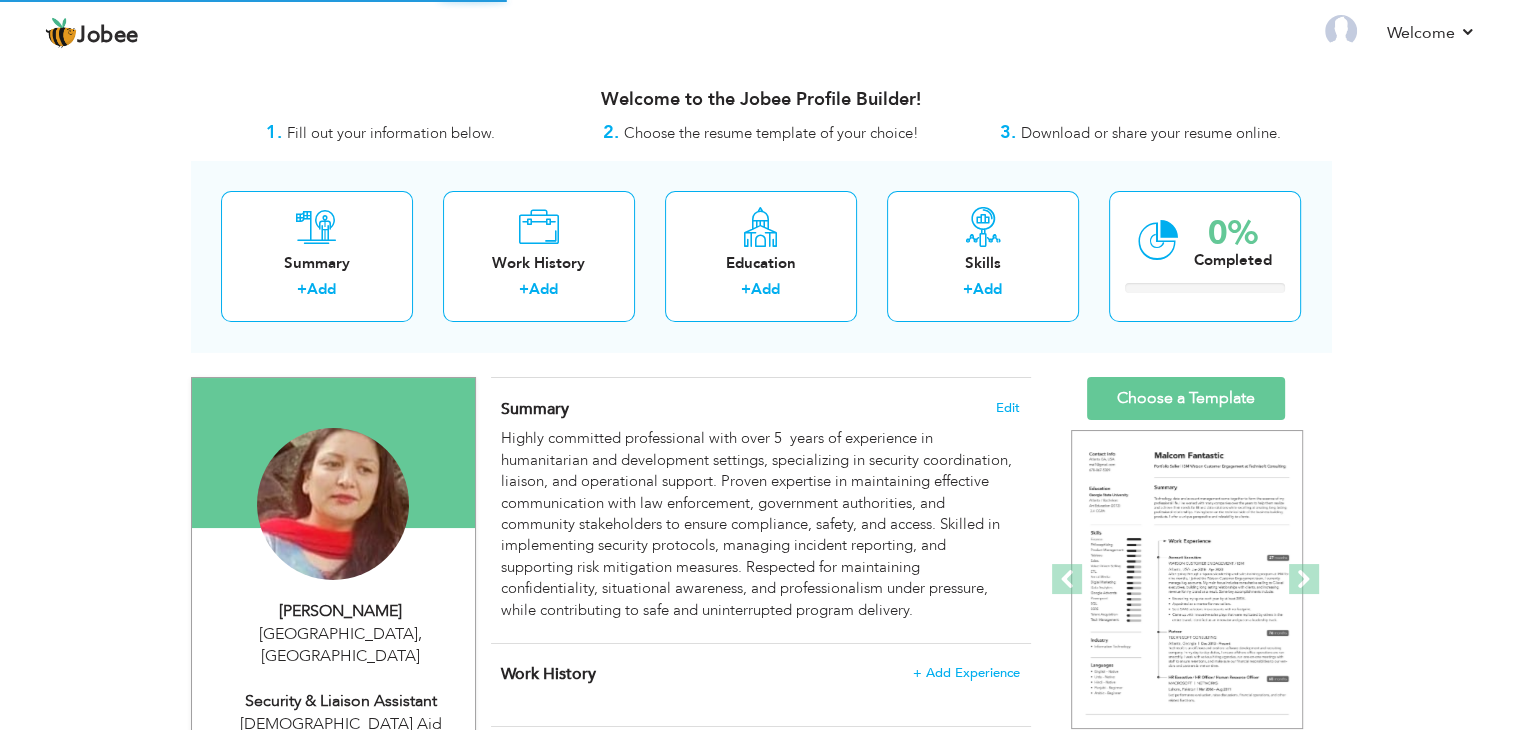 scroll, scrollTop: 0, scrollLeft: 0, axis: both 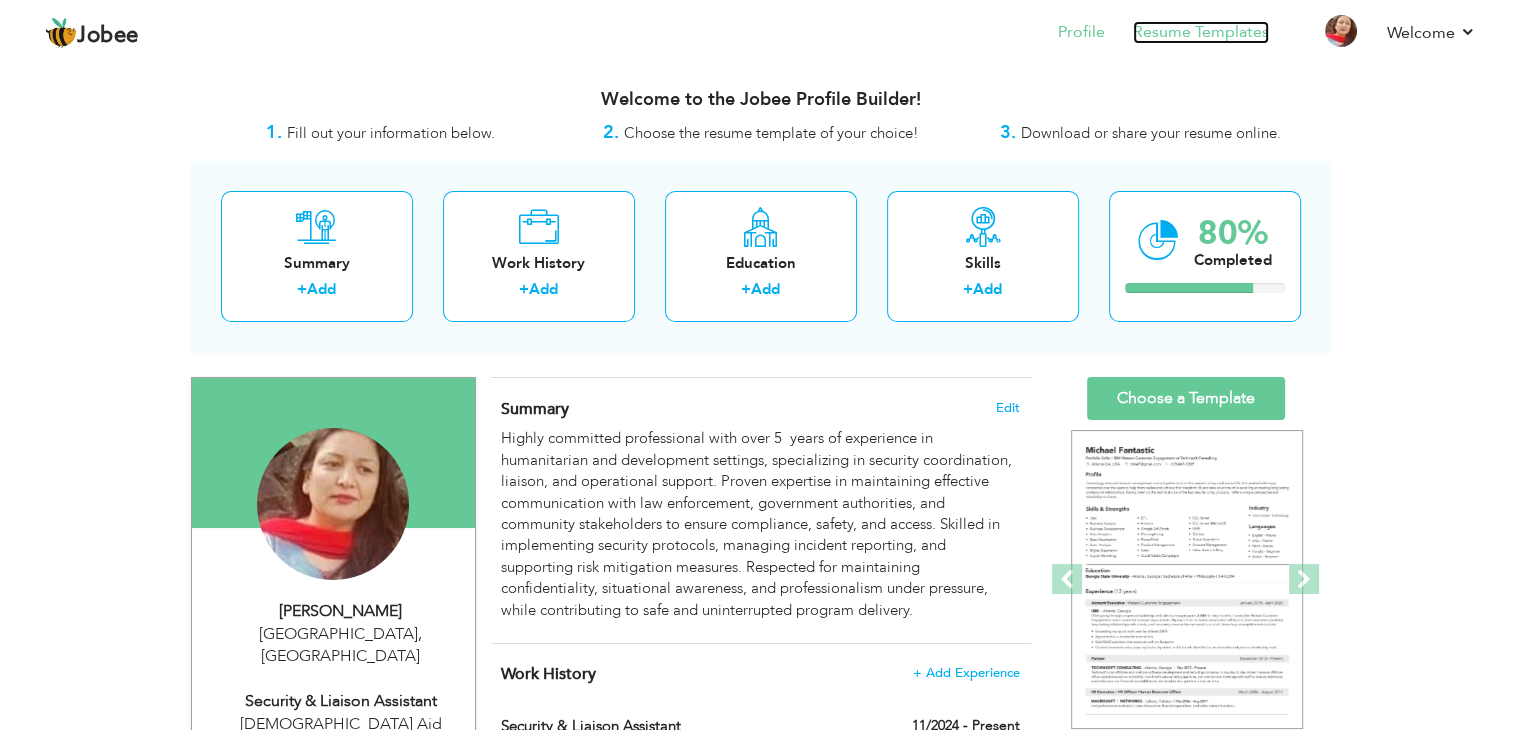 click on "Resume Templates" at bounding box center [1201, 32] 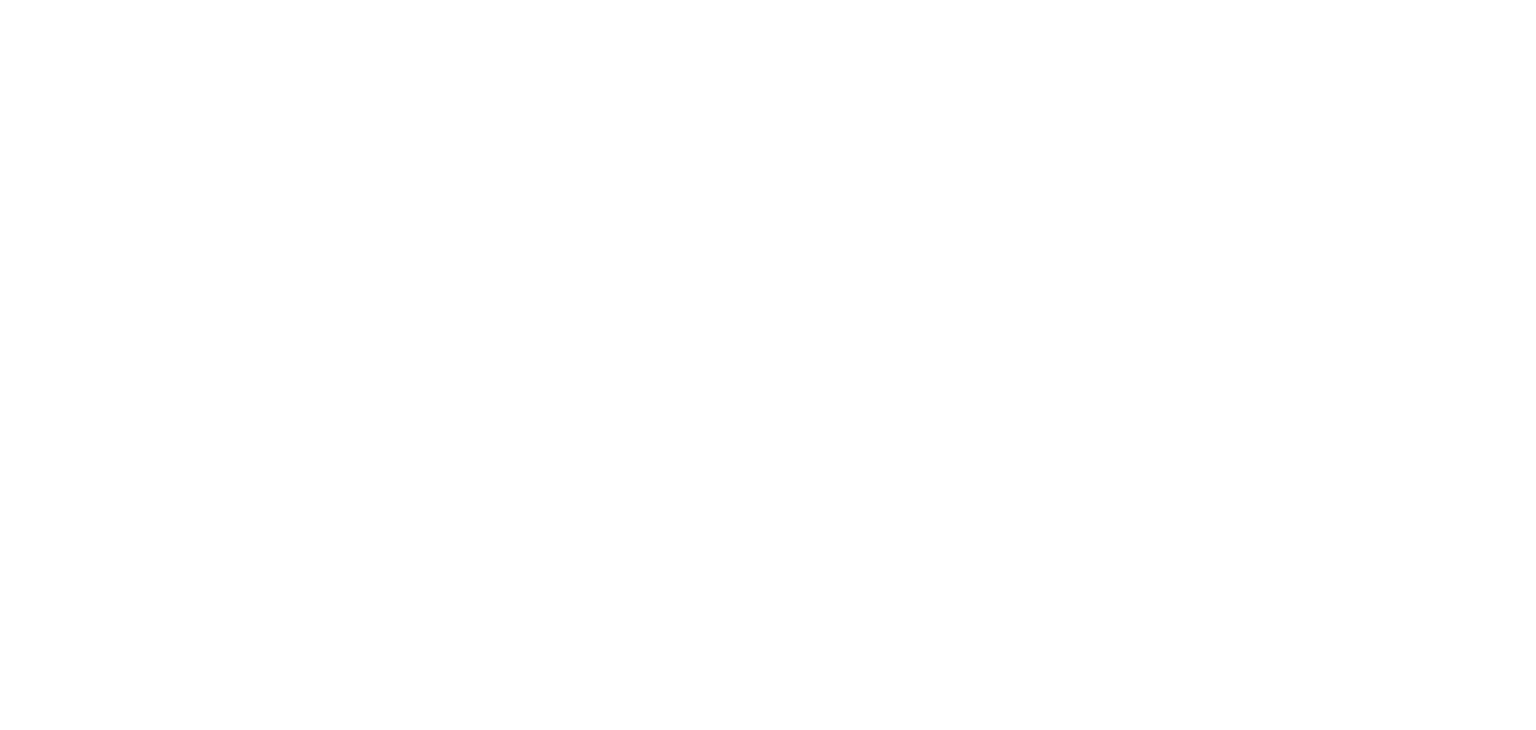 scroll, scrollTop: 0, scrollLeft: 0, axis: both 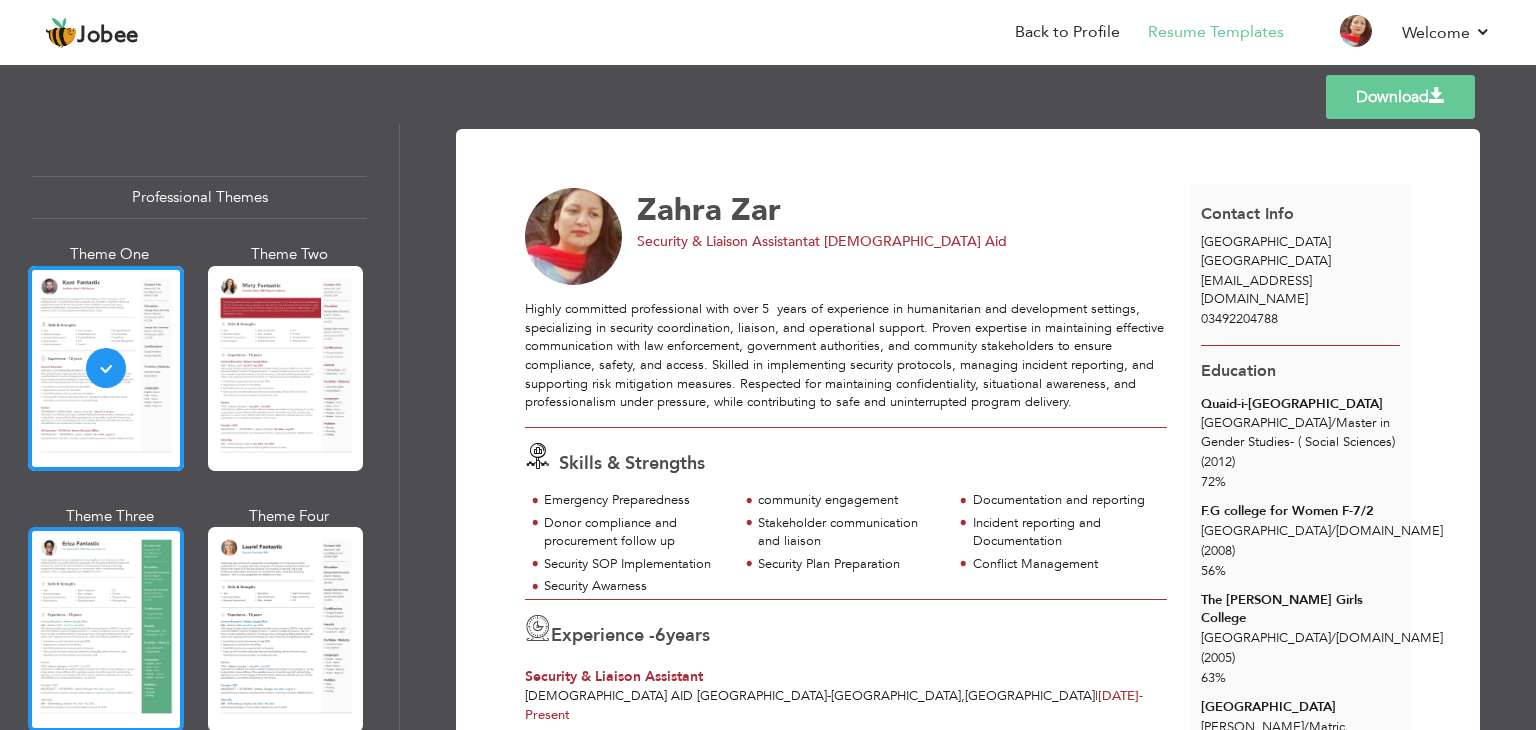 click at bounding box center (106, 629) 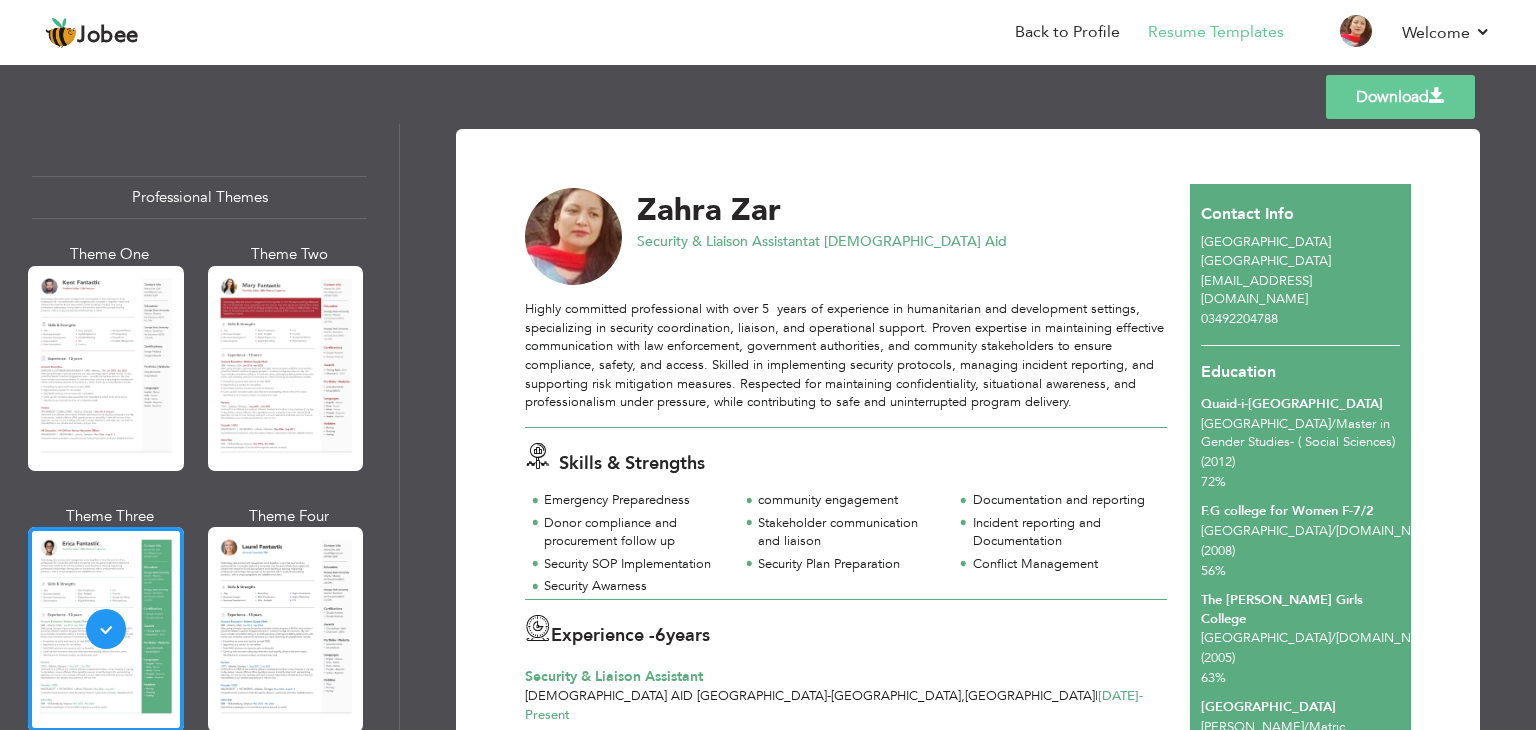 click on "Download" at bounding box center (1400, 97) 